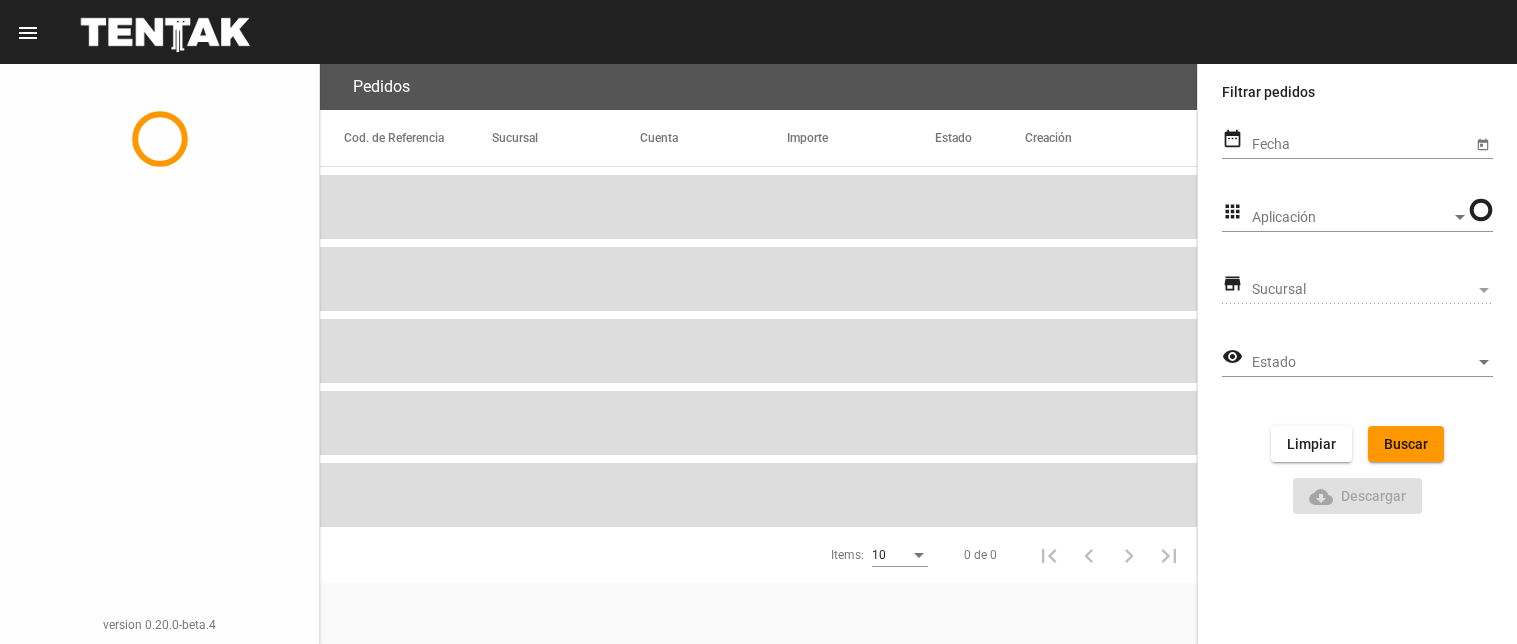 scroll, scrollTop: 0, scrollLeft: 0, axis: both 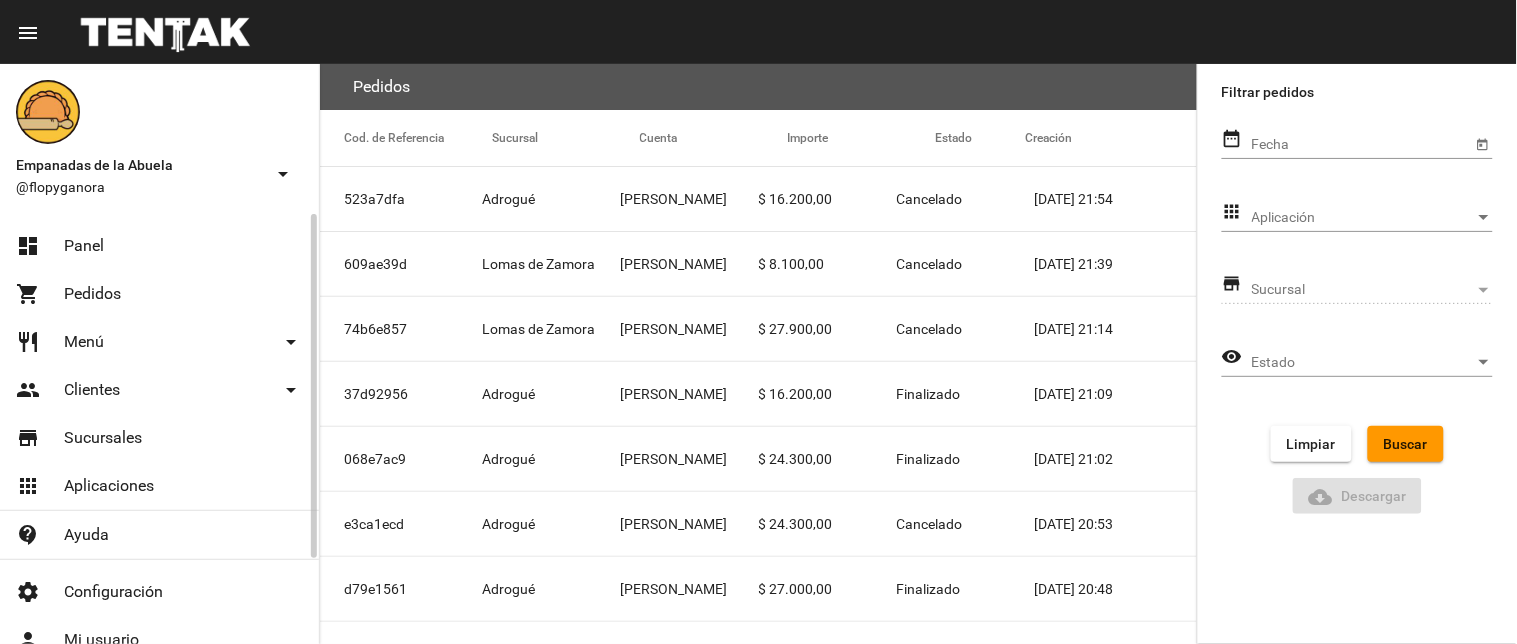 click on "dashboard Panel" 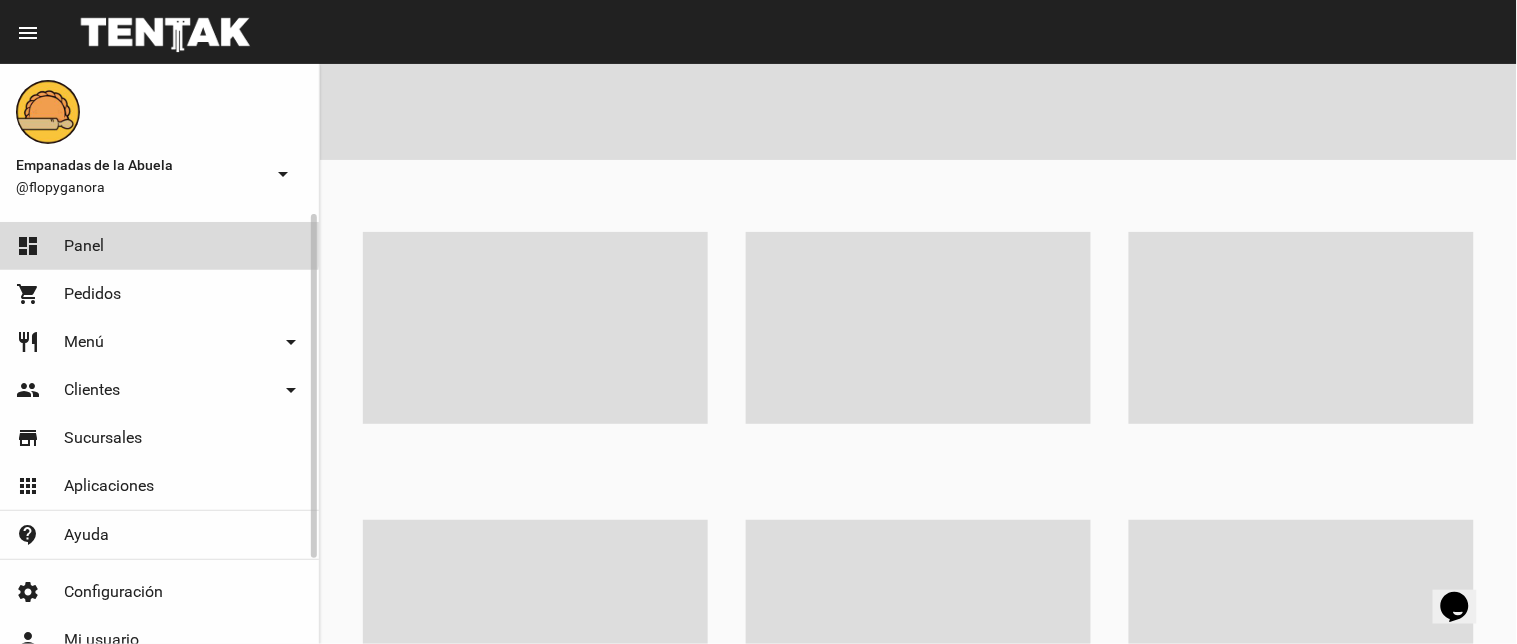 scroll, scrollTop: 0, scrollLeft: 0, axis: both 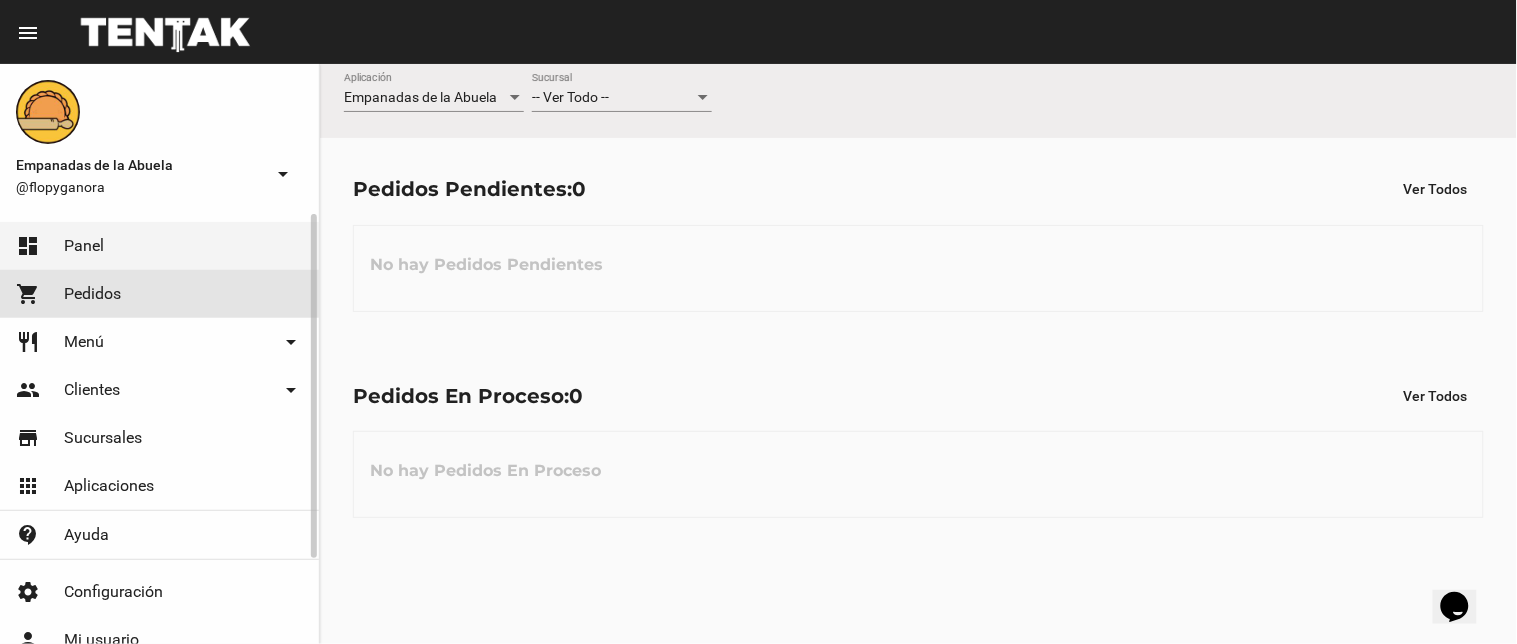 click on "shopping_cart Pedidos" 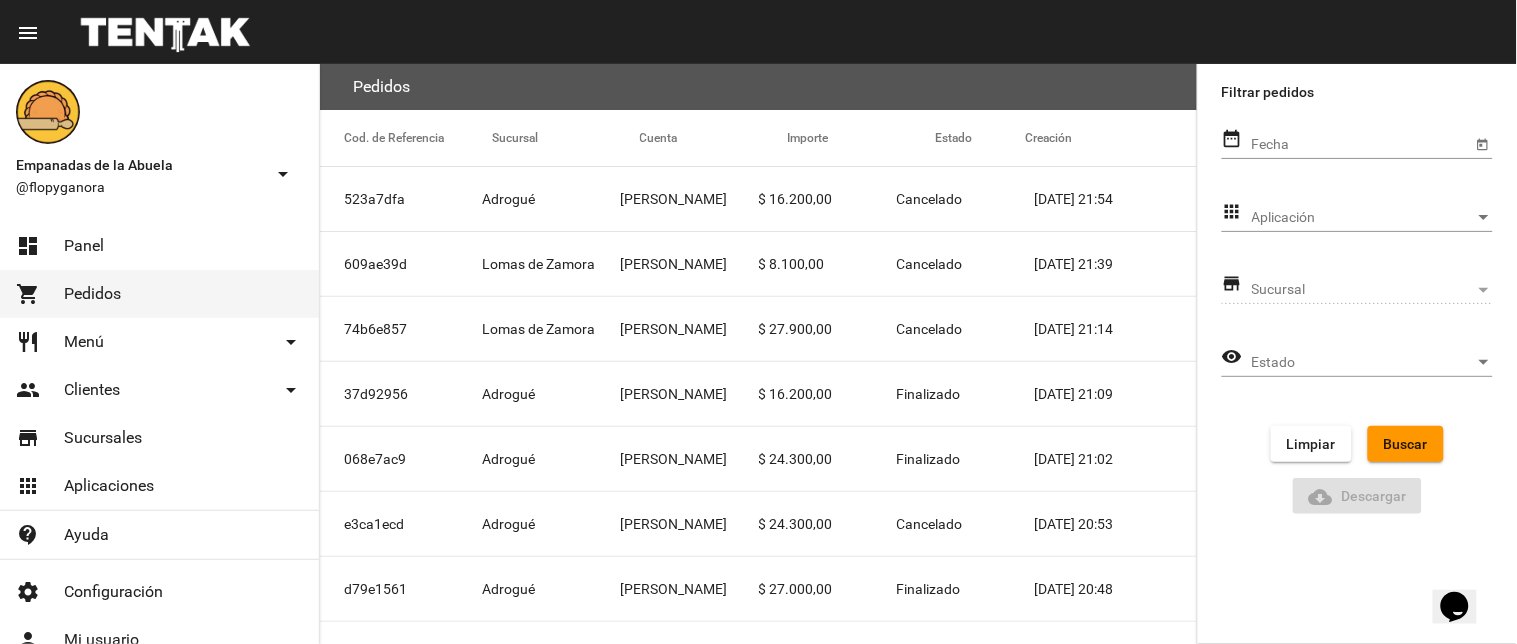 click on "Fecha" 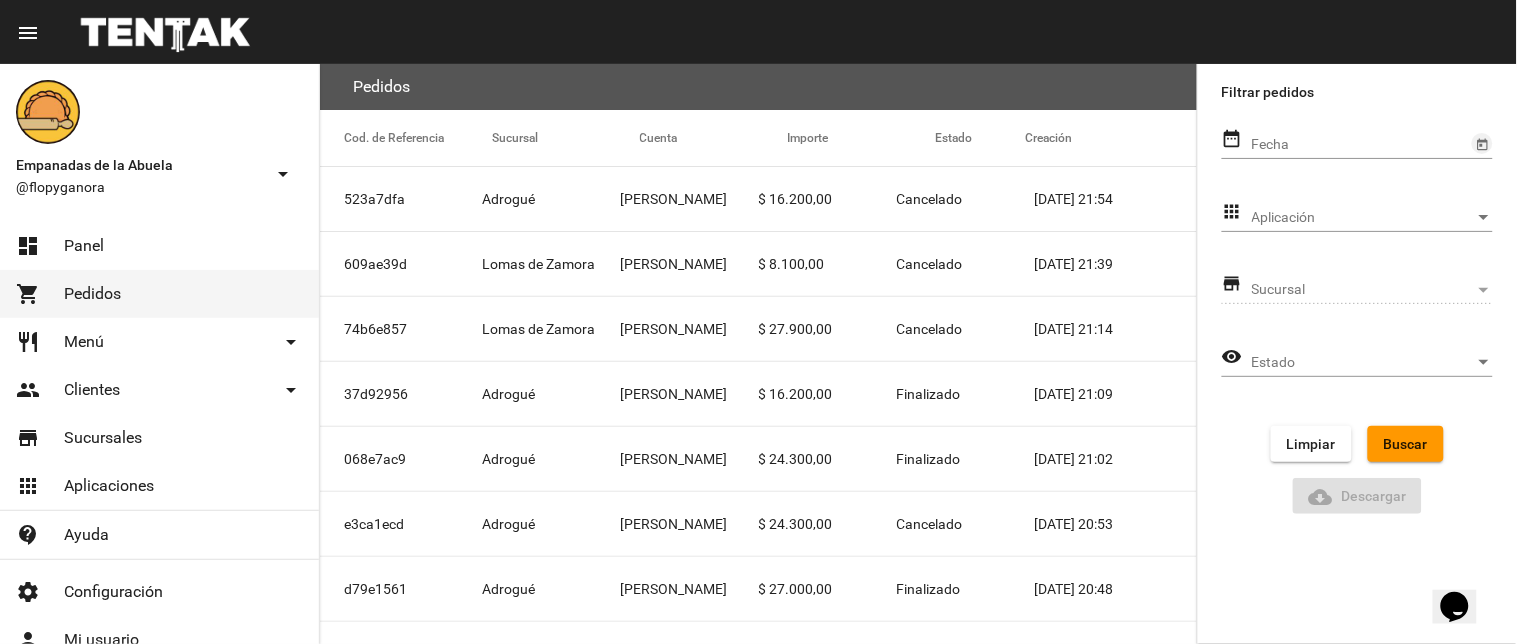click 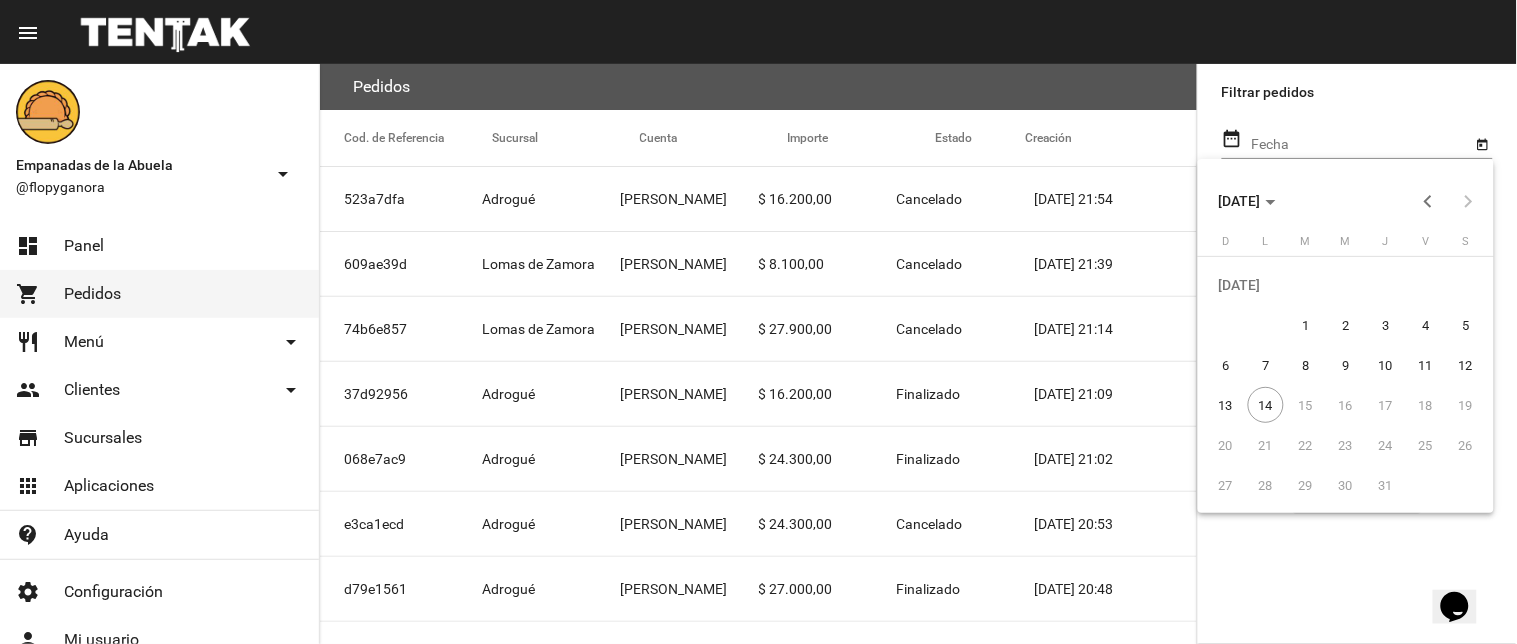 drag, startPoint x: 1350, startPoint y: 358, endPoint x: 1383, endPoint y: 312, distance: 56.61272 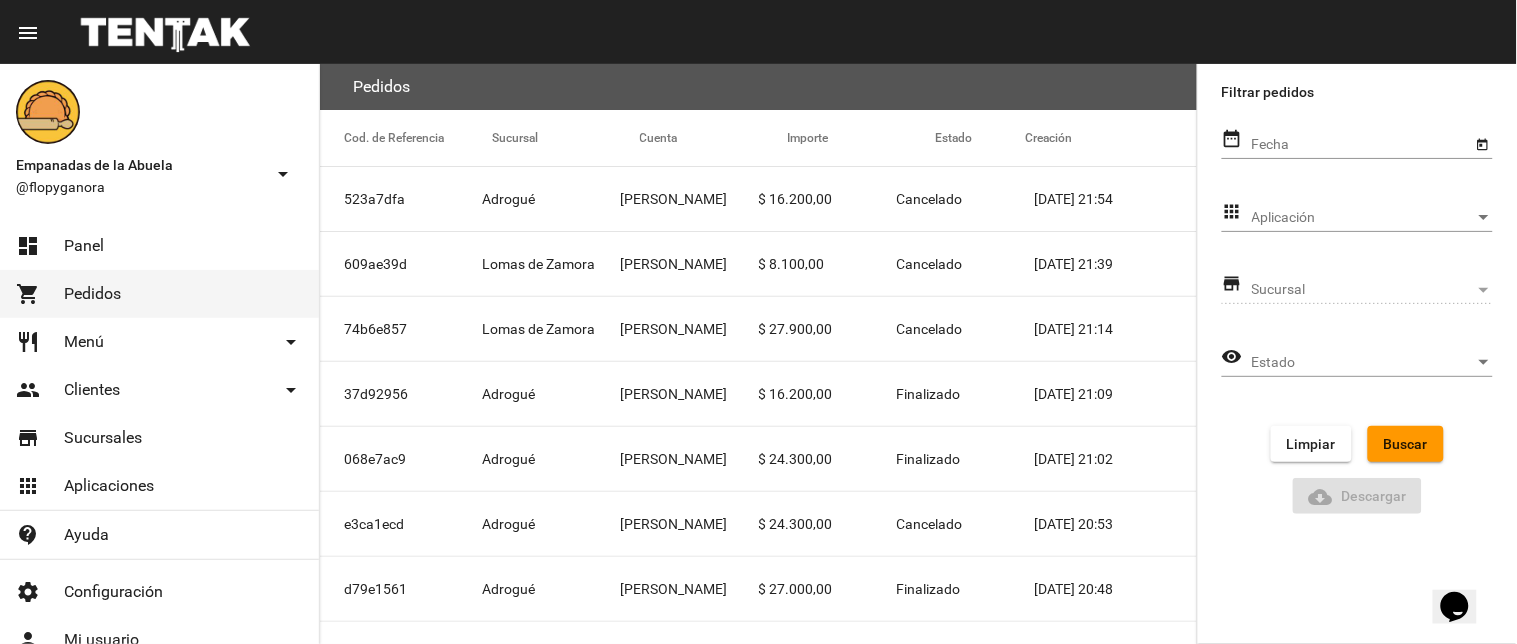 type on "[DATE]" 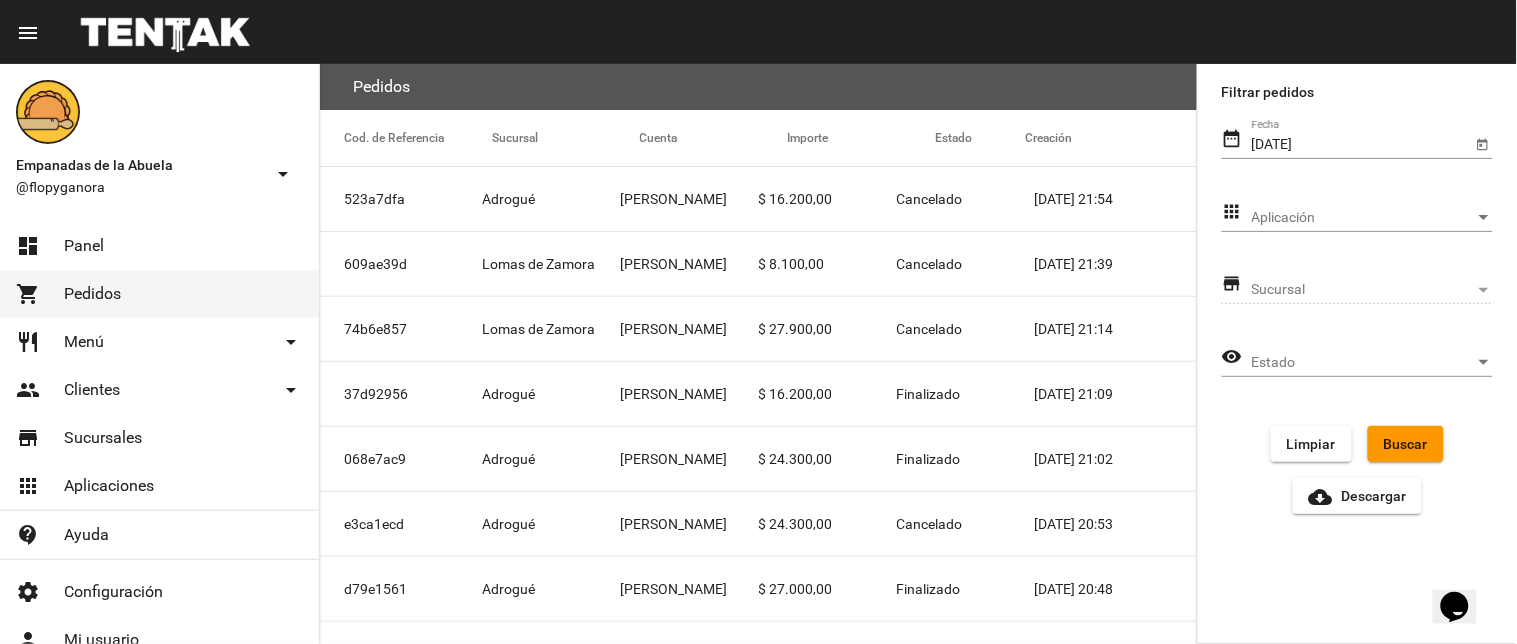 click on "Aplicación Aplicación" 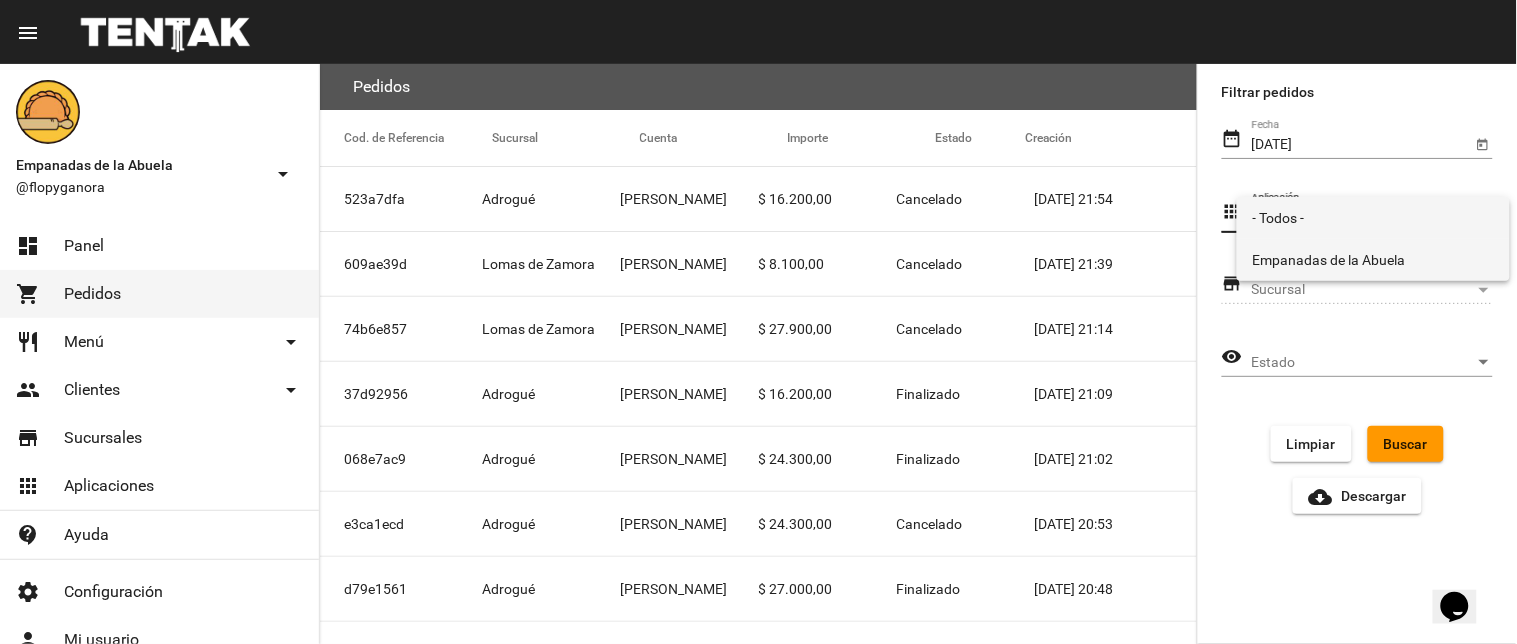 click on "Empanadas de la Abuela" at bounding box center [1373, 260] 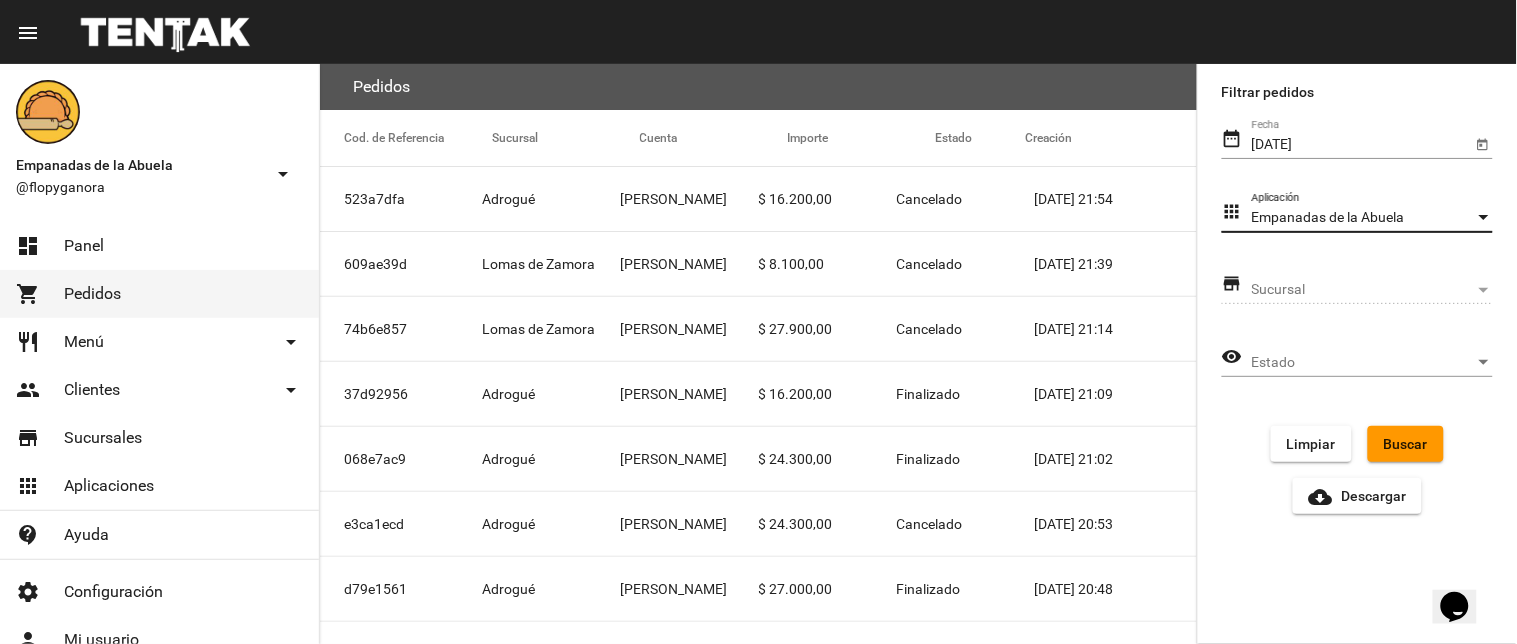click on "Sucursal" at bounding box center [1363, 290] 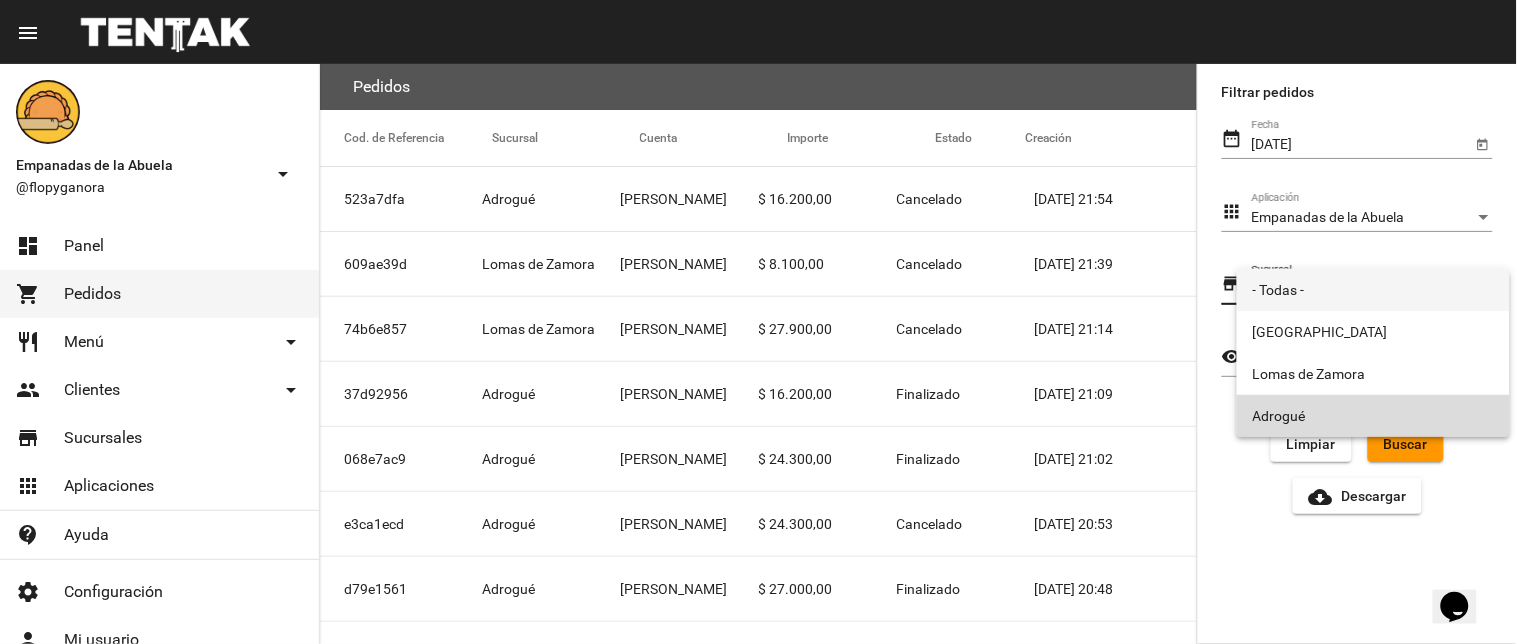 click on "Adrogué" at bounding box center (1373, 416) 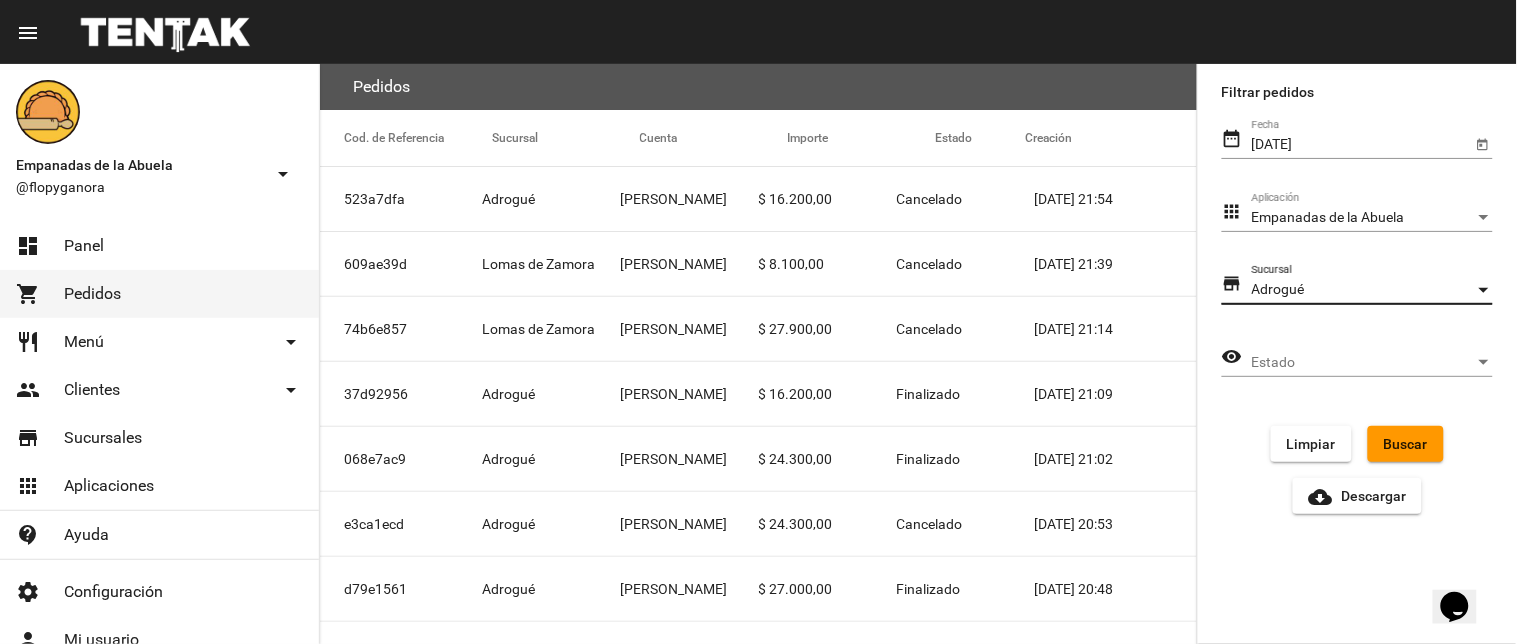 click on "Estado" at bounding box center [1363, 363] 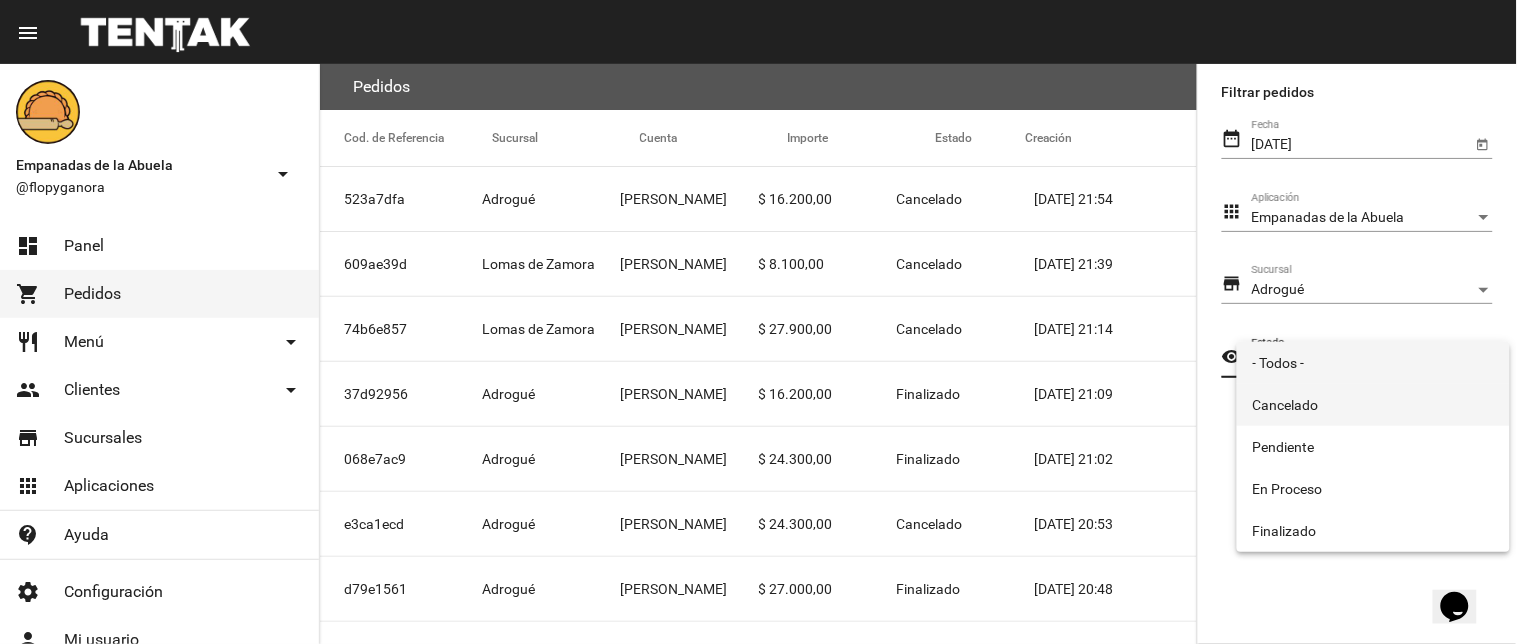 click on "Cancelado" at bounding box center (1373, 405) 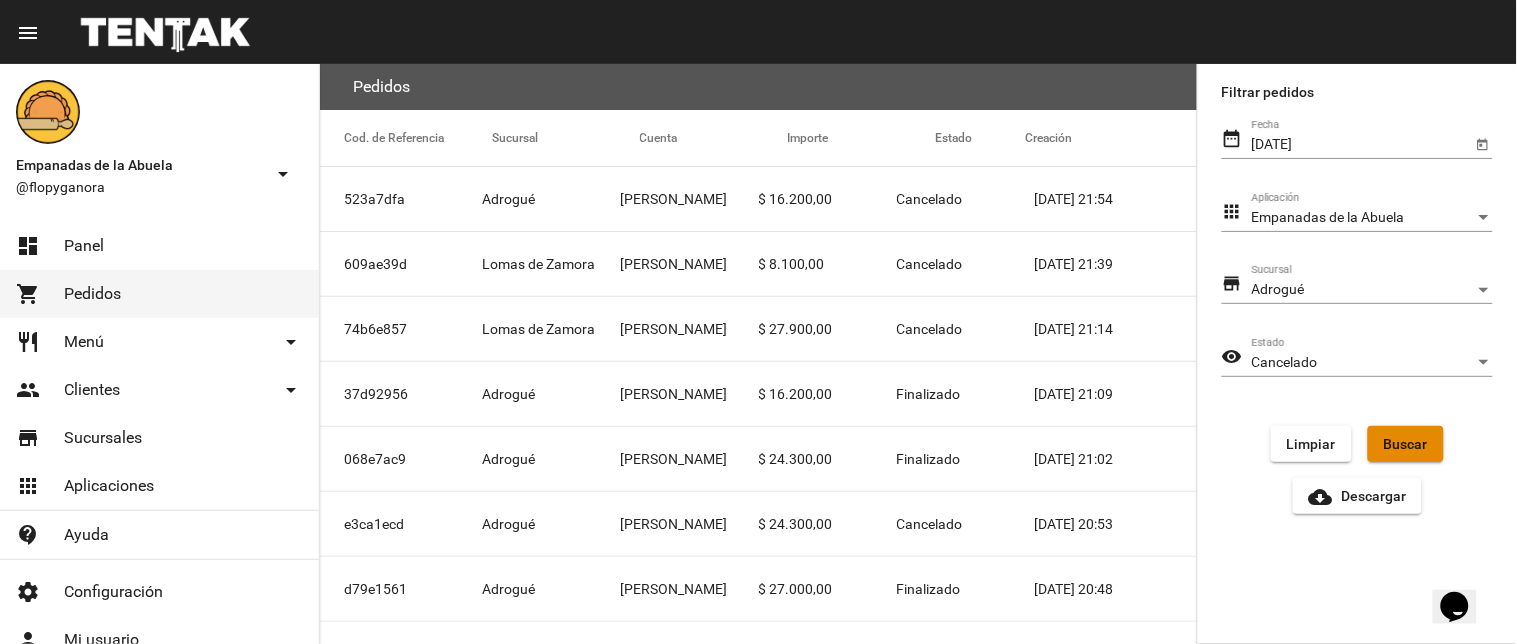 click on "Buscar" 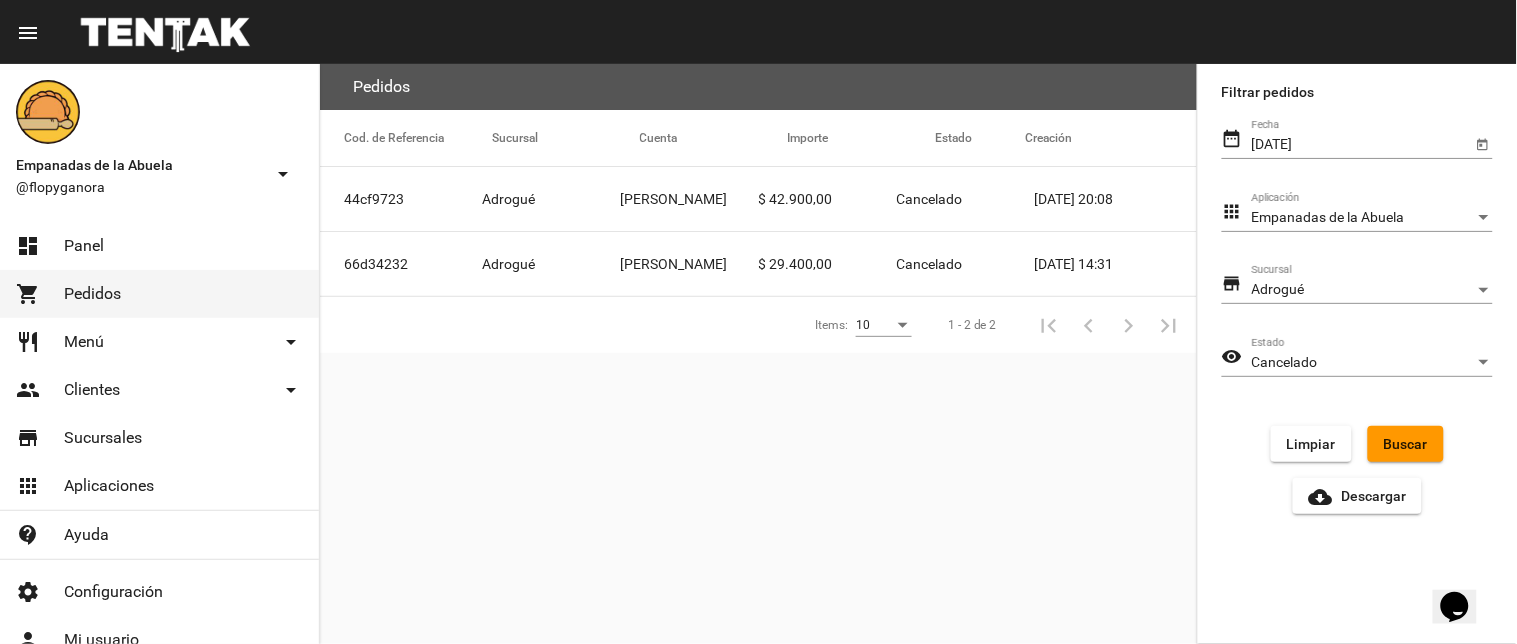click on "[PERSON_NAME]" 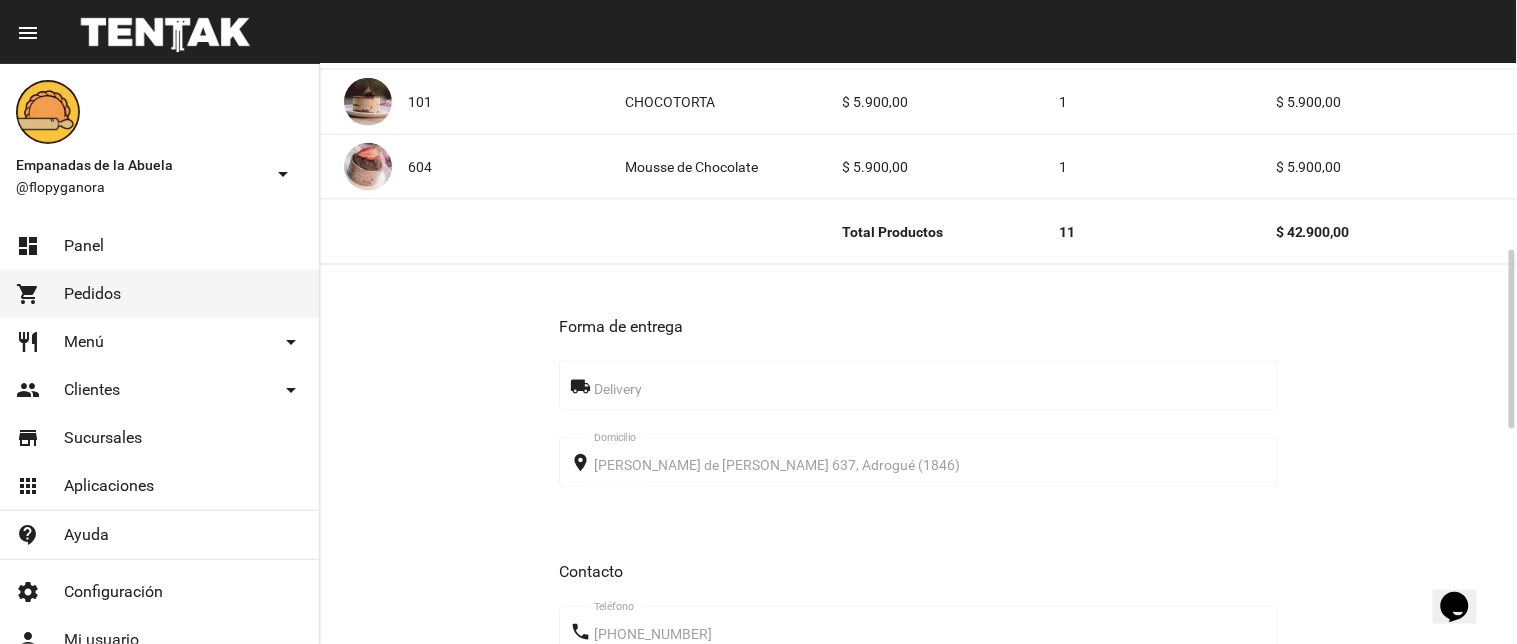 scroll, scrollTop: 1200, scrollLeft: 0, axis: vertical 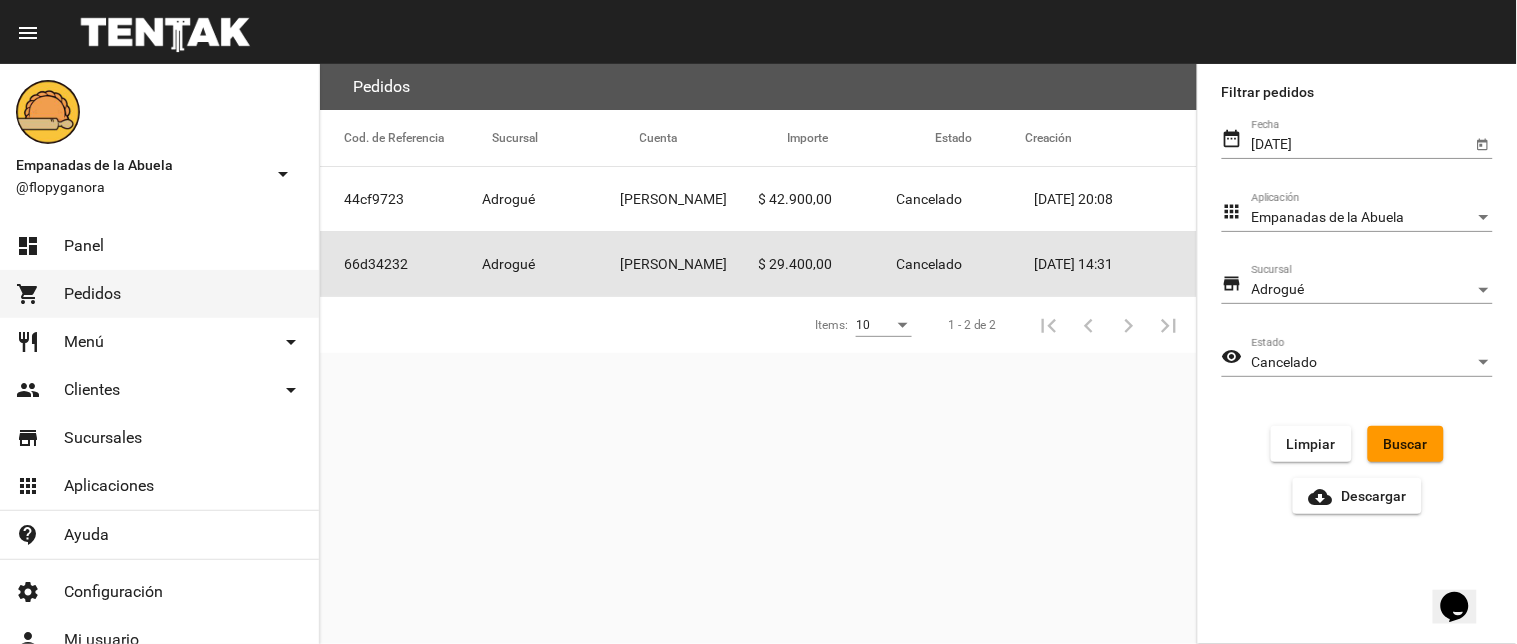 click on "$ 29.400,00" 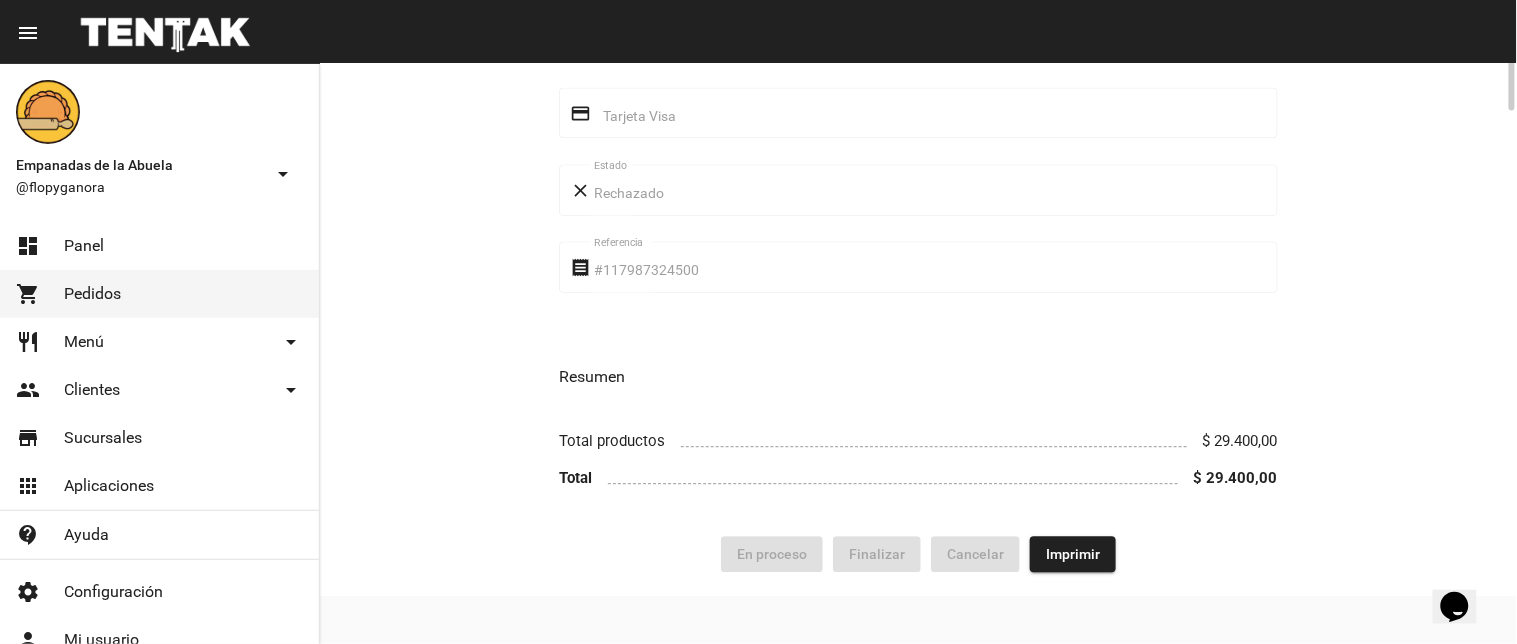 scroll, scrollTop: 358, scrollLeft: 0, axis: vertical 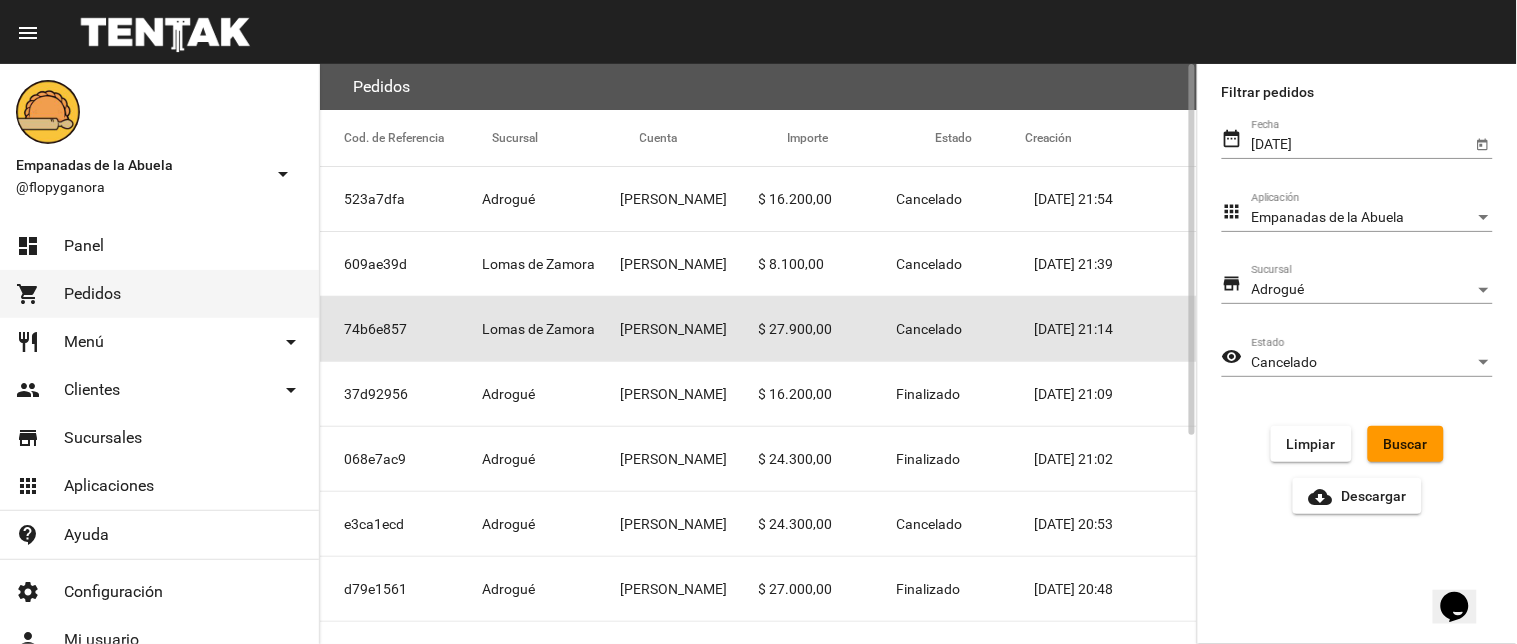 click on "$ 27.900,00" 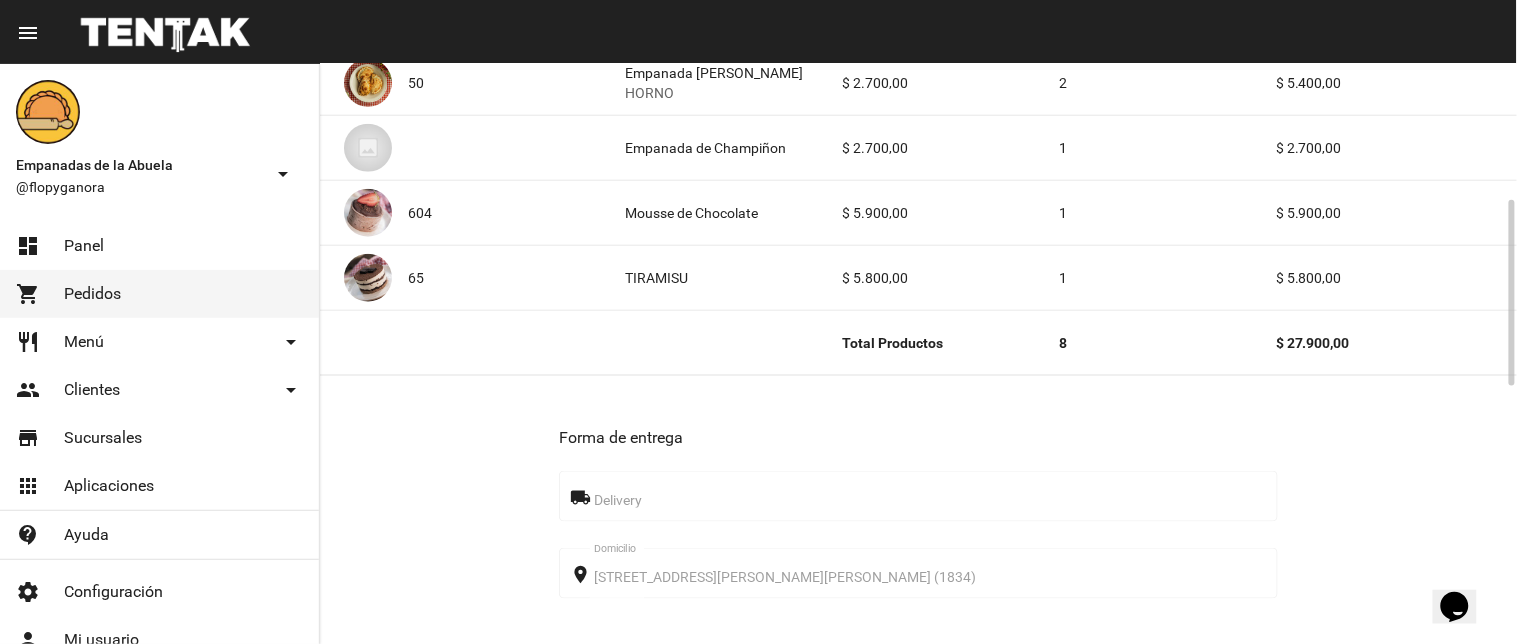 scroll, scrollTop: 624, scrollLeft: 0, axis: vertical 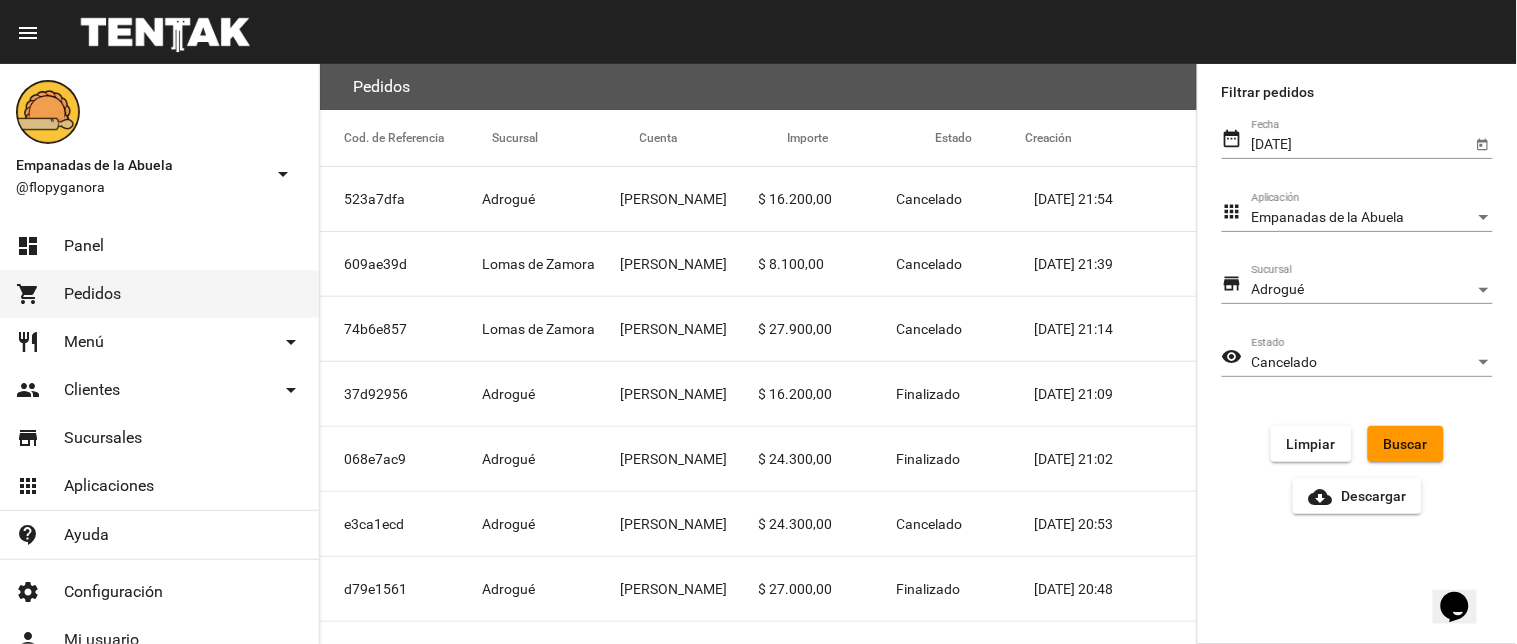 click on "Buscar" 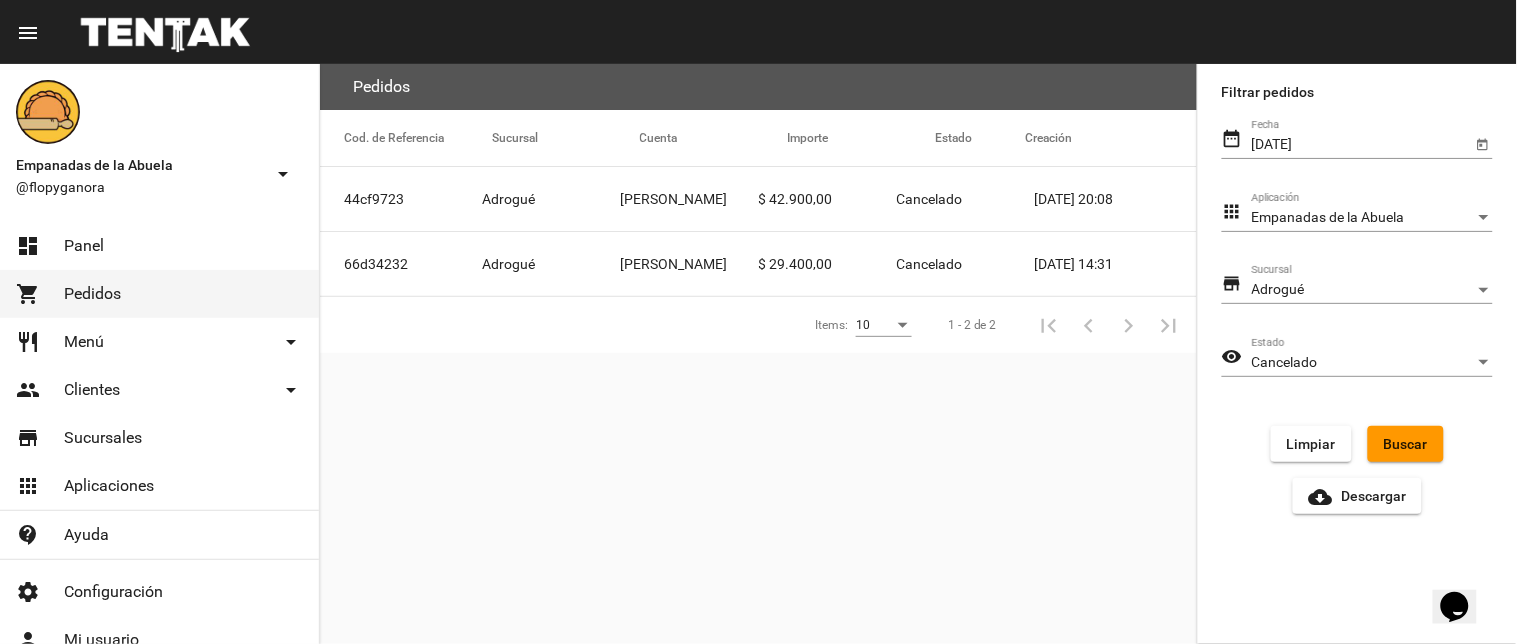 click on "[PERSON_NAME]" 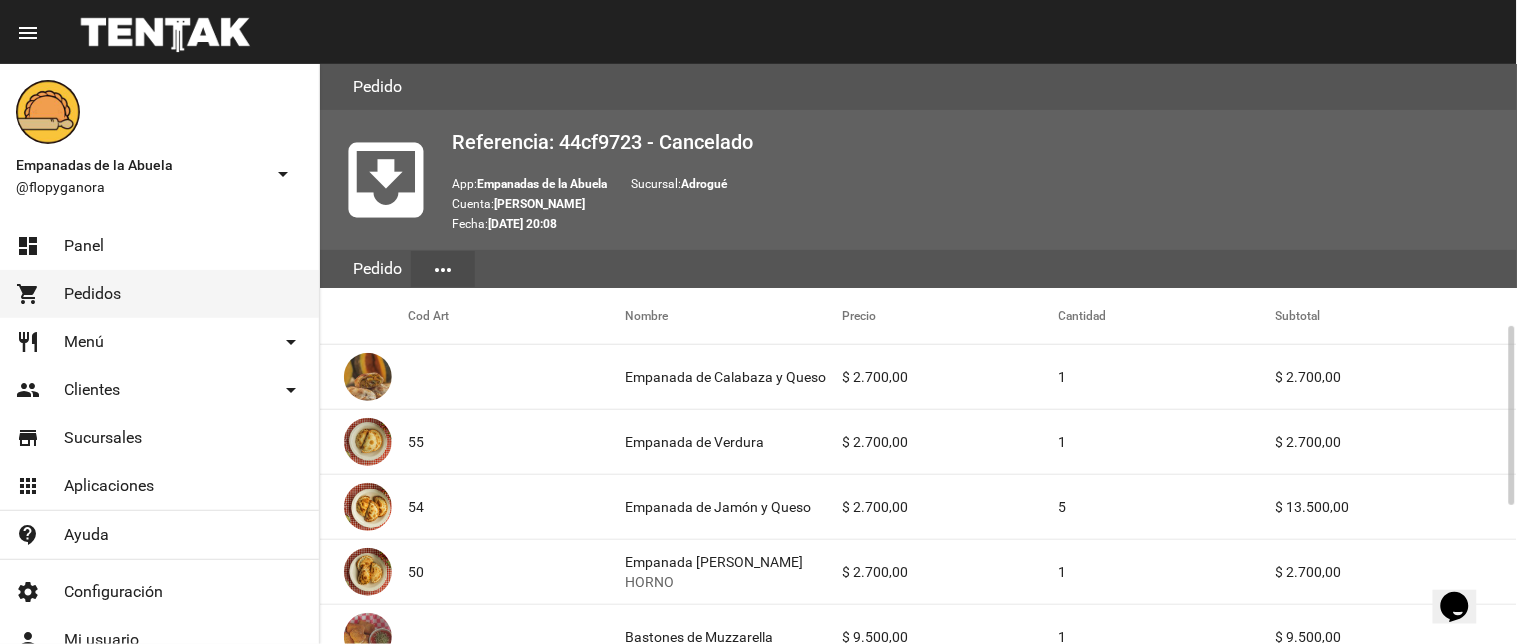 scroll, scrollTop: 800, scrollLeft: 0, axis: vertical 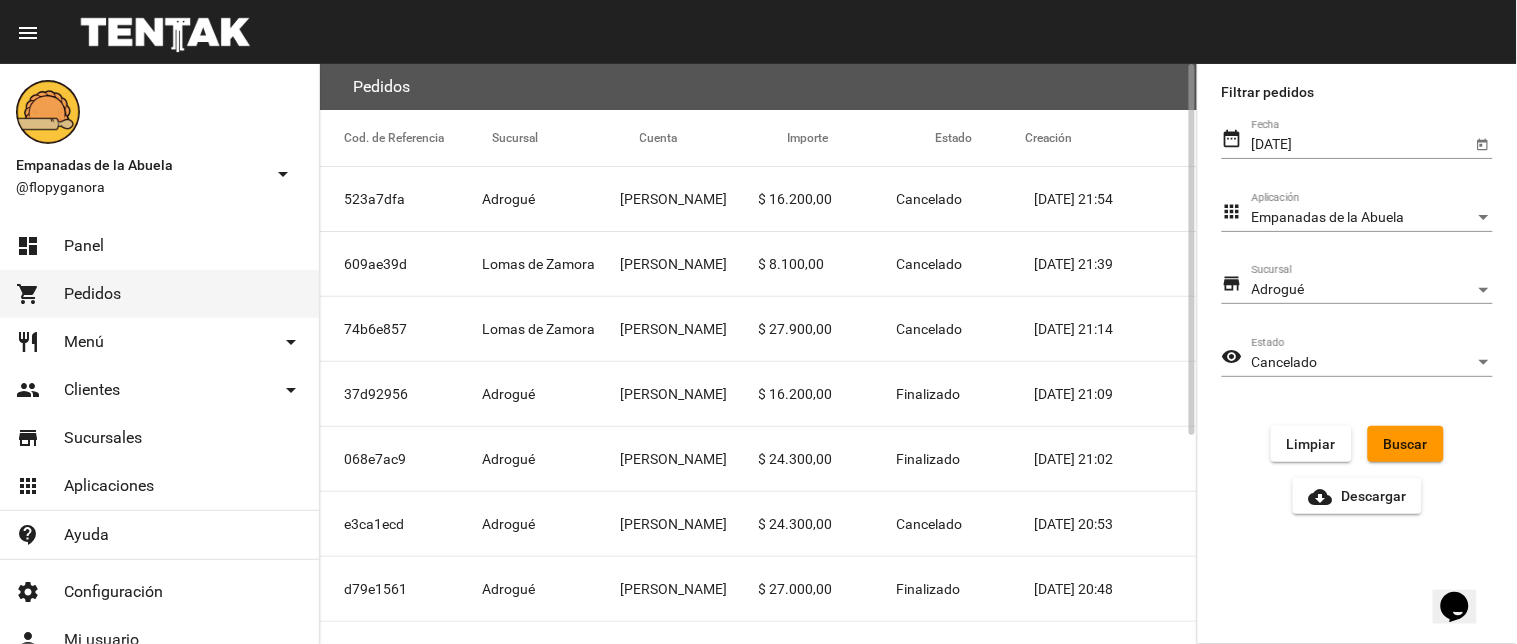 click on "Buscar" 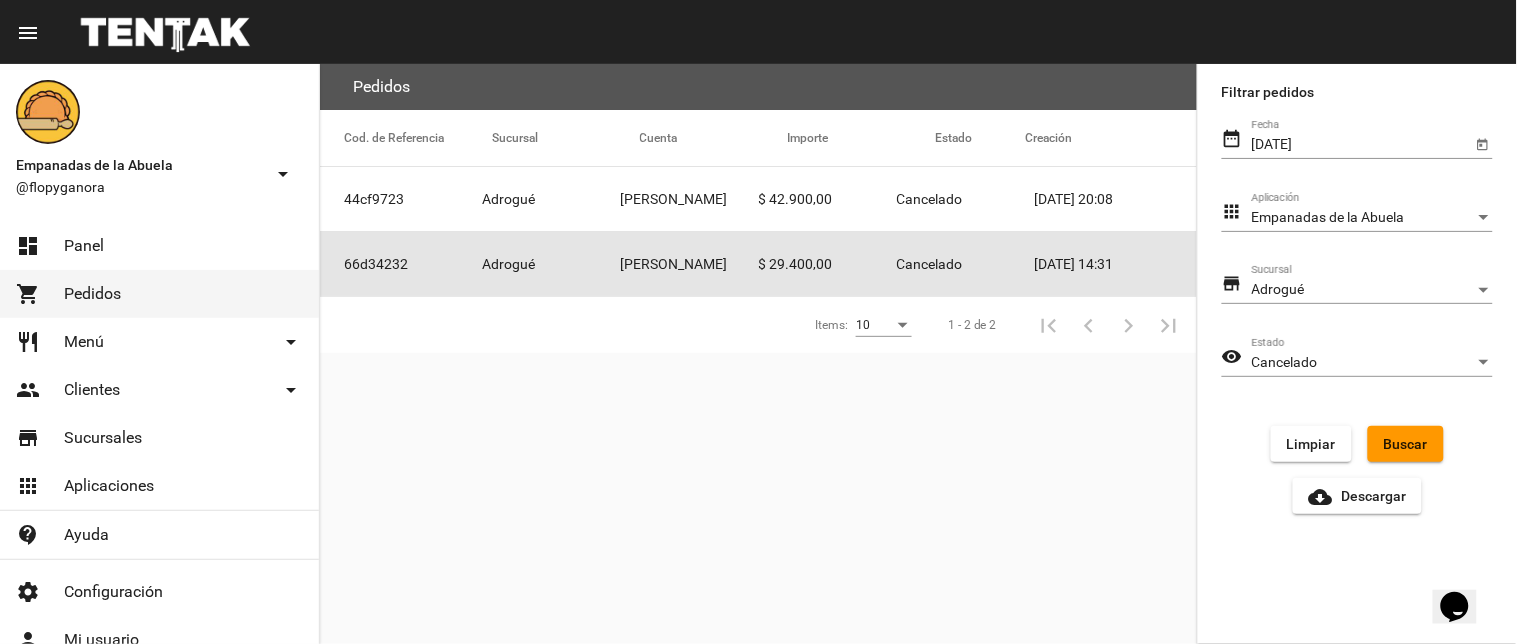 click on "$ 29.400,00" 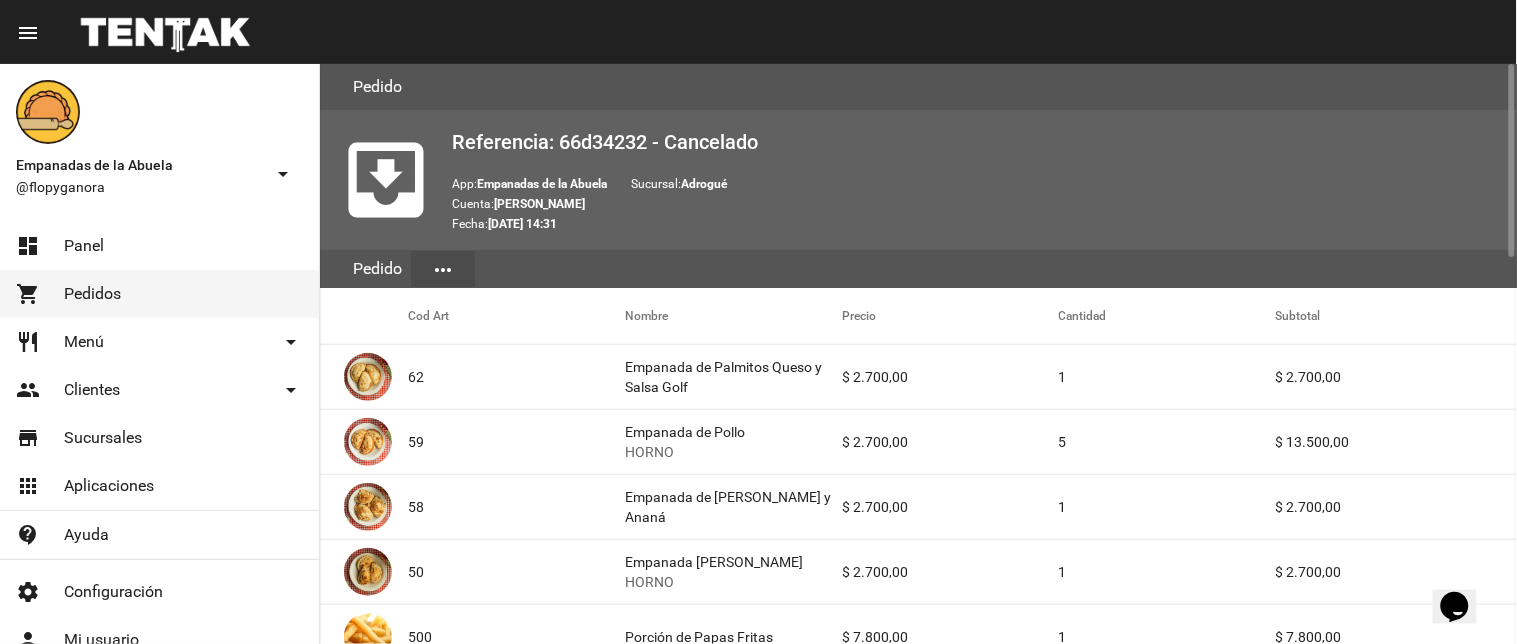 scroll, scrollTop: 600, scrollLeft: 0, axis: vertical 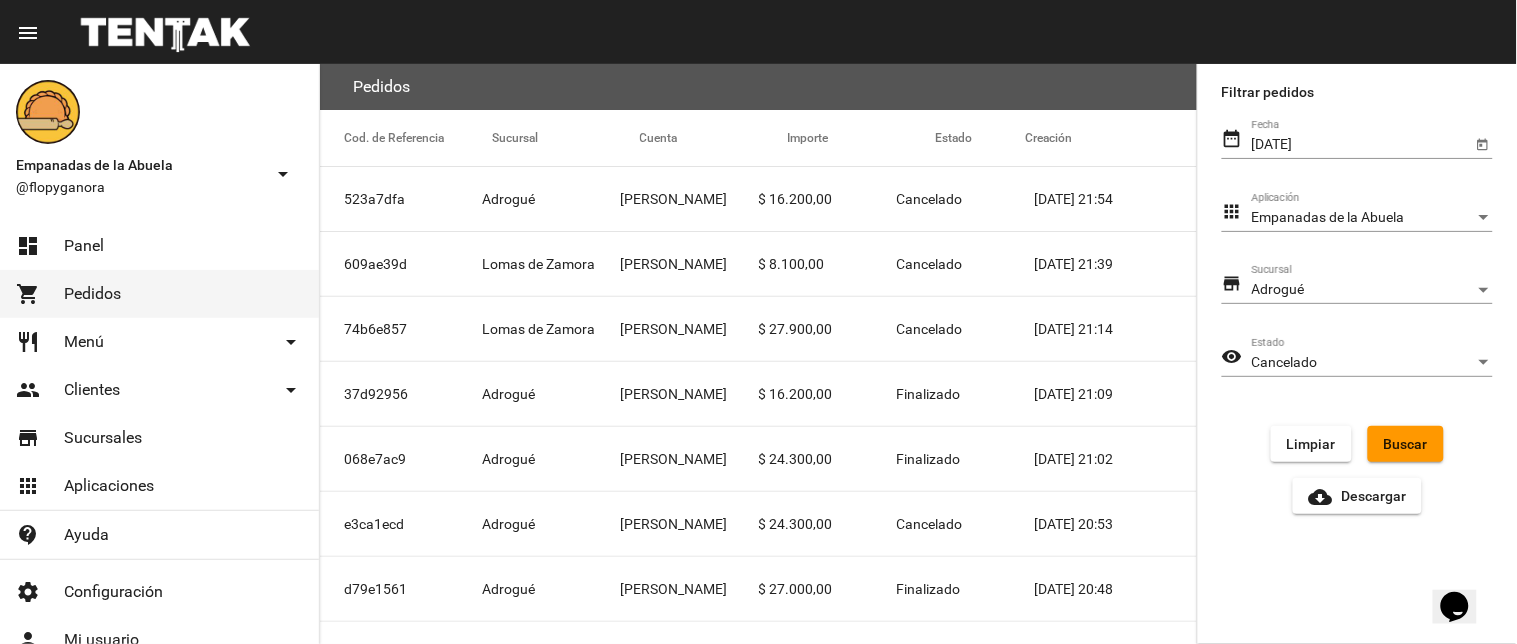 drag, startPoint x: 1376, startPoint y: 416, endPoint x: 1403, endPoint y: 444, distance: 38.8973 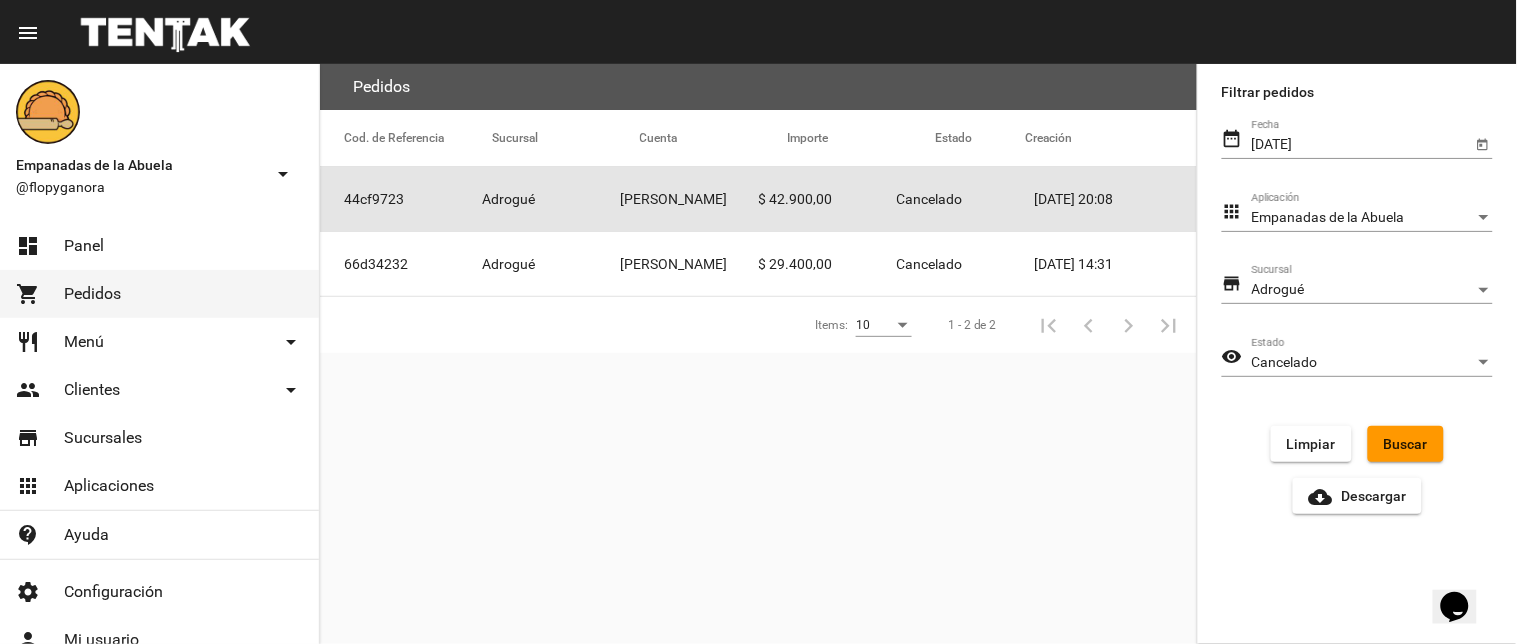 click on "$ 42.900,00" 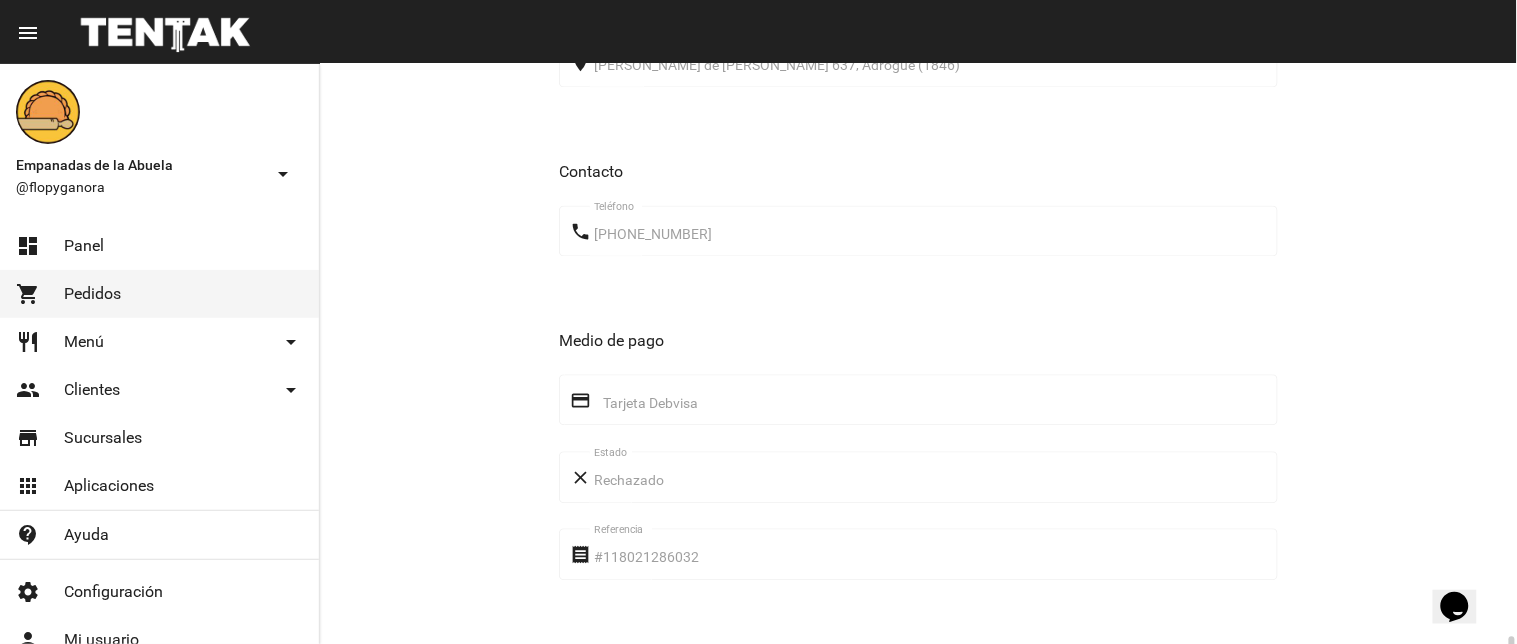 scroll, scrollTop: 1200, scrollLeft: 0, axis: vertical 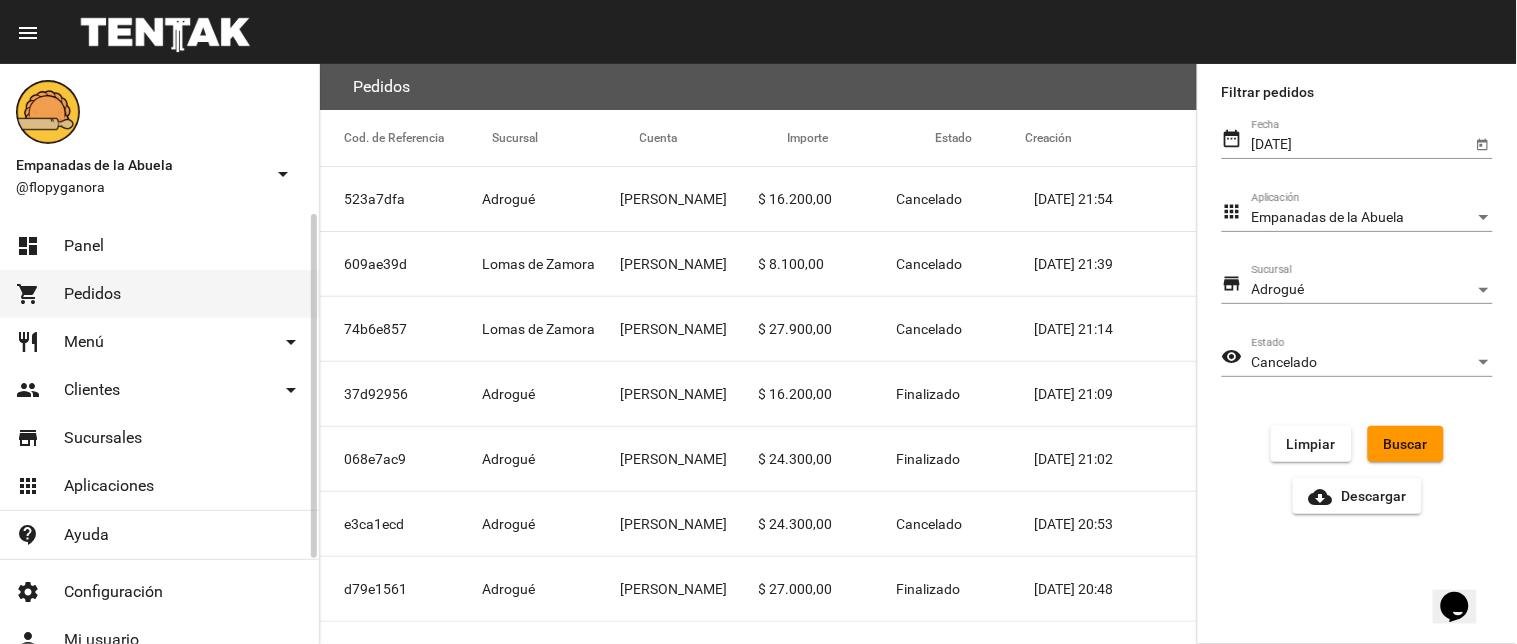 click on "dashboard Panel" 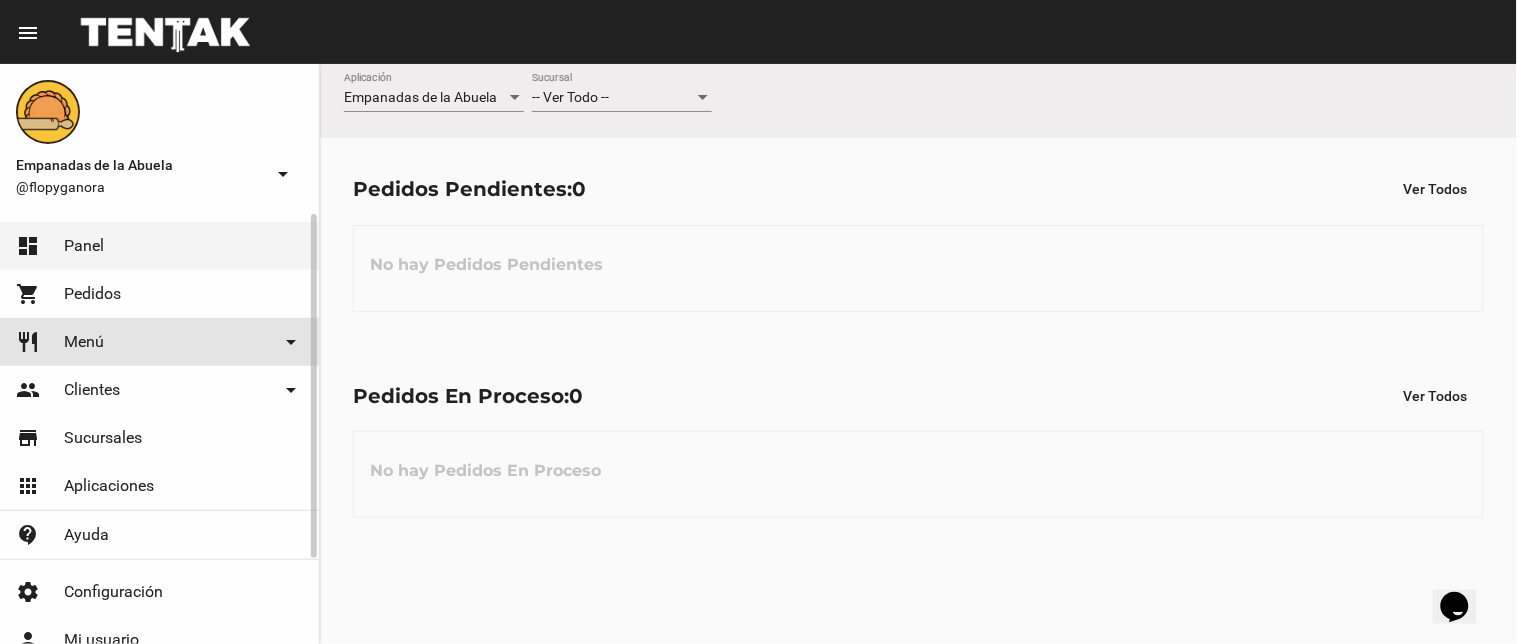 click on "restaurant Menú arrow_drop_down" 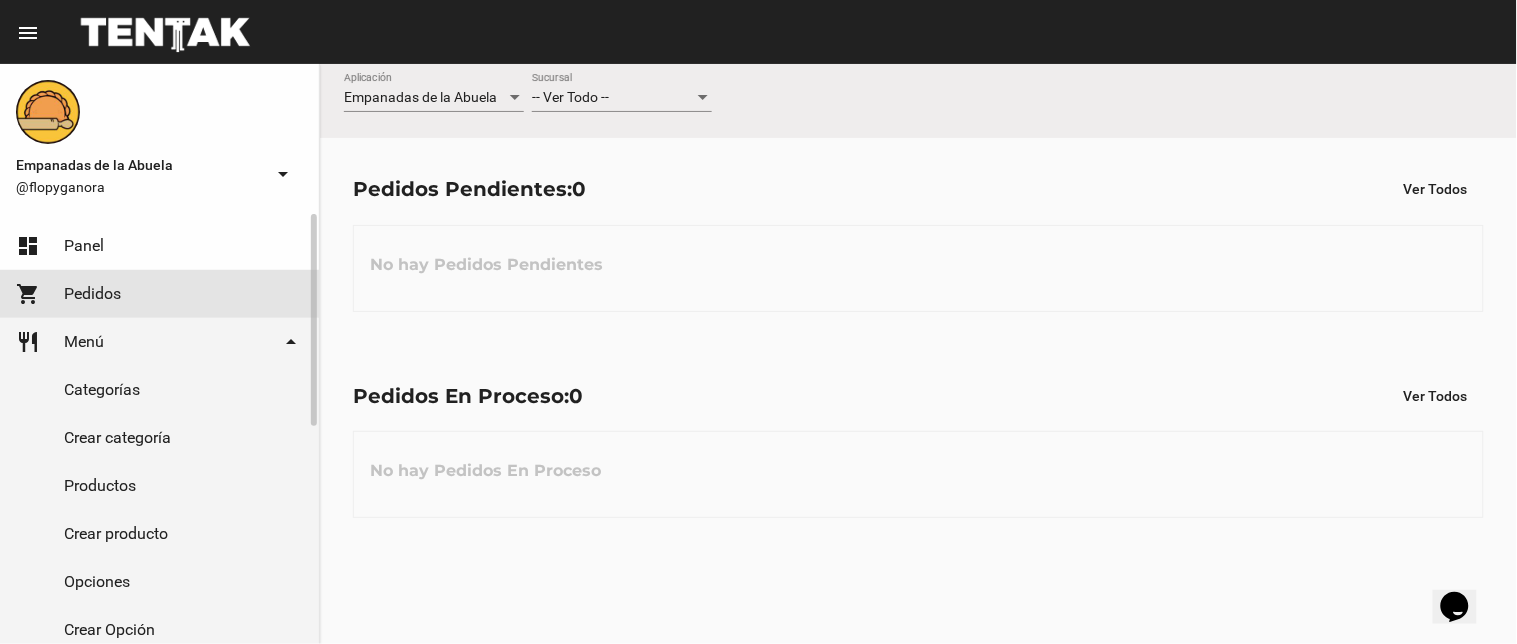 drag, startPoint x: 134, startPoint y: 286, endPoint x: 178, endPoint y: 377, distance: 101.07918 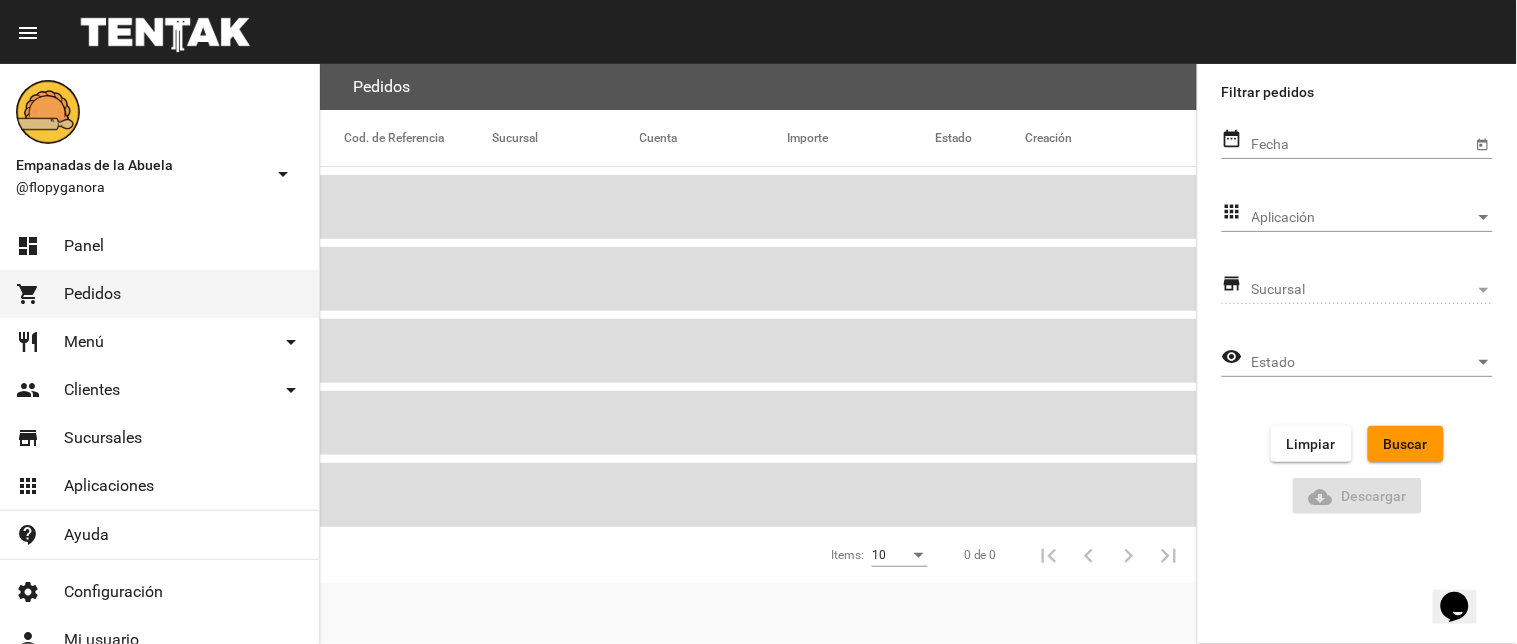 drag, startPoint x: 1388, startPoint y: 133, endPoint x: 1378, endPoint y: 143, distance: 14.142136 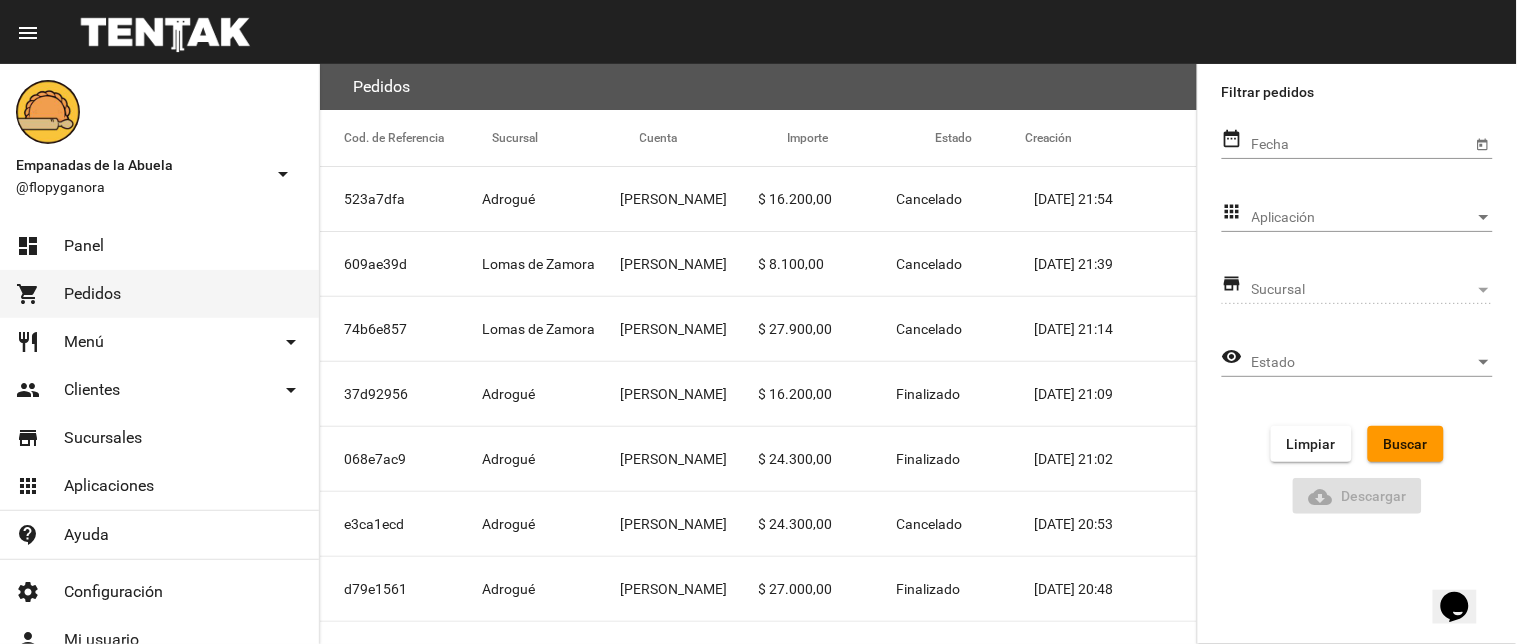 click on "date_range Fecha" 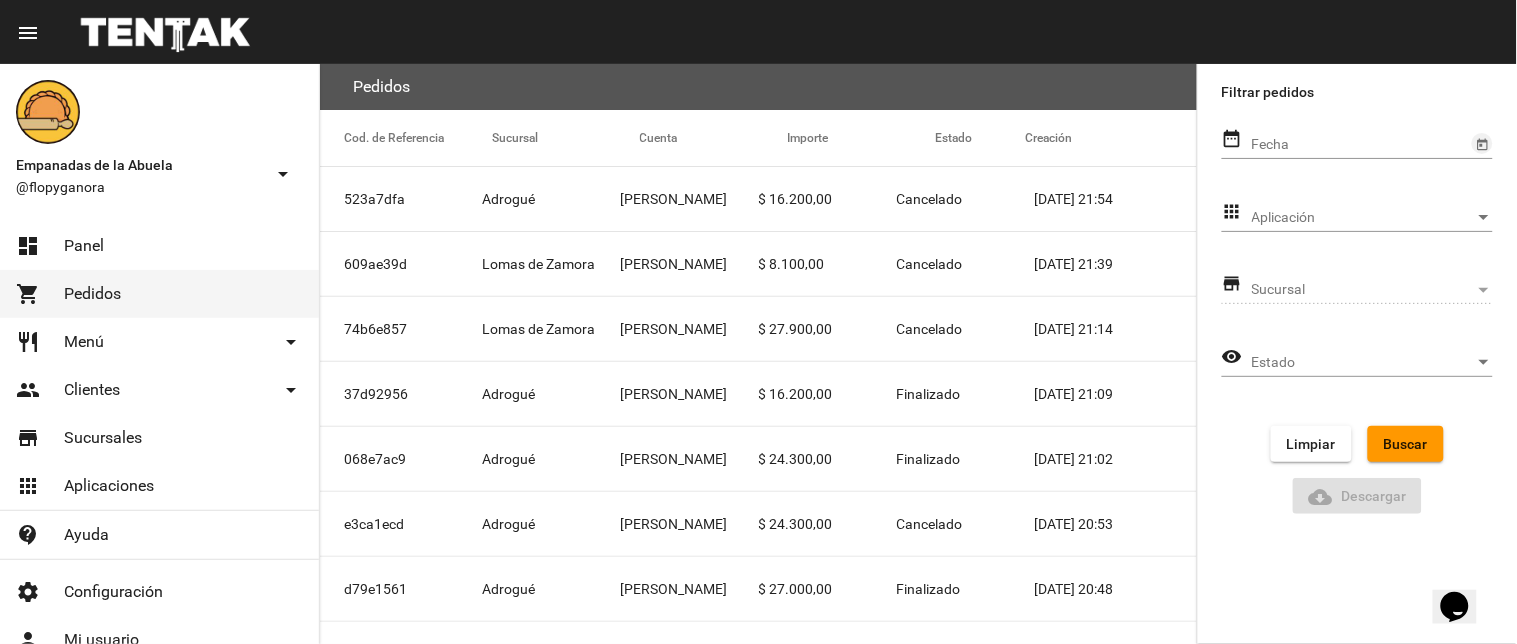 click 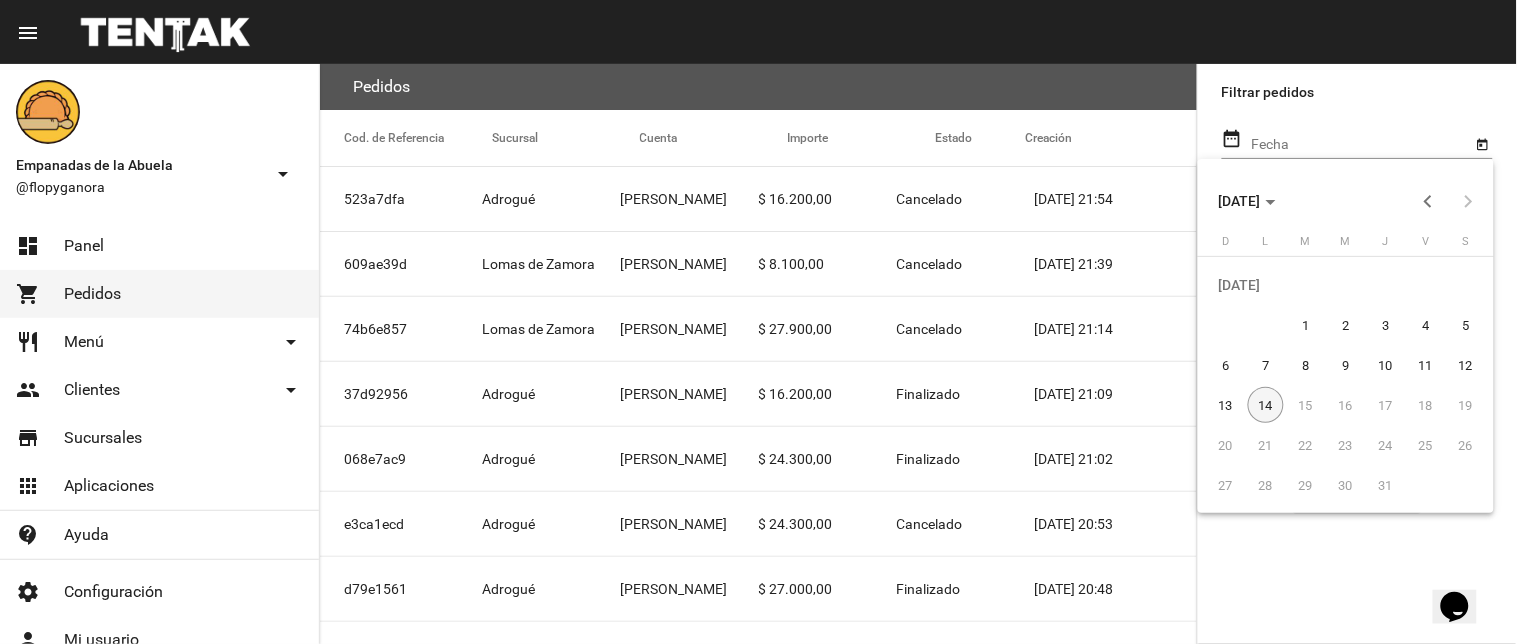 drag, startPoint x: 1338, startPoint y: 351, endPoint x: 1334, endPoint y: 265, distance: 86.09297 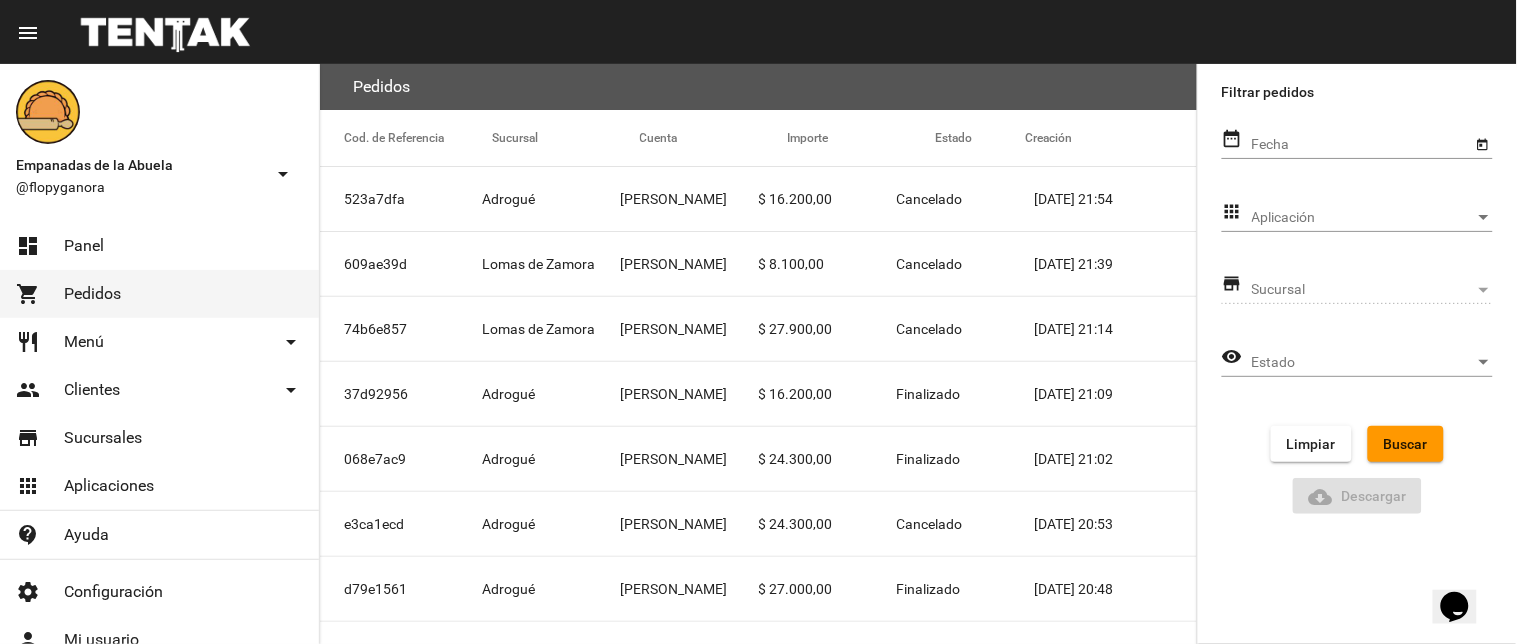type on "[DATE]" 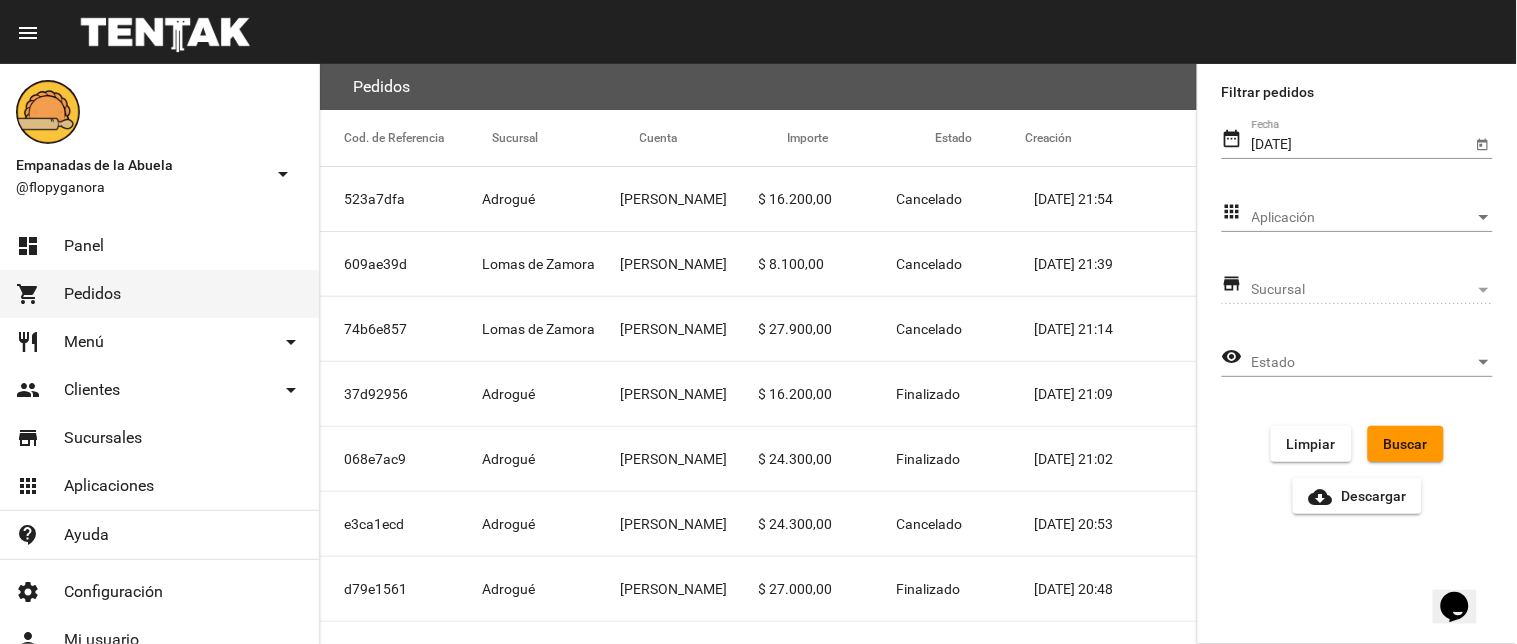 click on "Aplicación Aplicación" 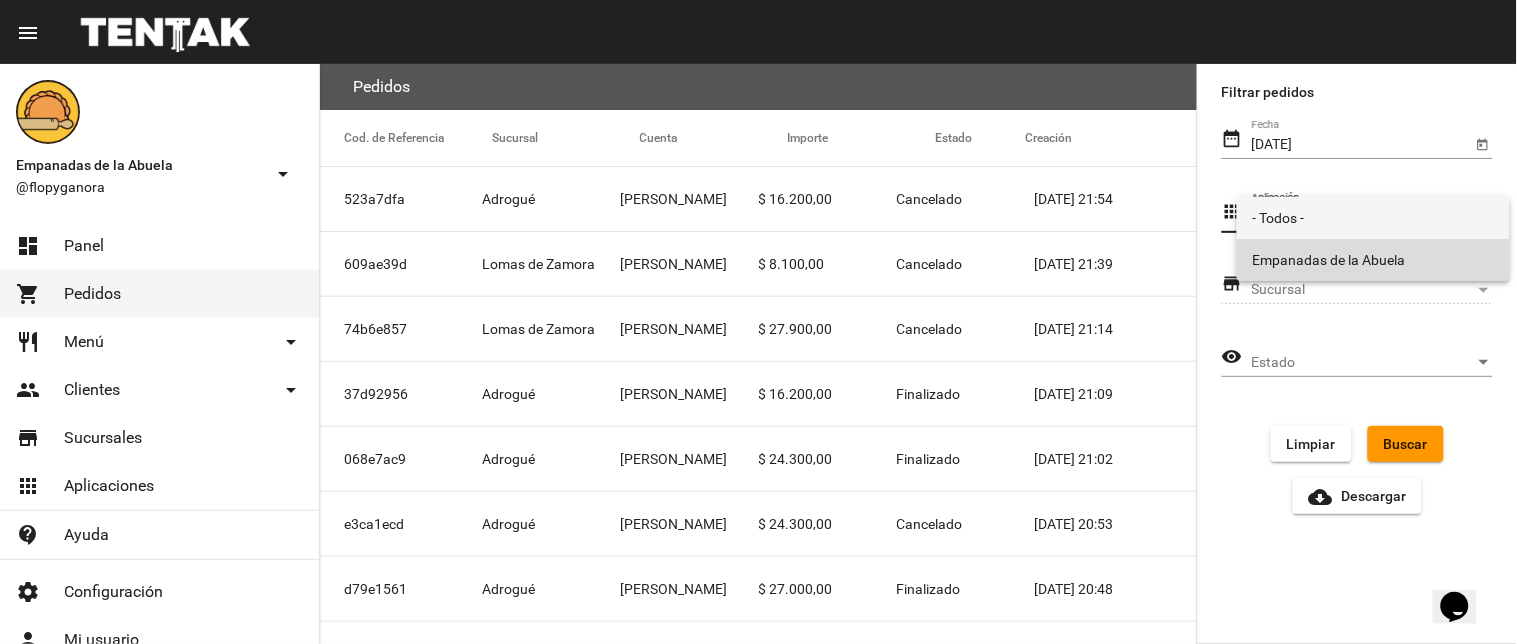 drag, startPoint x: 1320, startPoint y: 251, endPoint x: 1333, endPoint y: 275, distance: 27.294687 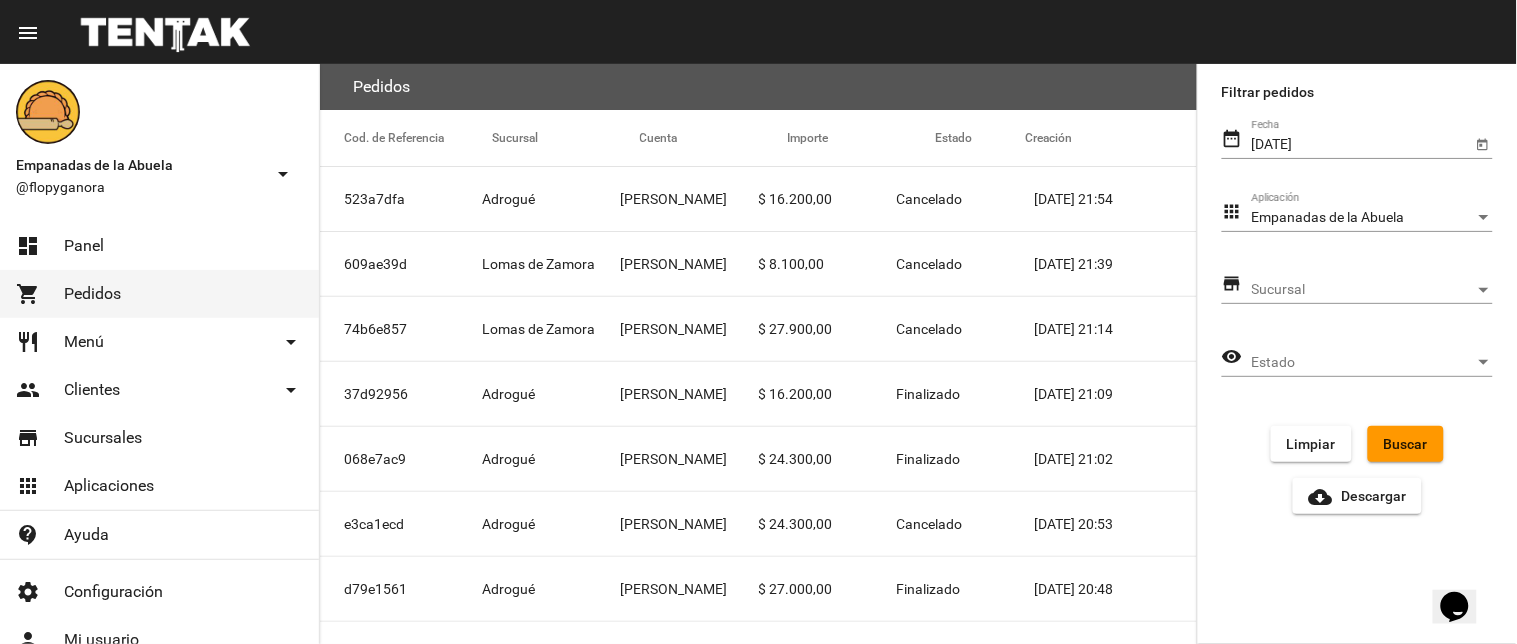 click on "Sucursal Sucursal" 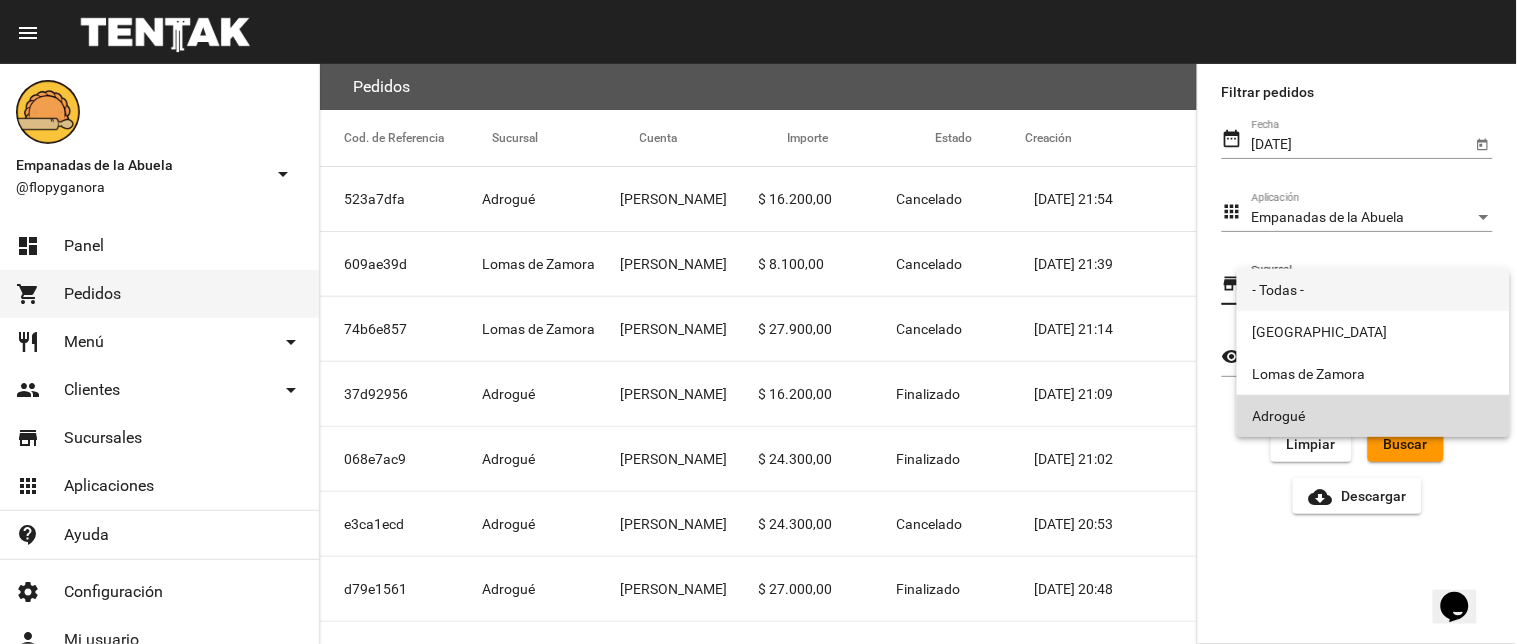 click on "Adrogué" at bounding box center [1373, 416] 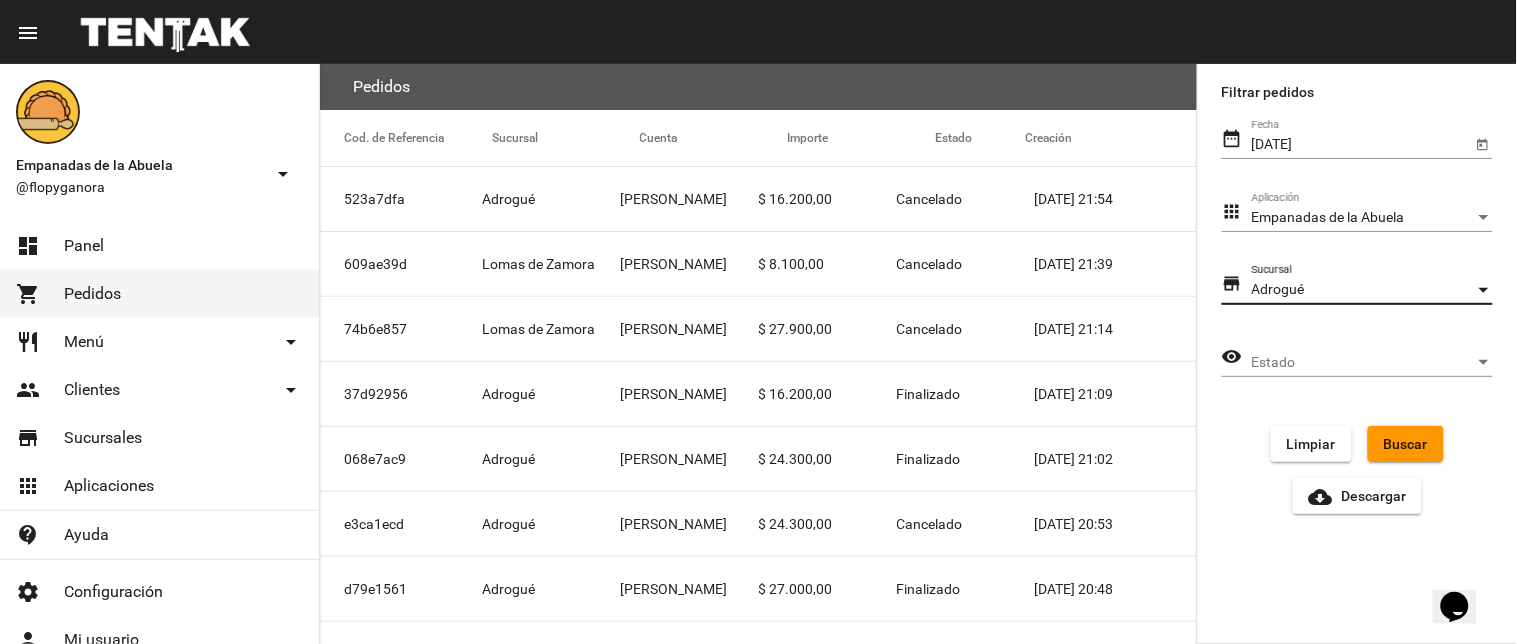 click on "Estado Estado" 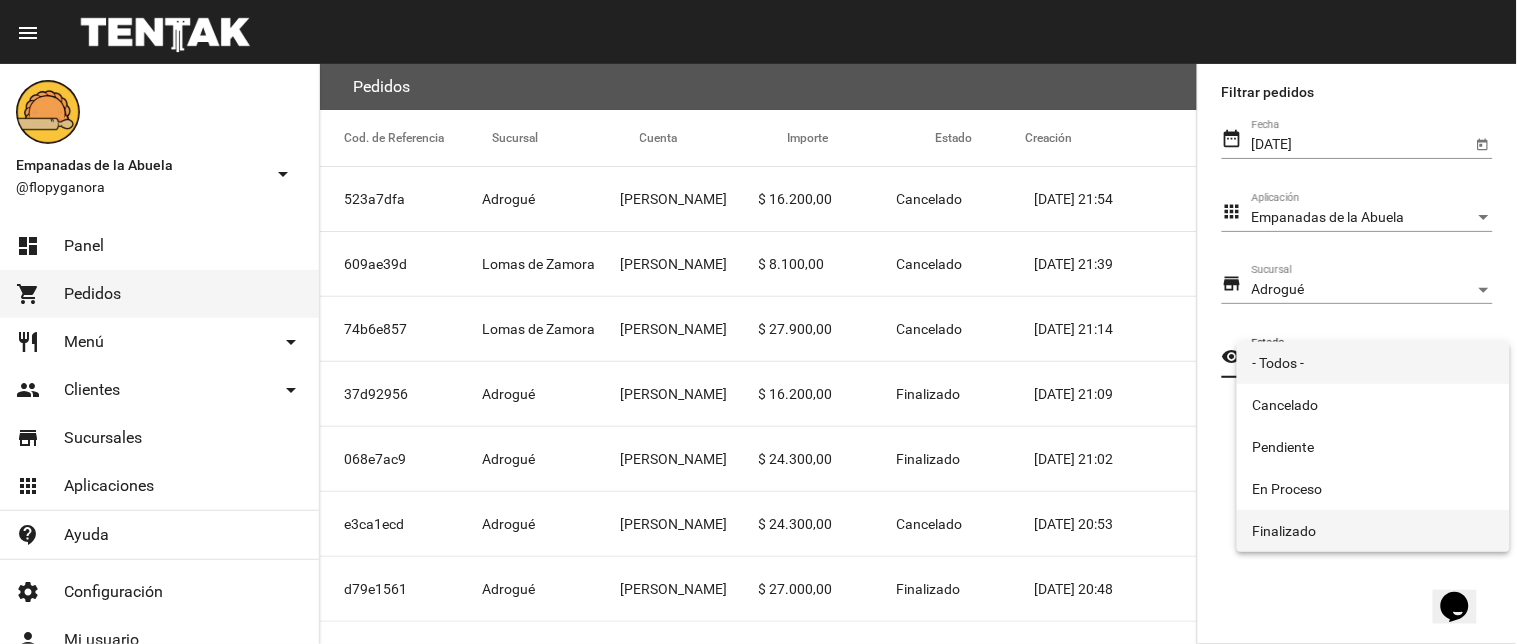 click on "Finalizado" at bounding box center [1373, 531] 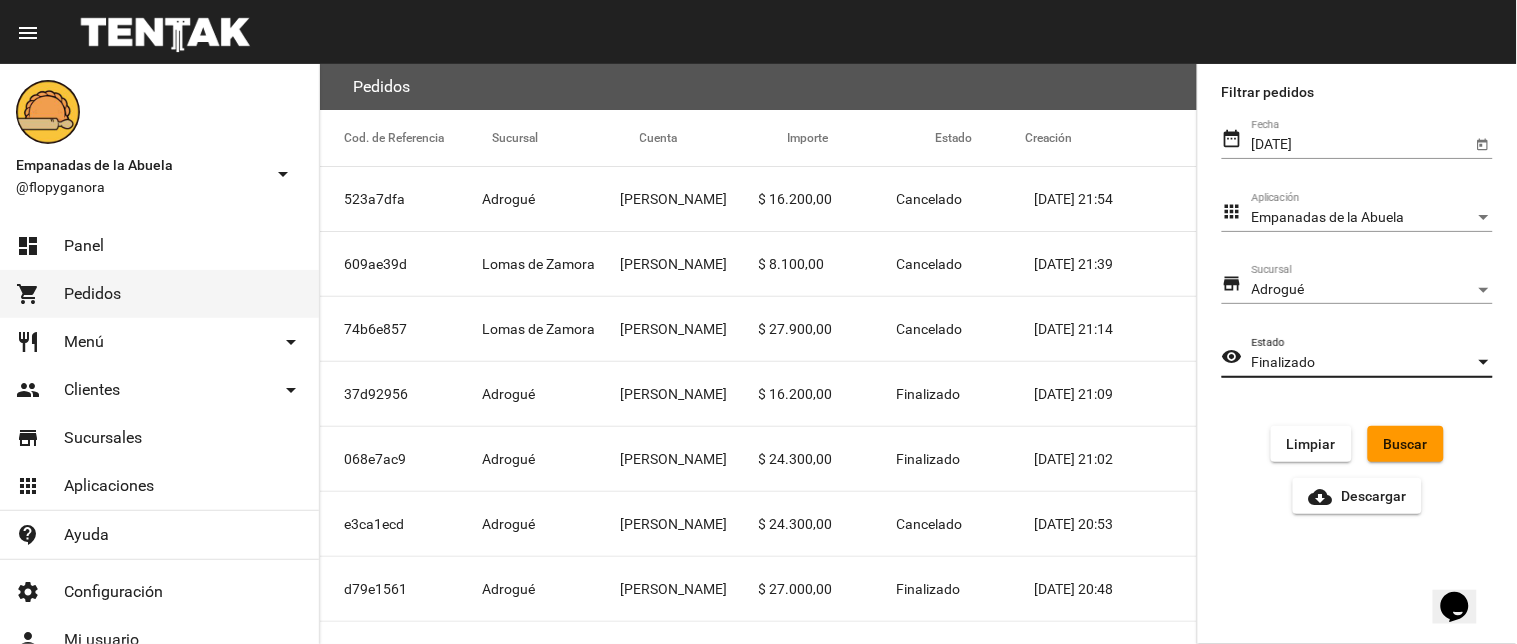 click on "Buscar" 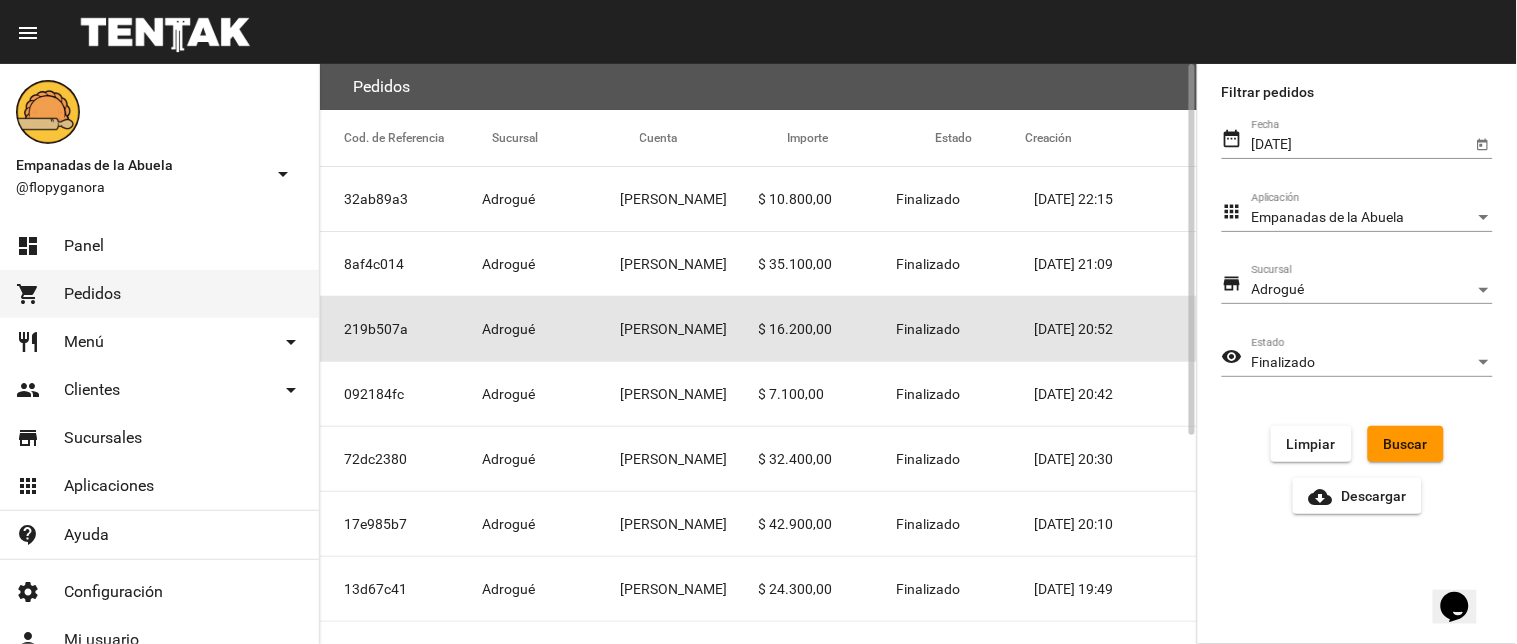click on "[PERSON_NAME]" 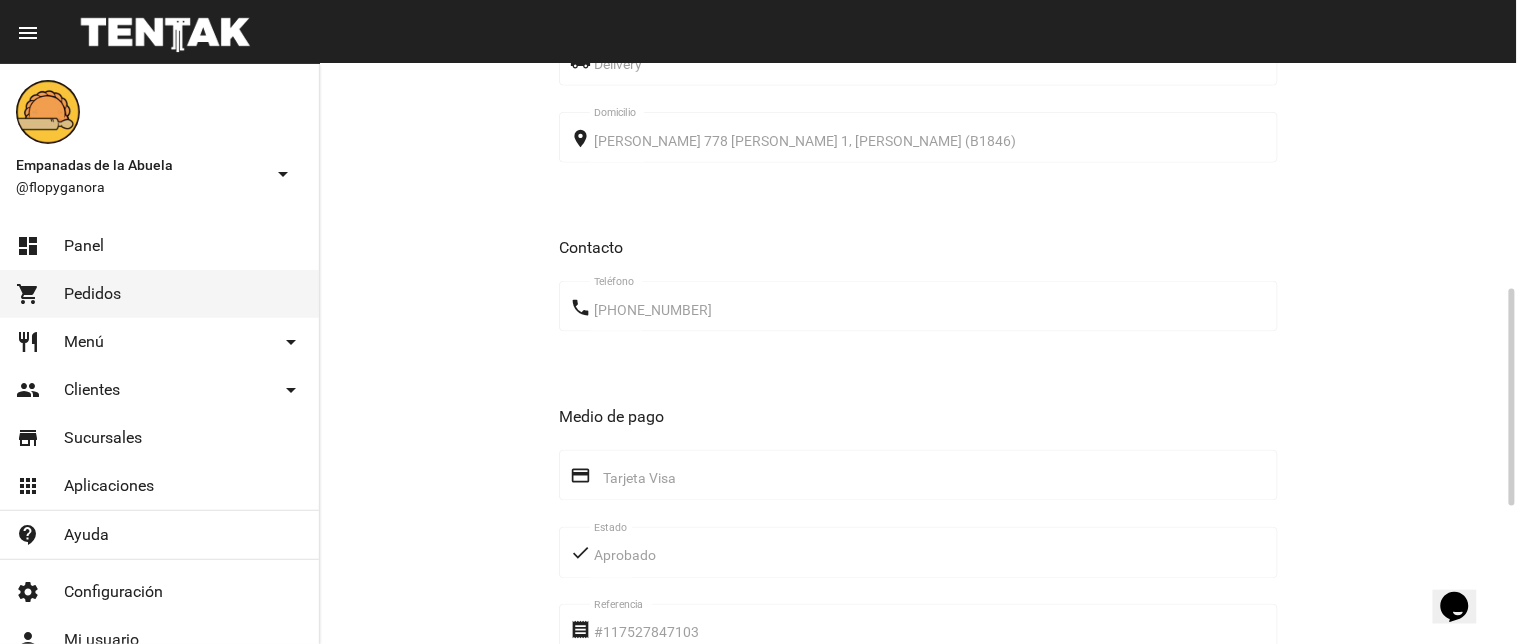 scroll, scrollTop: 964, scrollLeft: 0, axis: vertical 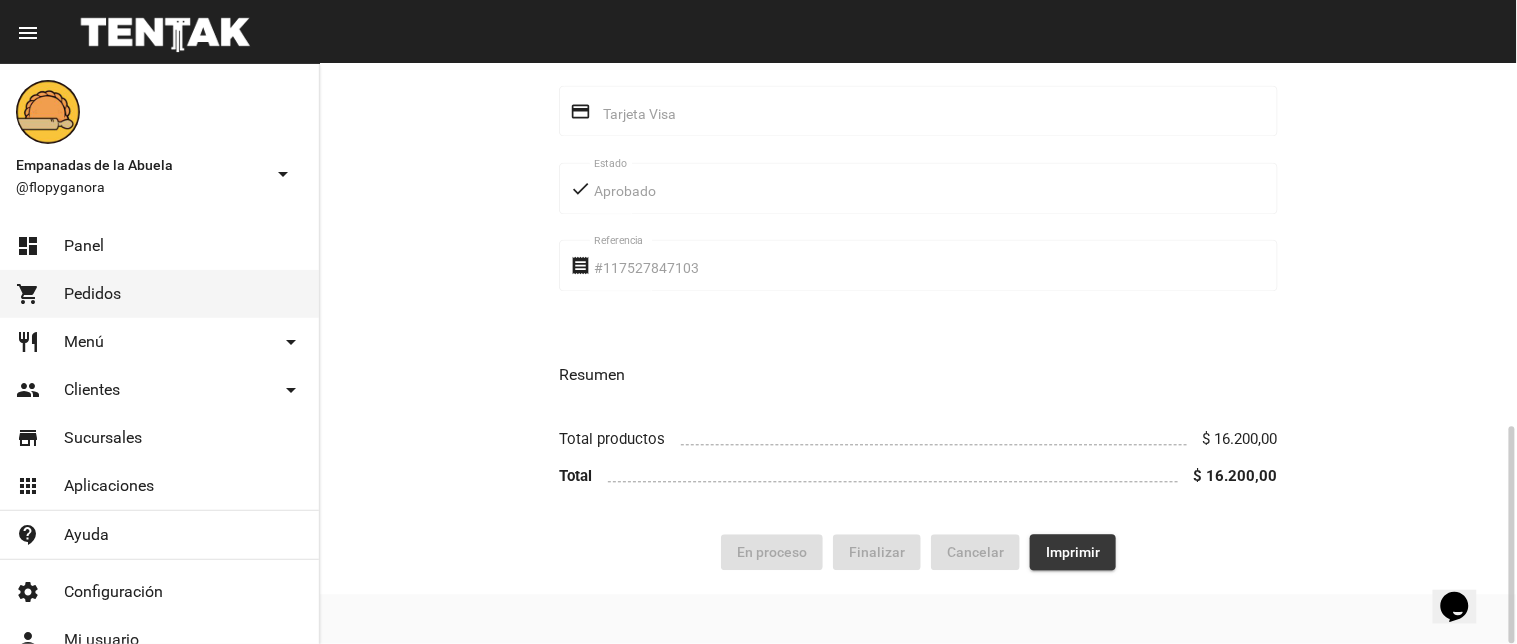 click on "Imprimir" 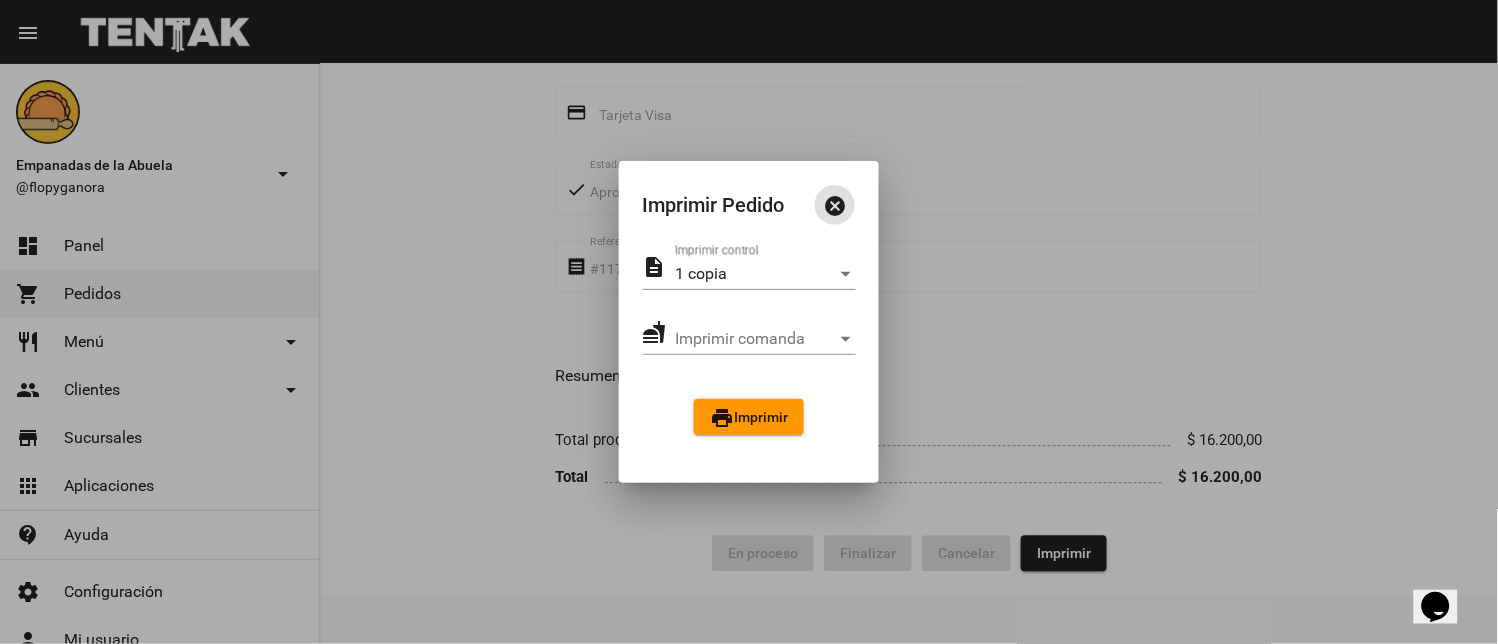 click on "print  Imprimir" at bounding box center [749, 417] 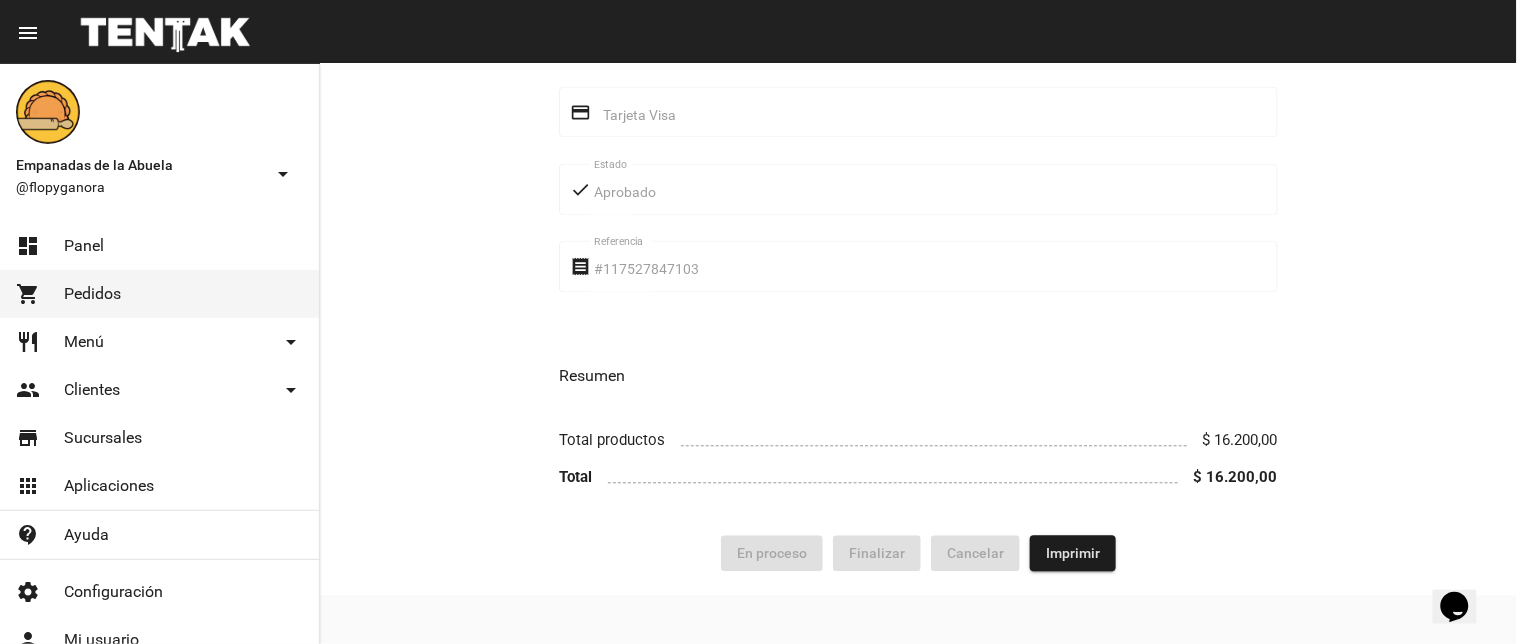 scroll, scrollTop: 0, scrollLeft: 0, axis: both 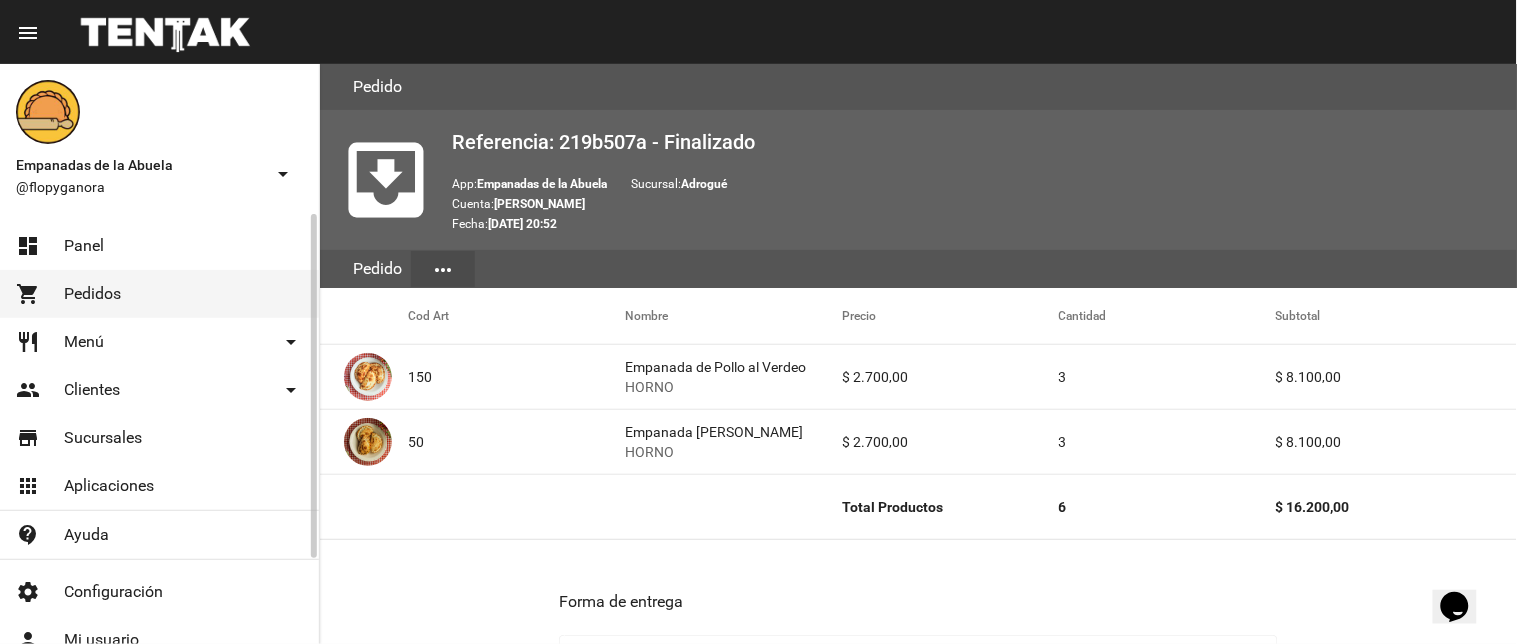 click on "Panel" 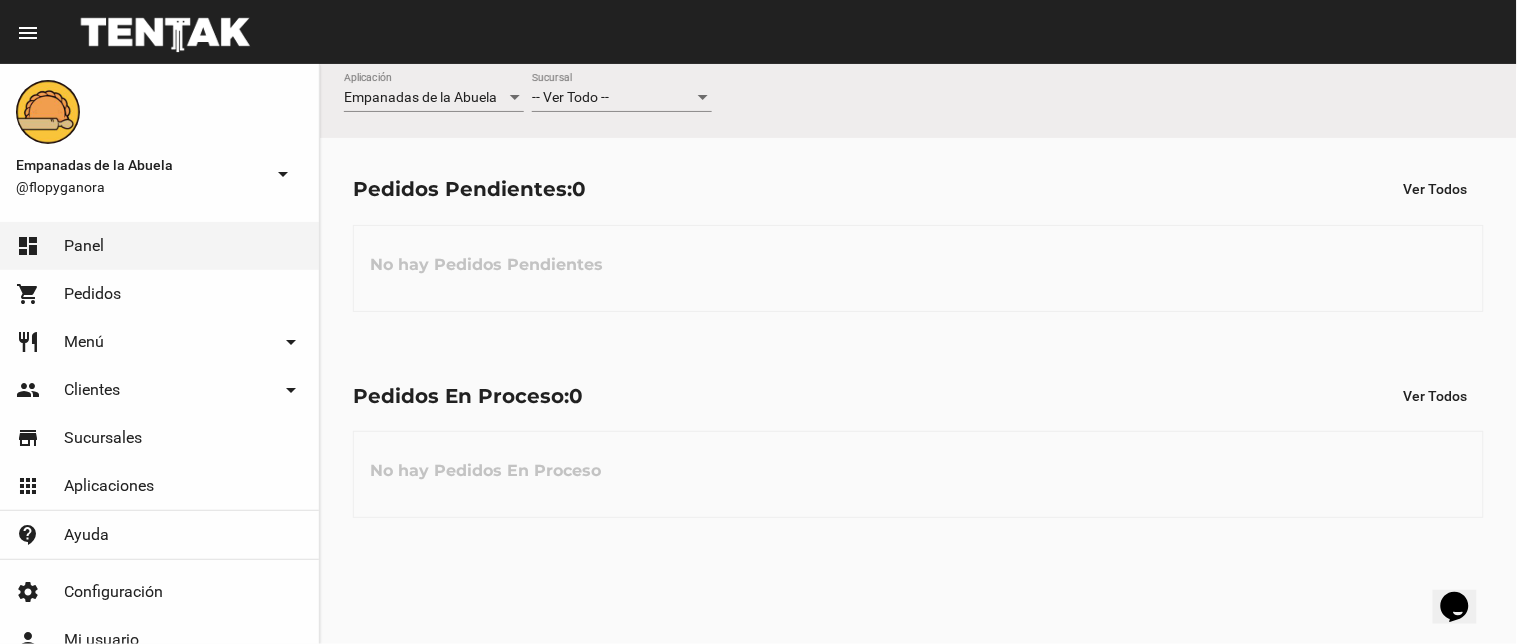click on "-- Ver Todo --" at bounding box center [570, 97] 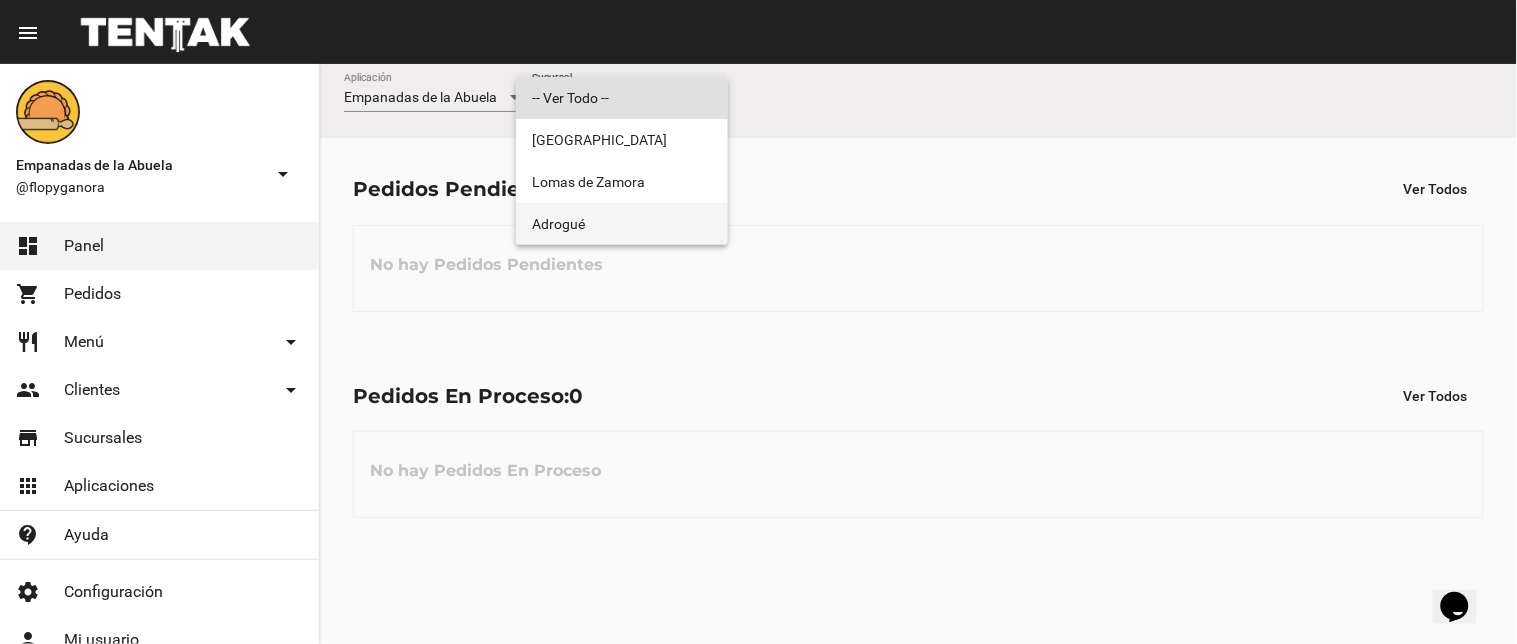click on "Adrogué" at bounding box center [622, 224] 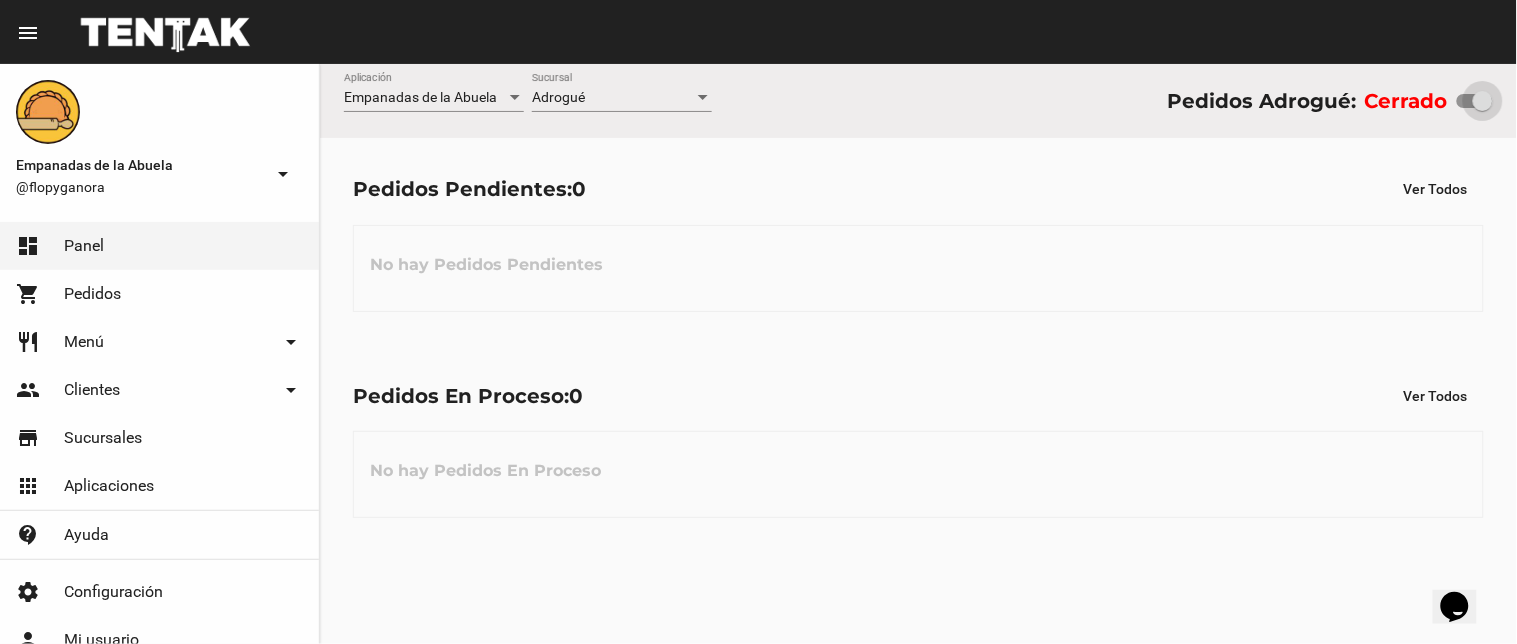 drag, startPoint x: 1466, startPoint y: 106, endPoint x: 1502, endPoint y: 106, distance: 36 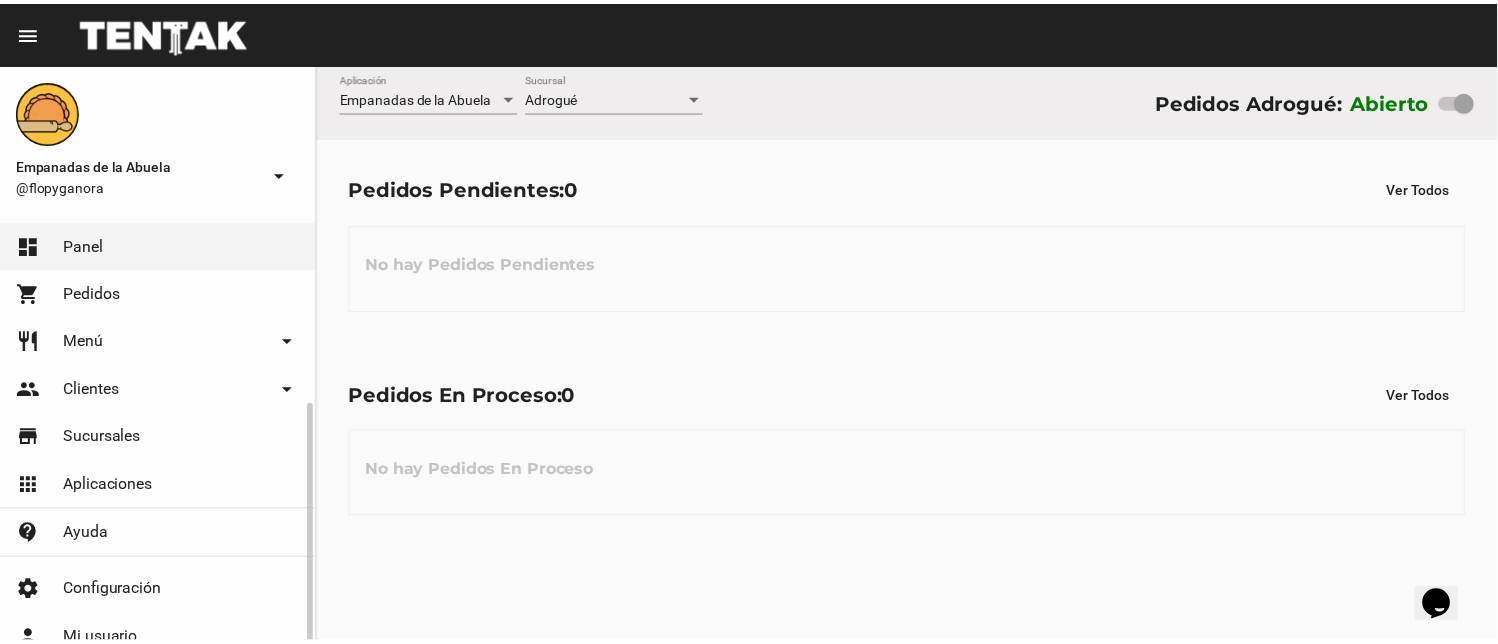 scroll, scrollTop: 105, scrollLeft: 0, axis: vertical 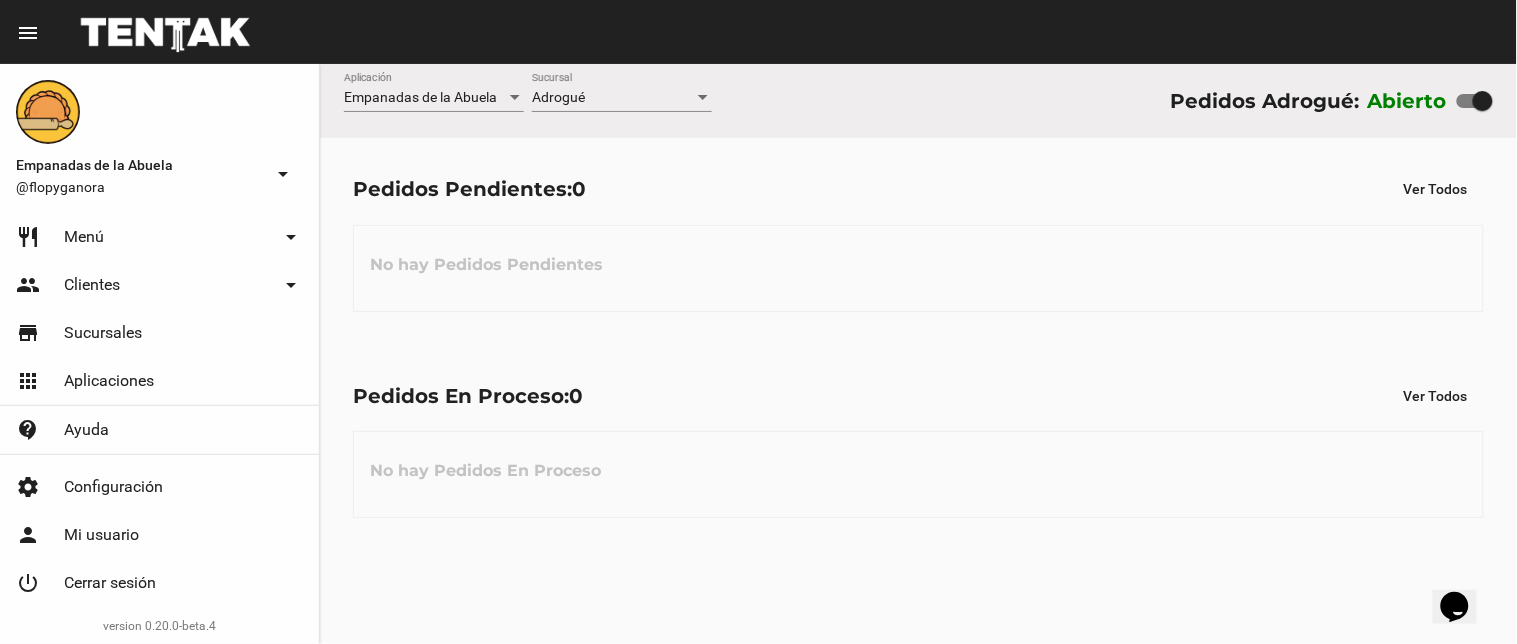 click on "Adrogué Sucursal" 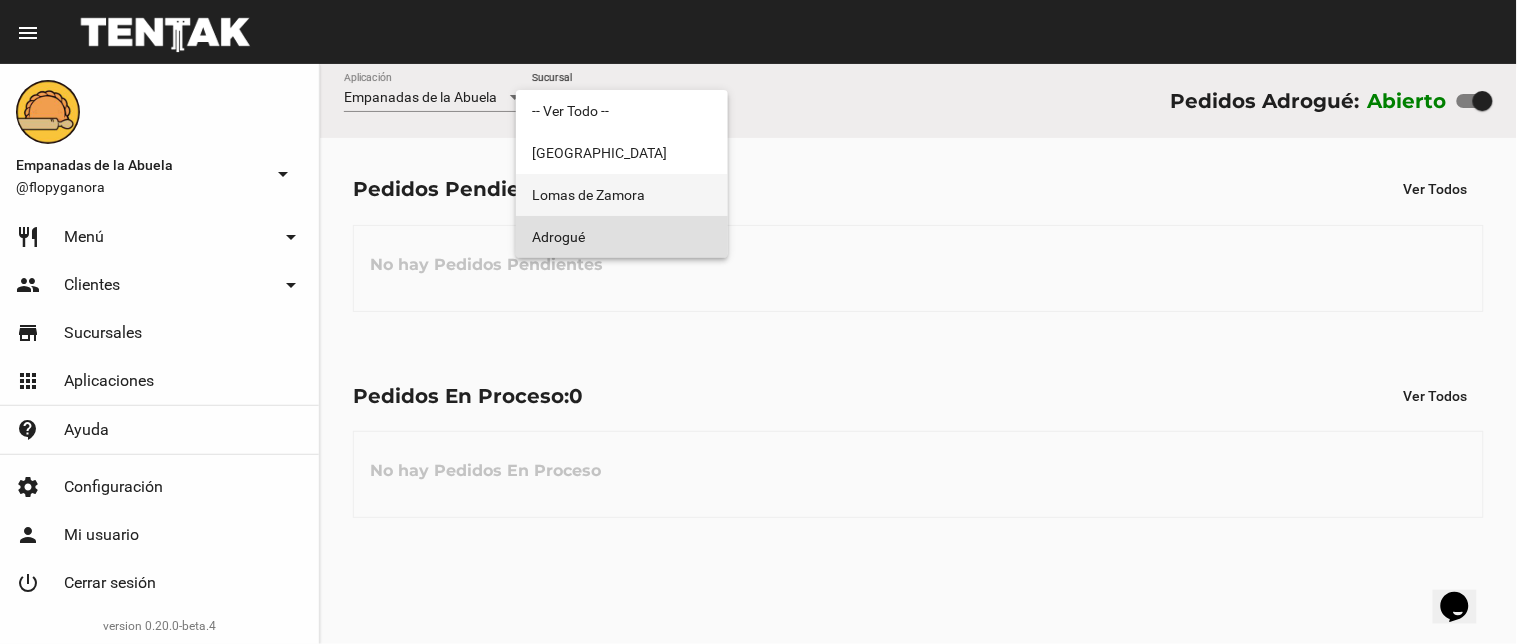 click on "Lomas de Zamora" at bounding box center [622, 195] 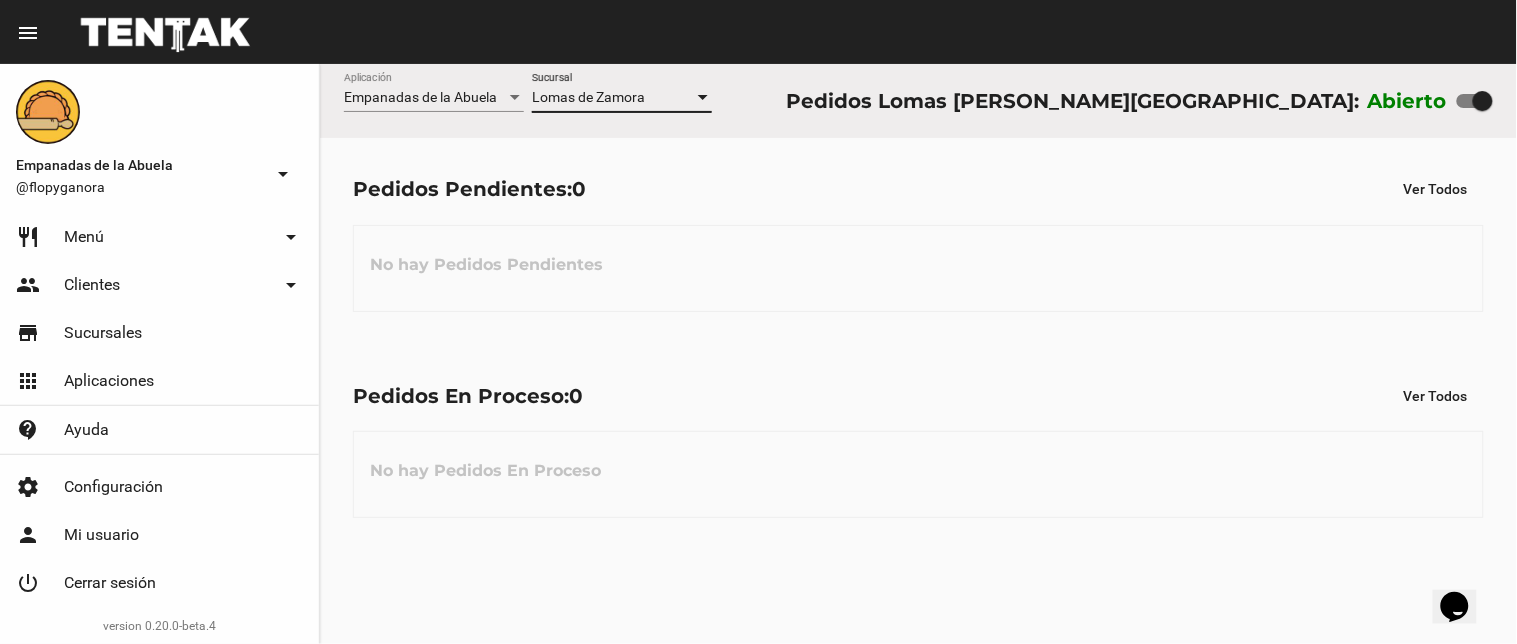 drag, startPoint x: 631, startPoint y: 68, endPoint x: 630, endPoint y: 116, distance: 48.010414 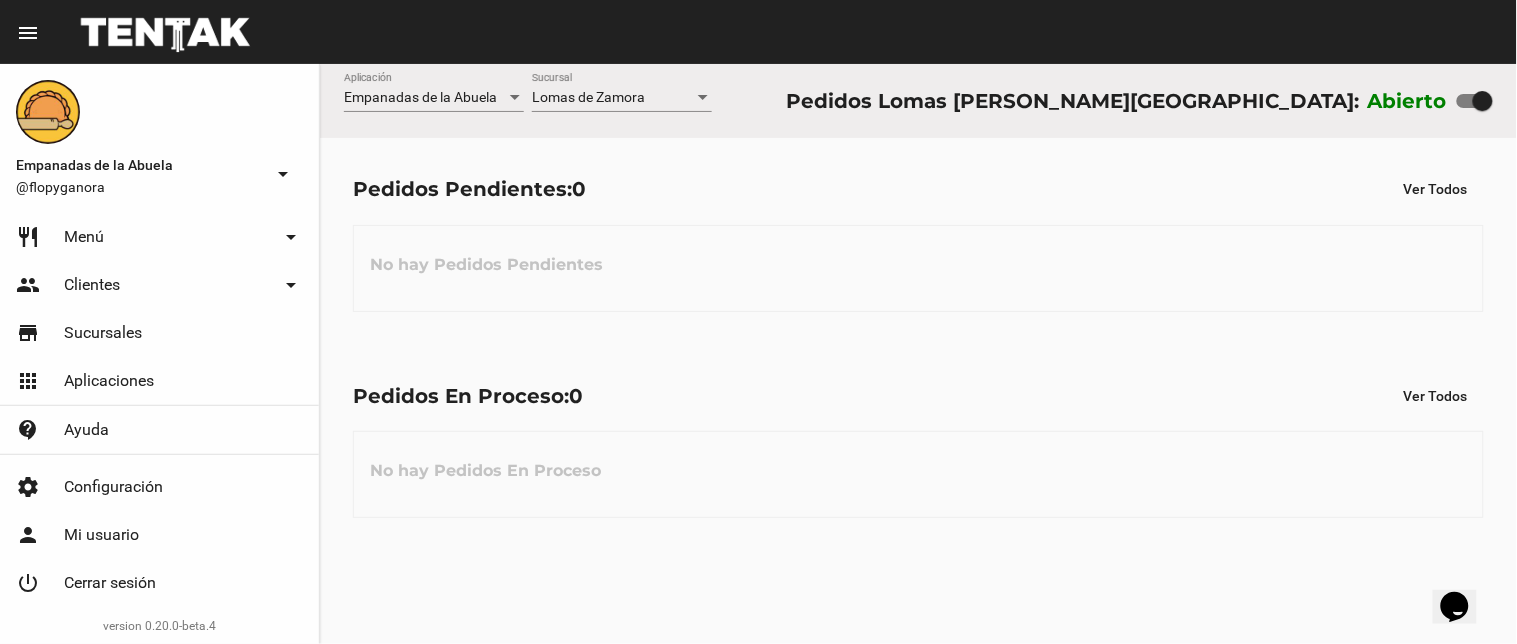 click on "Lomas [PERSON_NAME] Sucursal" 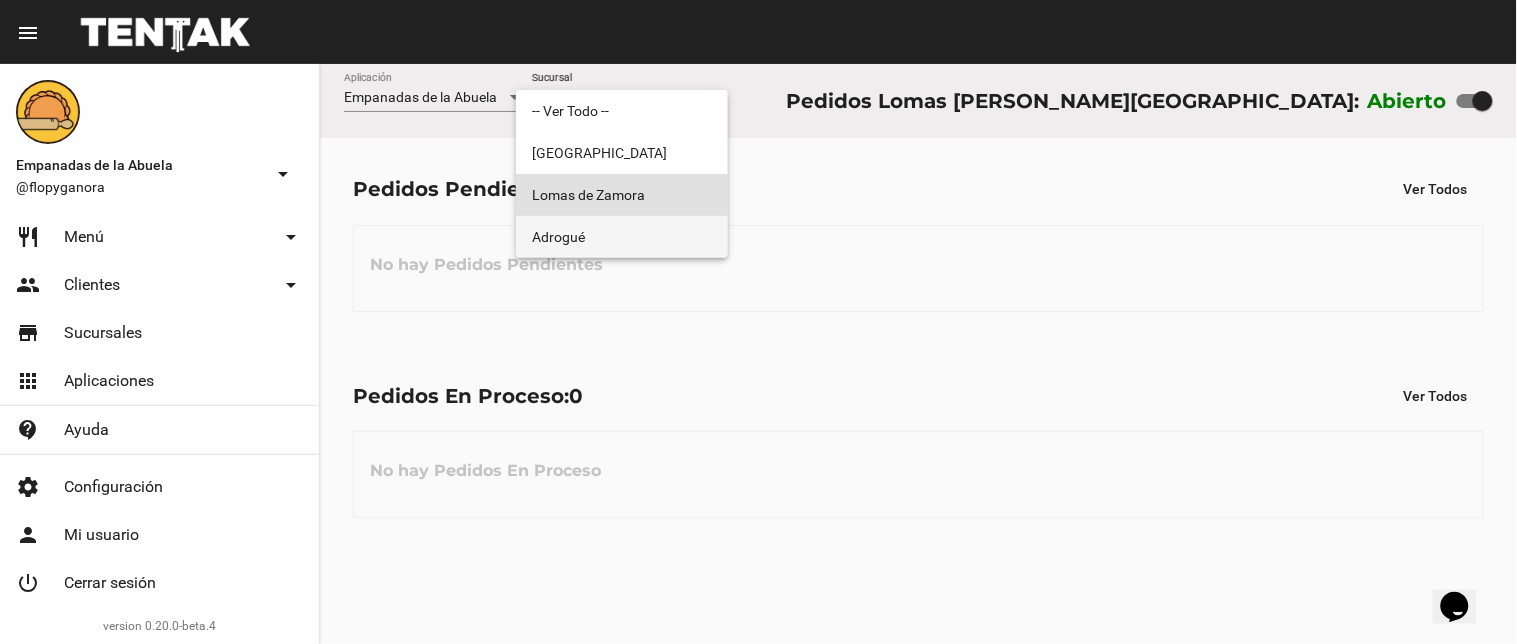 click on "Adrogué" at bounding box center (622, 237) 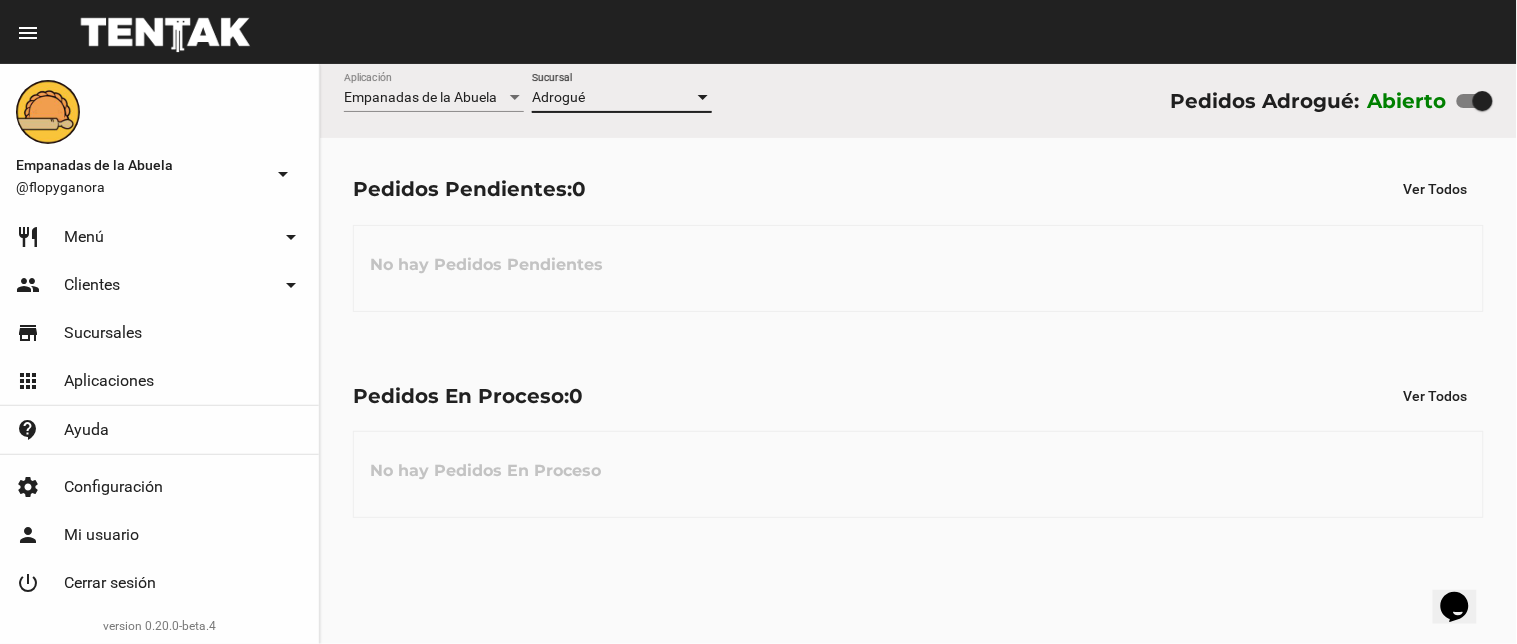 click on "Empanadas de la Abuela Aplicación" 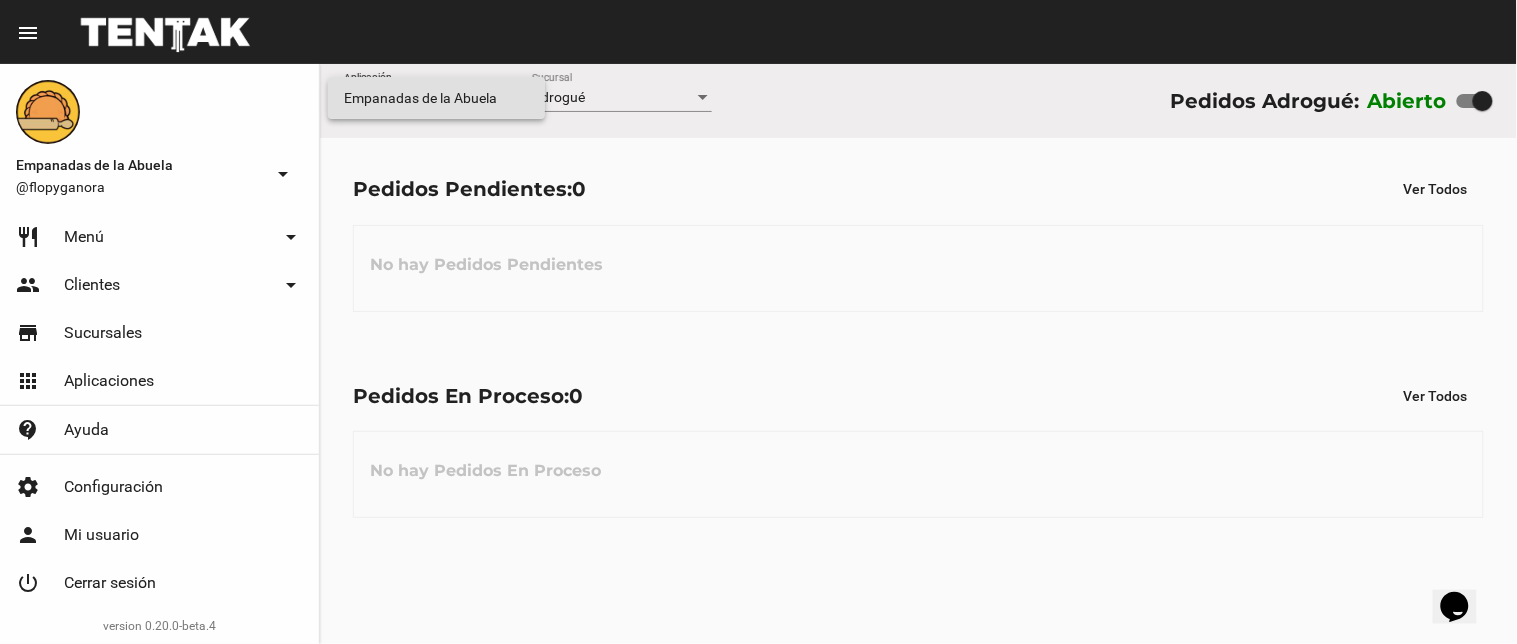 click at bounding box center [758, 322] 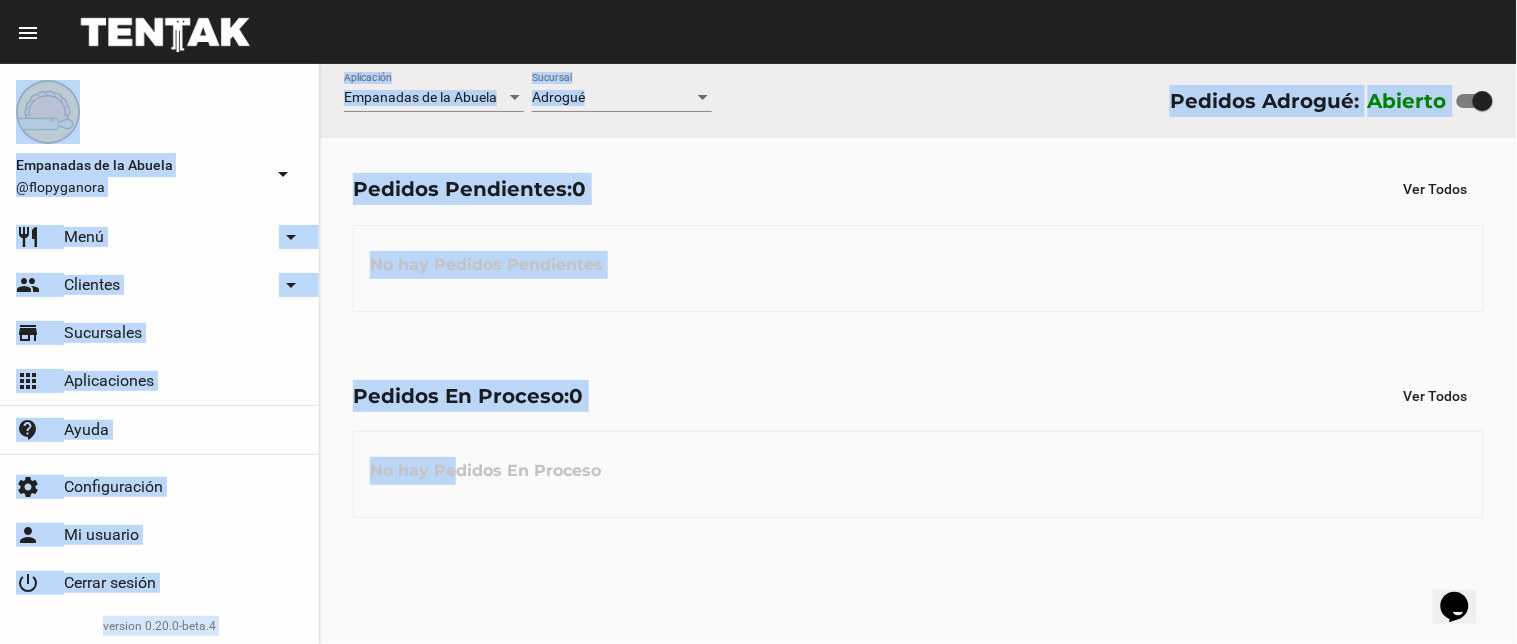 click on "menu  Resumen Empanadas de la Abuela @flopyganora arrow_drop_down dashboard Panel shopping_cart Pedidos restaurant Menú arrow_drop_down Categorías Crear categoría Productos Crear producto Opciones Crear Opción Lista de Precios people Clientes arrow_drop_down Cuentas Grupos store Sucursales apps Aplicaciones contact_support Ayuda settings Configuración person Mi usuario power_settings_new Cerrar sesión version 0.20.0-beta.4 add Agregar cuenta Empanadas de la Abuela Aplicación Adrogué Sucursal Pedidos Adrogué: Abierto   Pedidos Pendientes:  0 Ver Todos No hay Pedidos Pendientes Pedidos En Proceso:  0 Ver Todos No hay Pedidos En Proceso [DATE]" at bounding box center (758, 322) 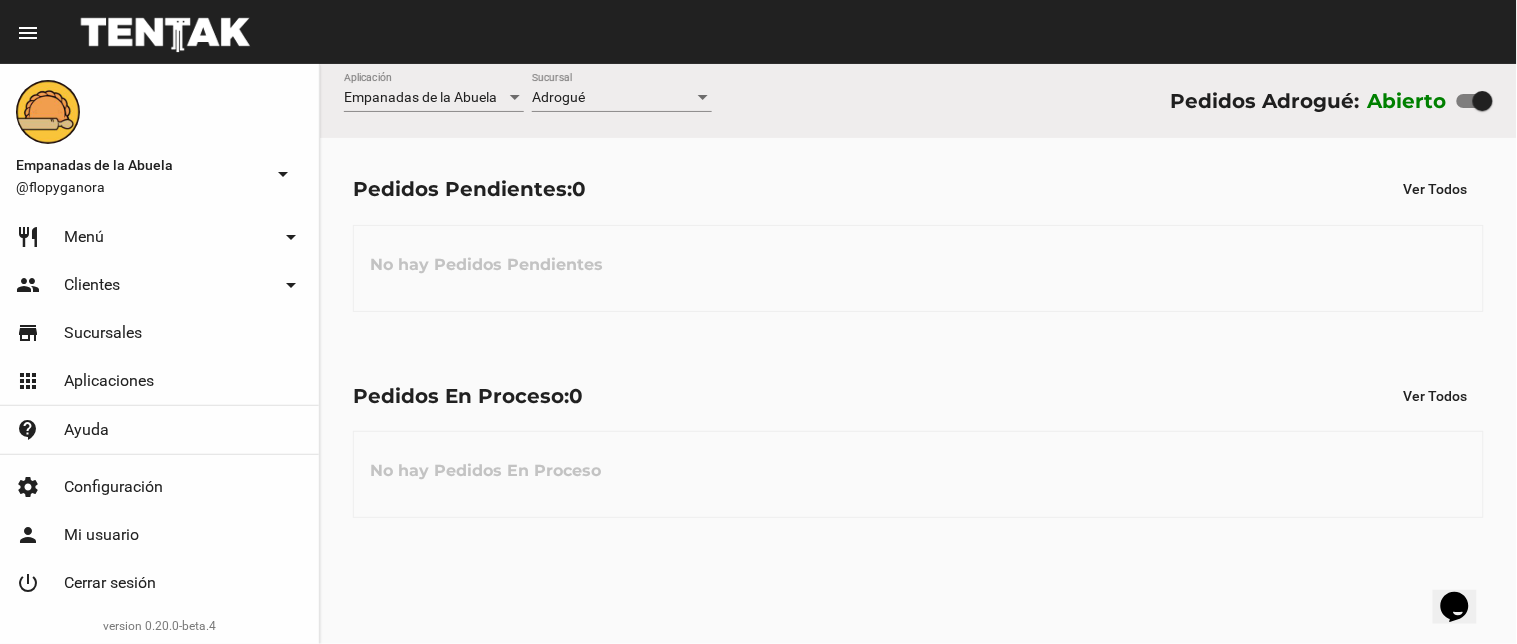 click on "Adrogué Sucursal" 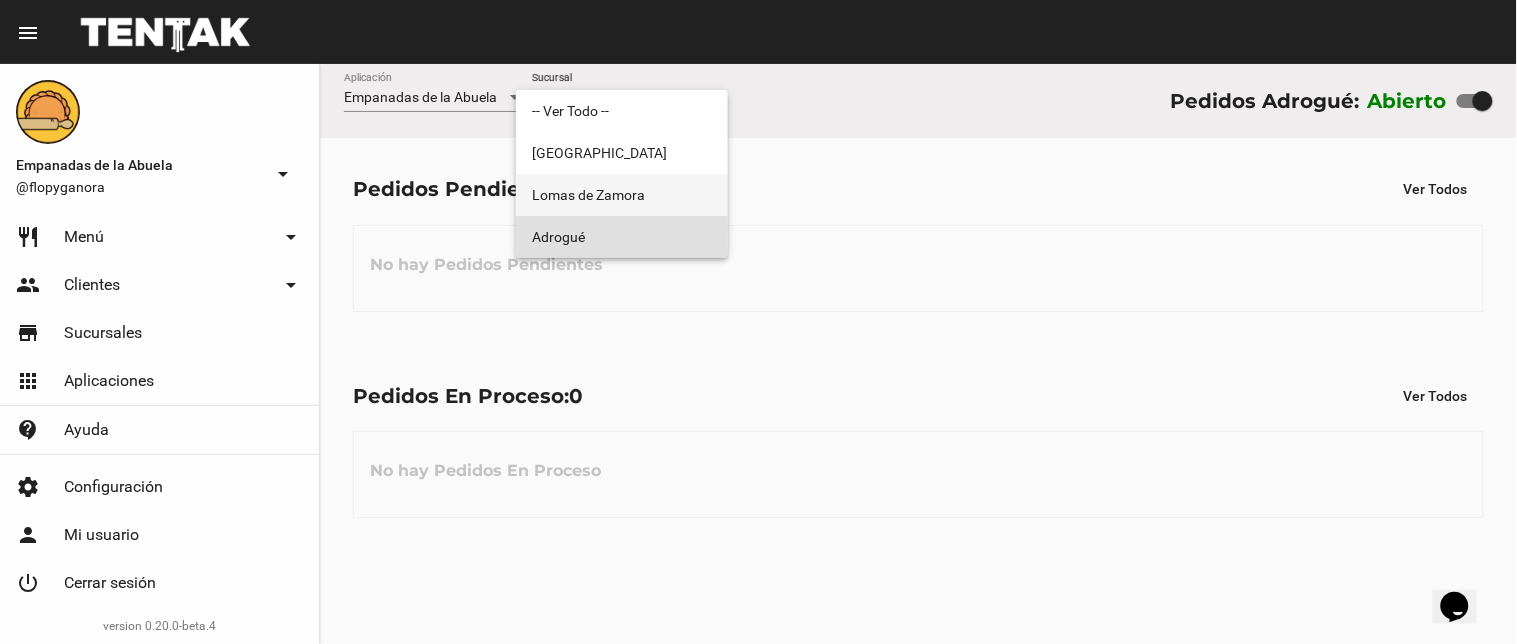 click on "Lomas de Zamora" at bounding box center [622, 195] 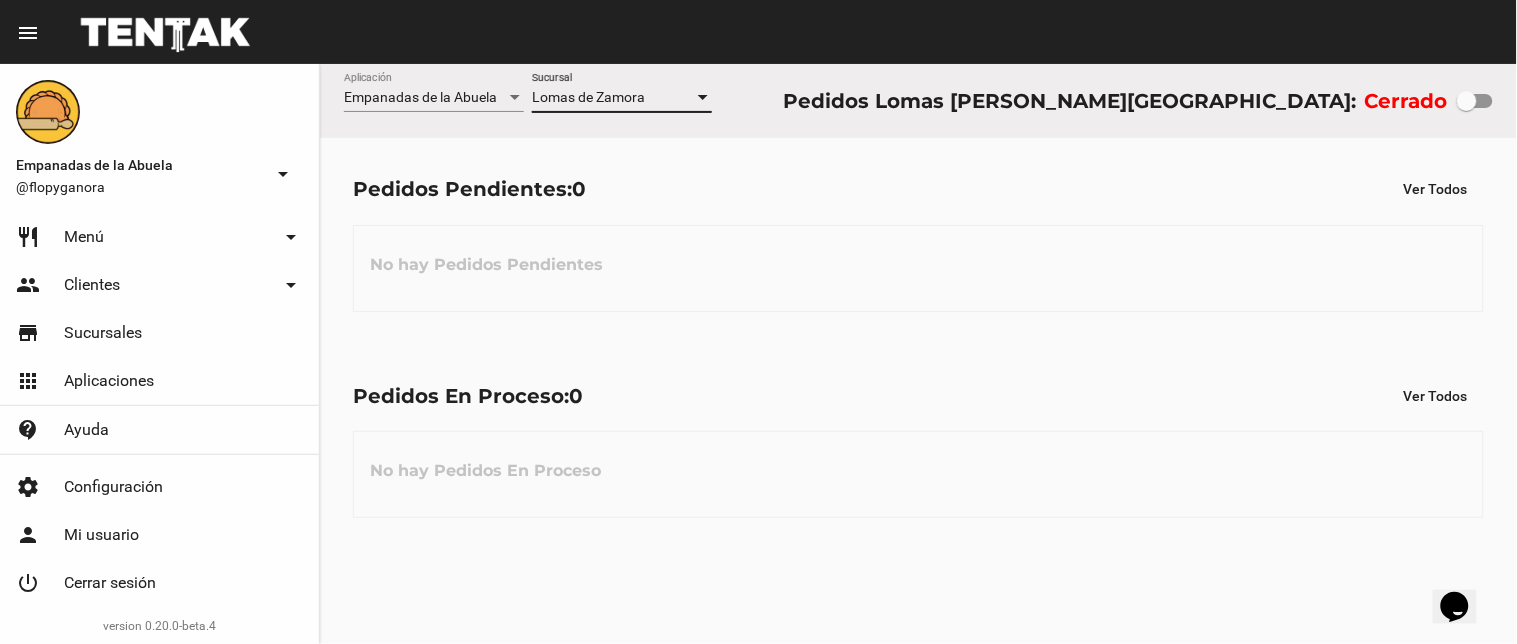 click on "Lomas de Zamora" at bounding box center (588, 97) 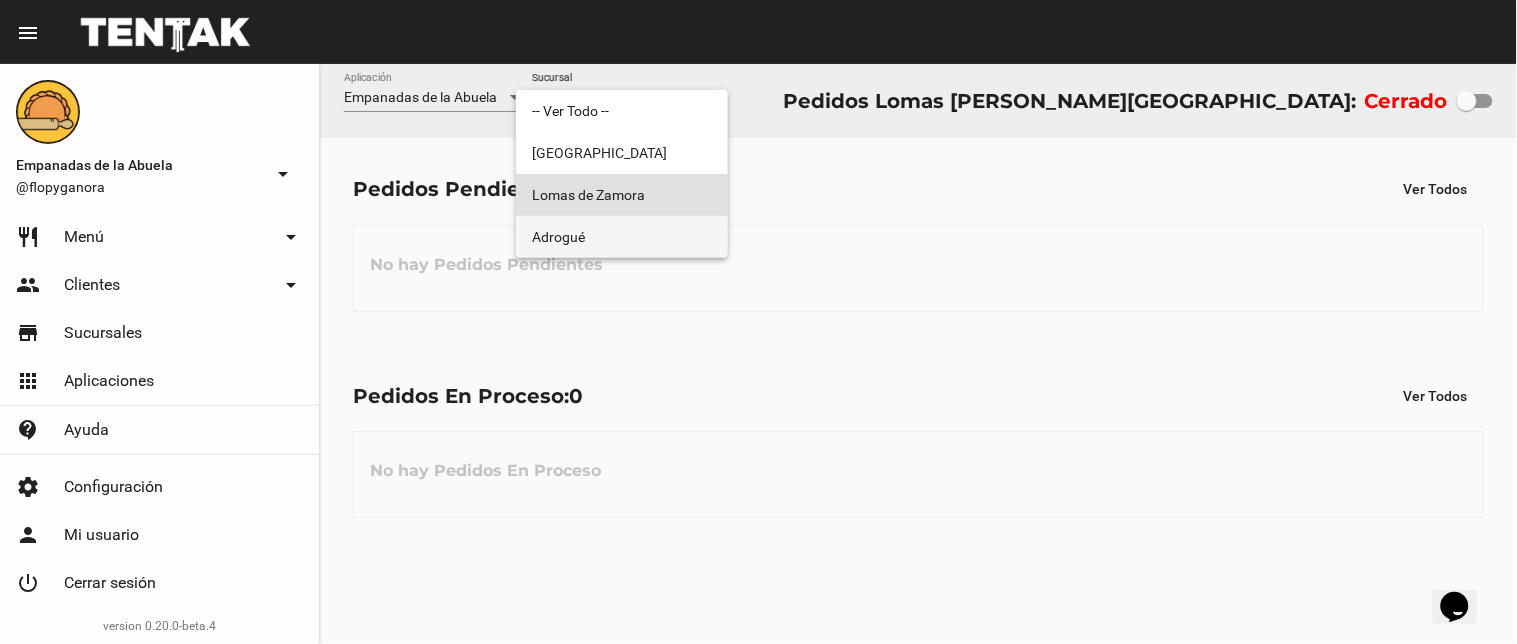 drag, startPoint x: 627, startPoint y: 235, endPoint x: 767, endPoint y: 194, distance: 145.88008 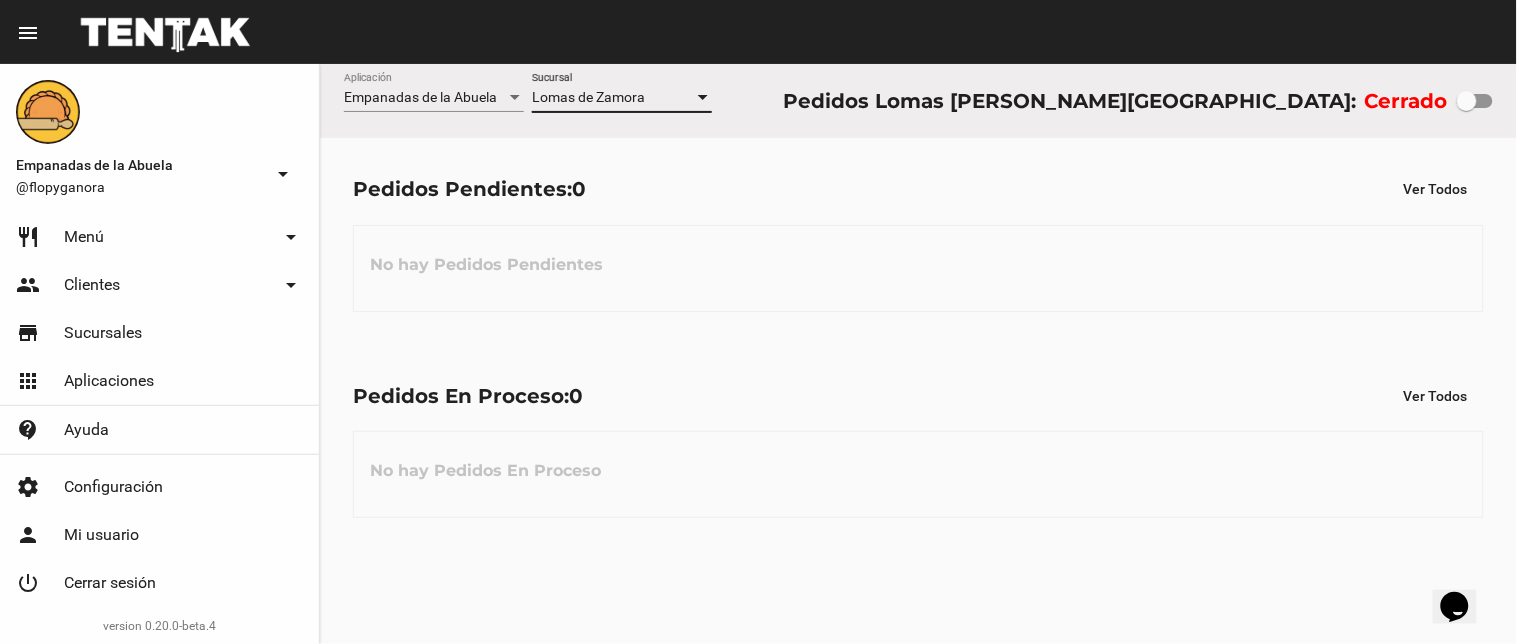 checkbox on "true" 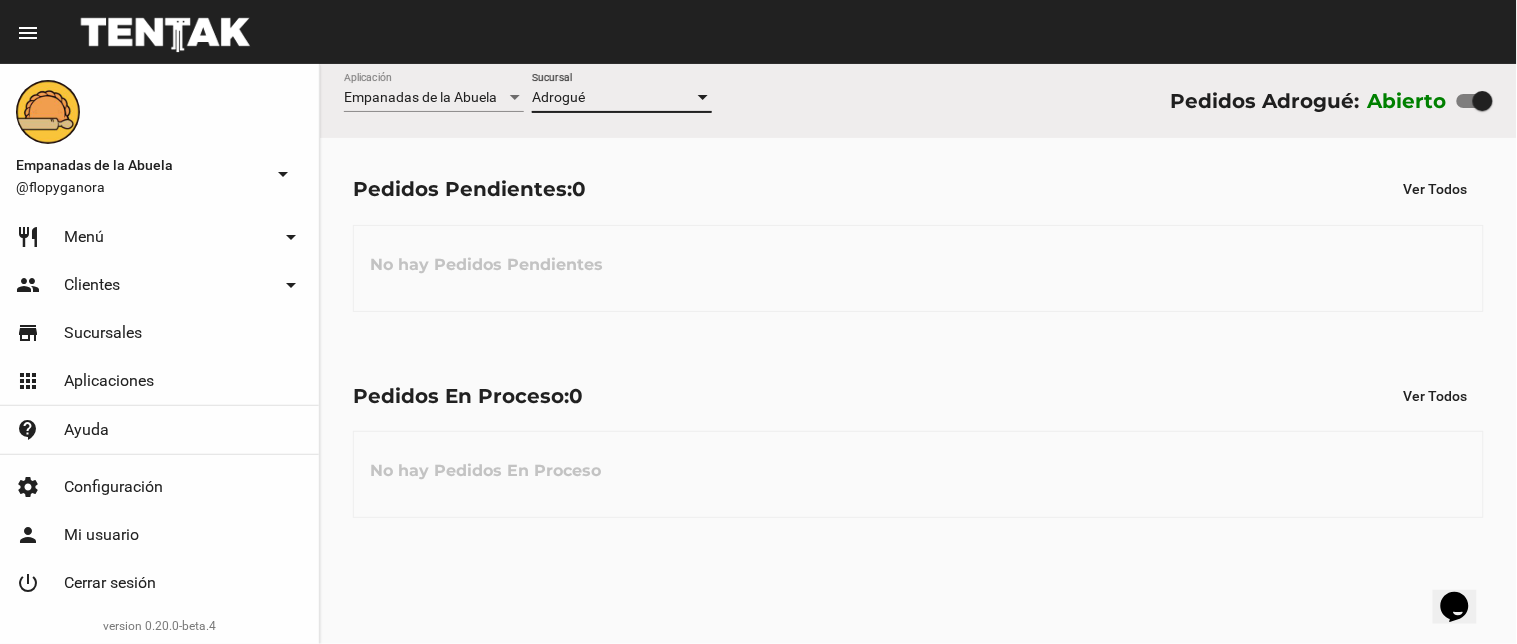 click on "Adrogué Sucursal" 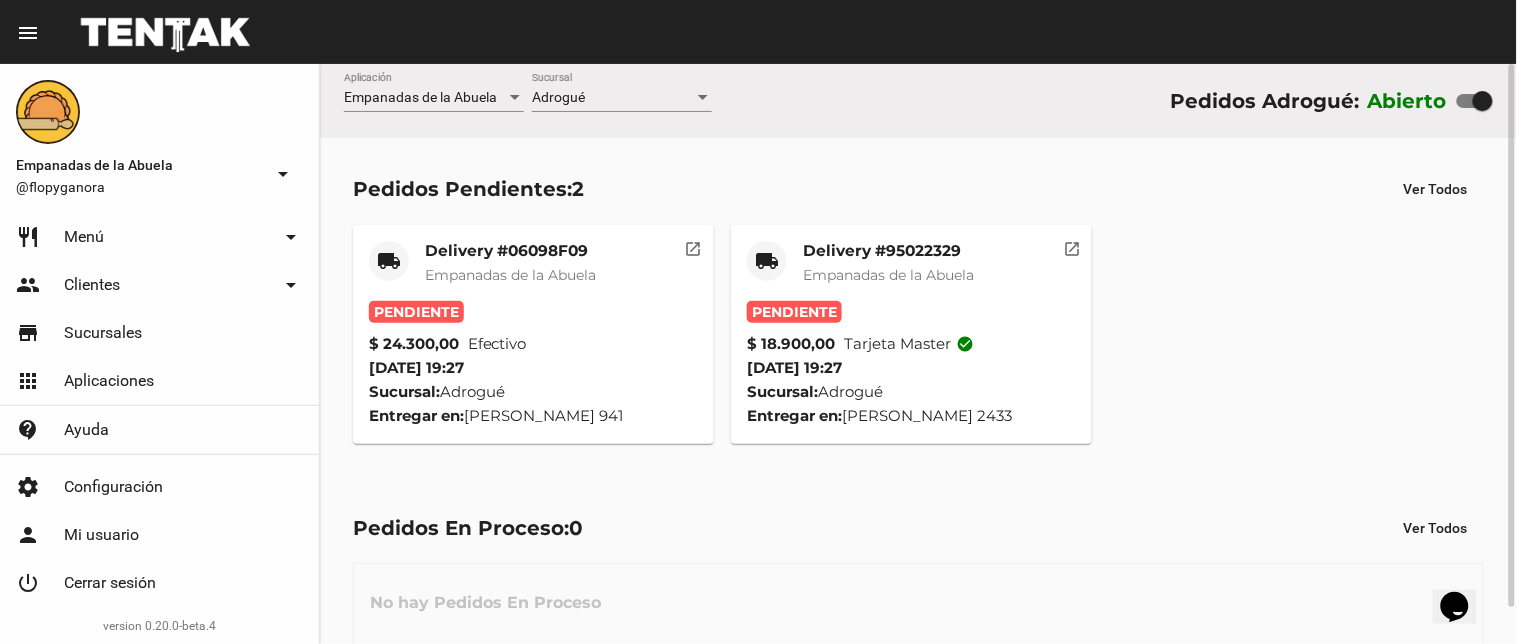 click on "Delivery #95022329" 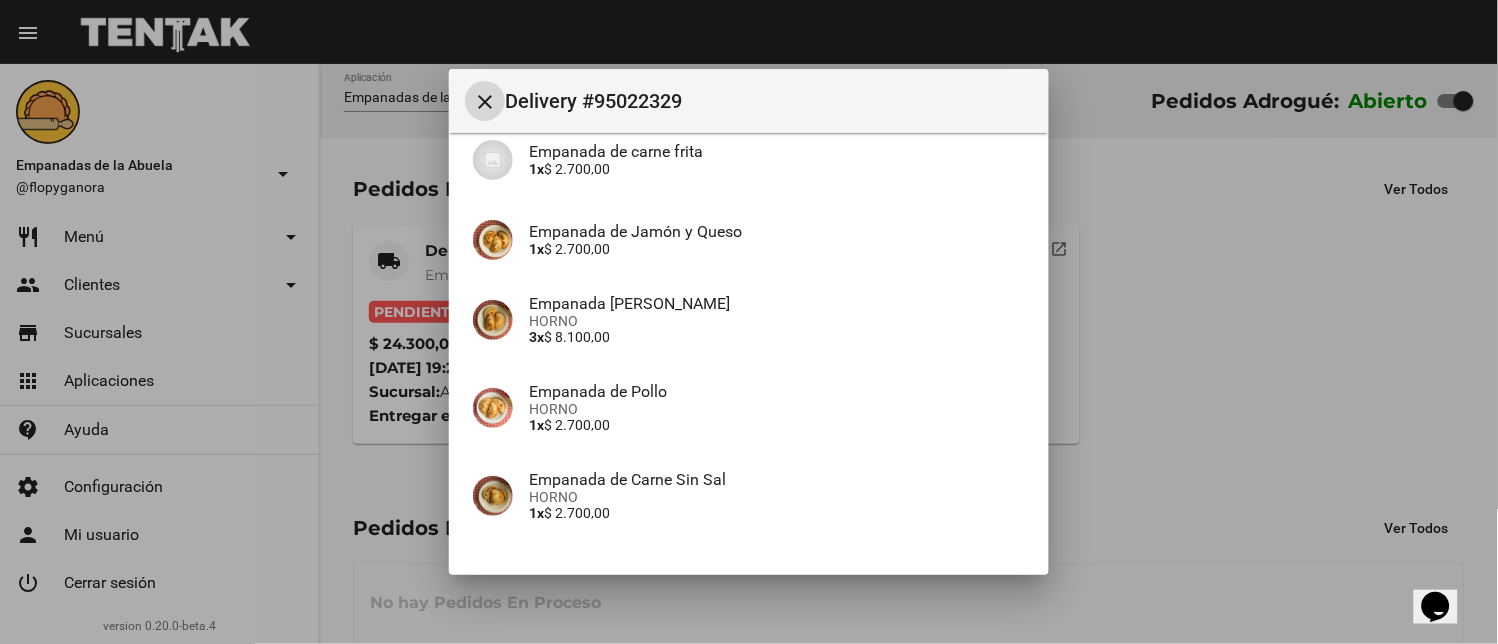 scroll, scrollTop: 330, scrollLeft: 0, axis: vertical 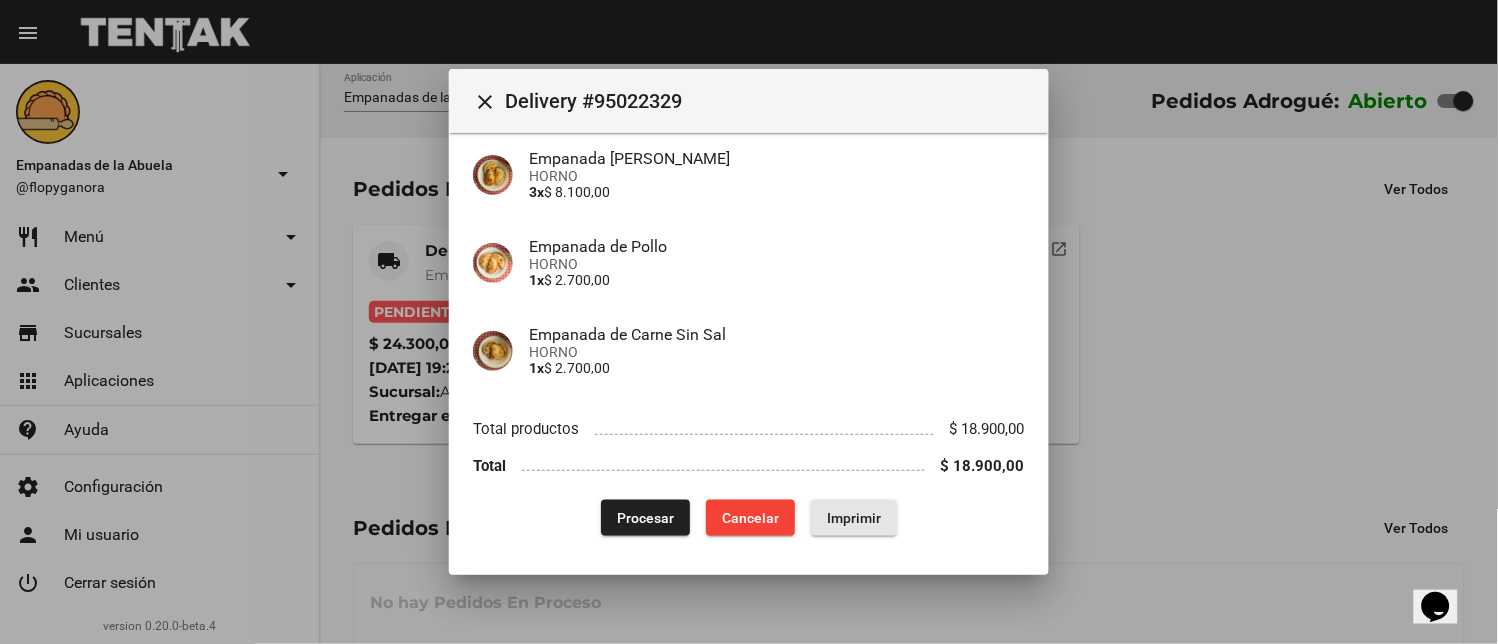 click on "Imprimir" 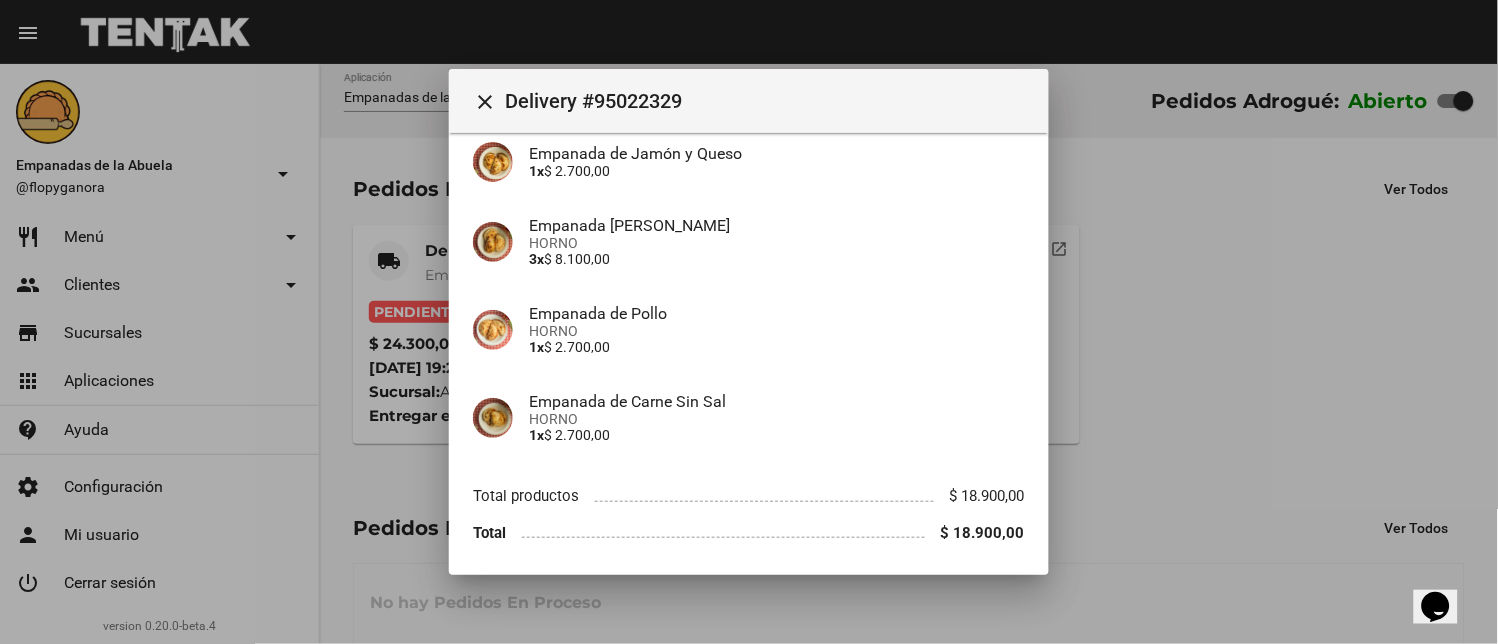 scroll, scrollTop: 330, scrollLeft: 0, axis: vertical 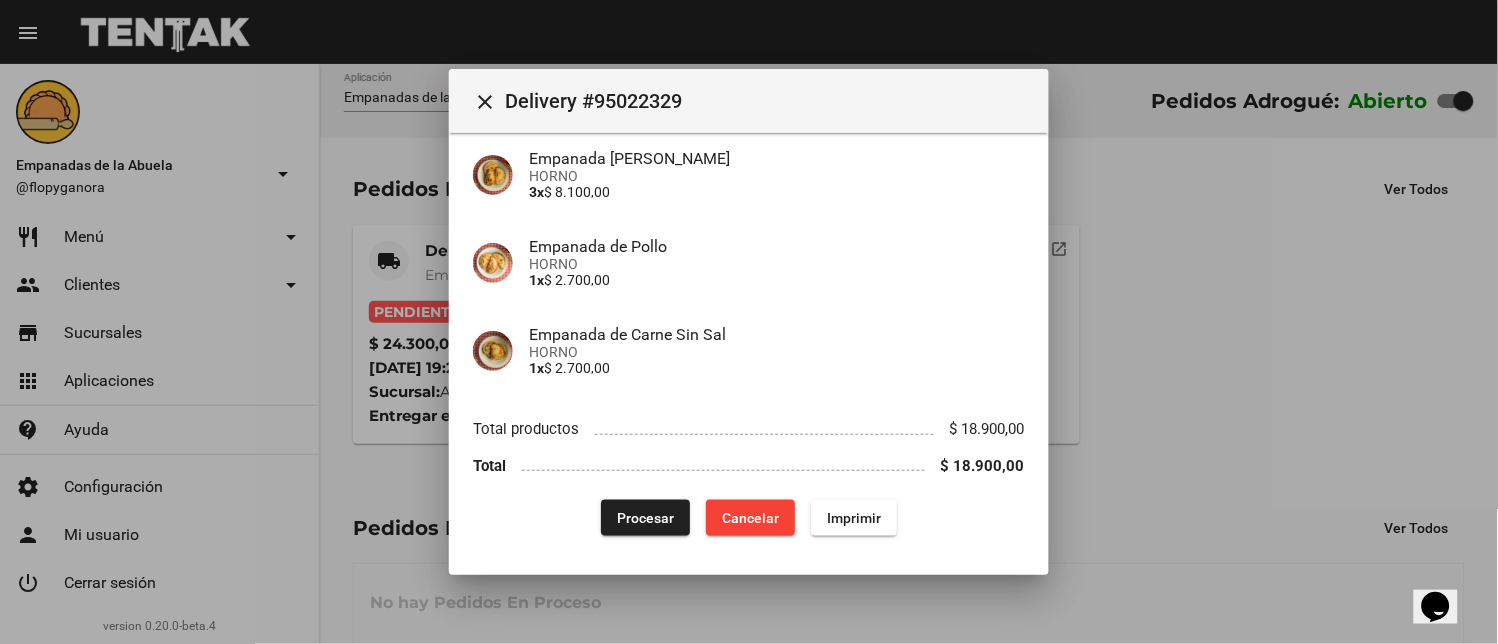 drag, startPoint x: 625, startPoint y: 506, endPoint x: 636, endPoint y: 494, distance: 16.27882 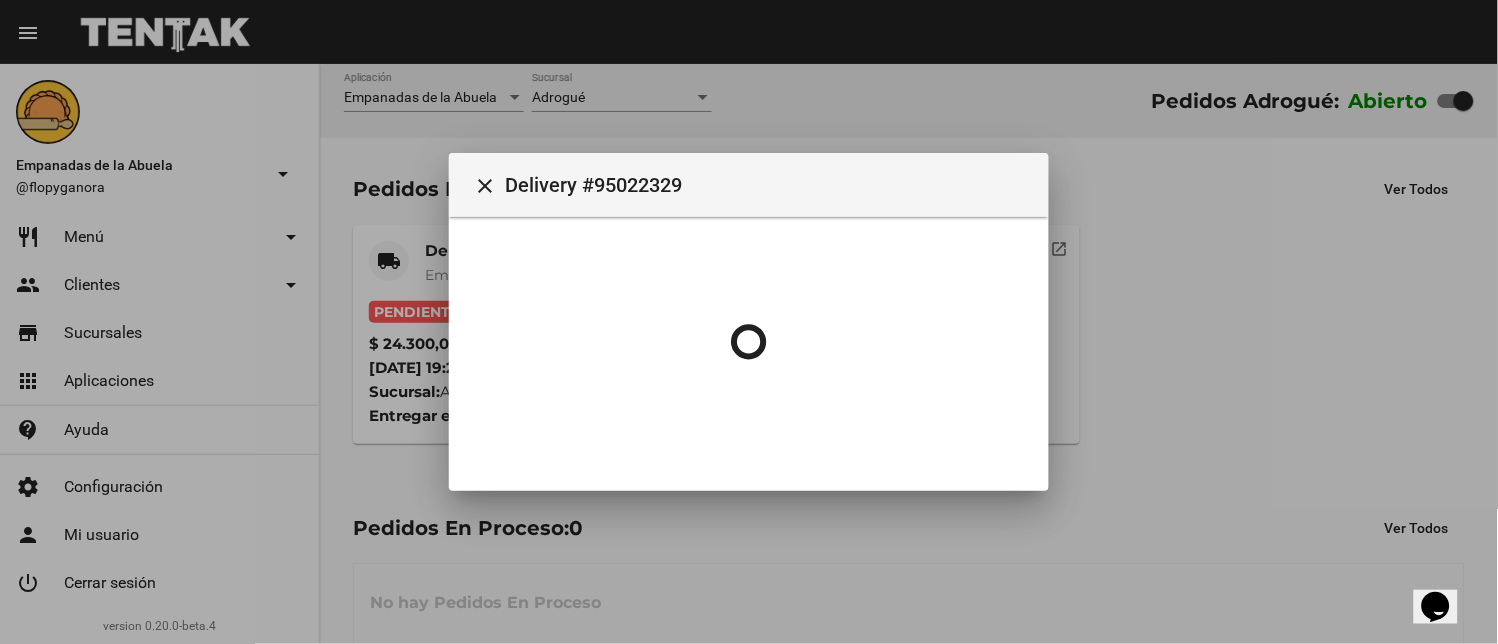 scroll, scrollTop: 0, scrollLeft: 0, axis: both 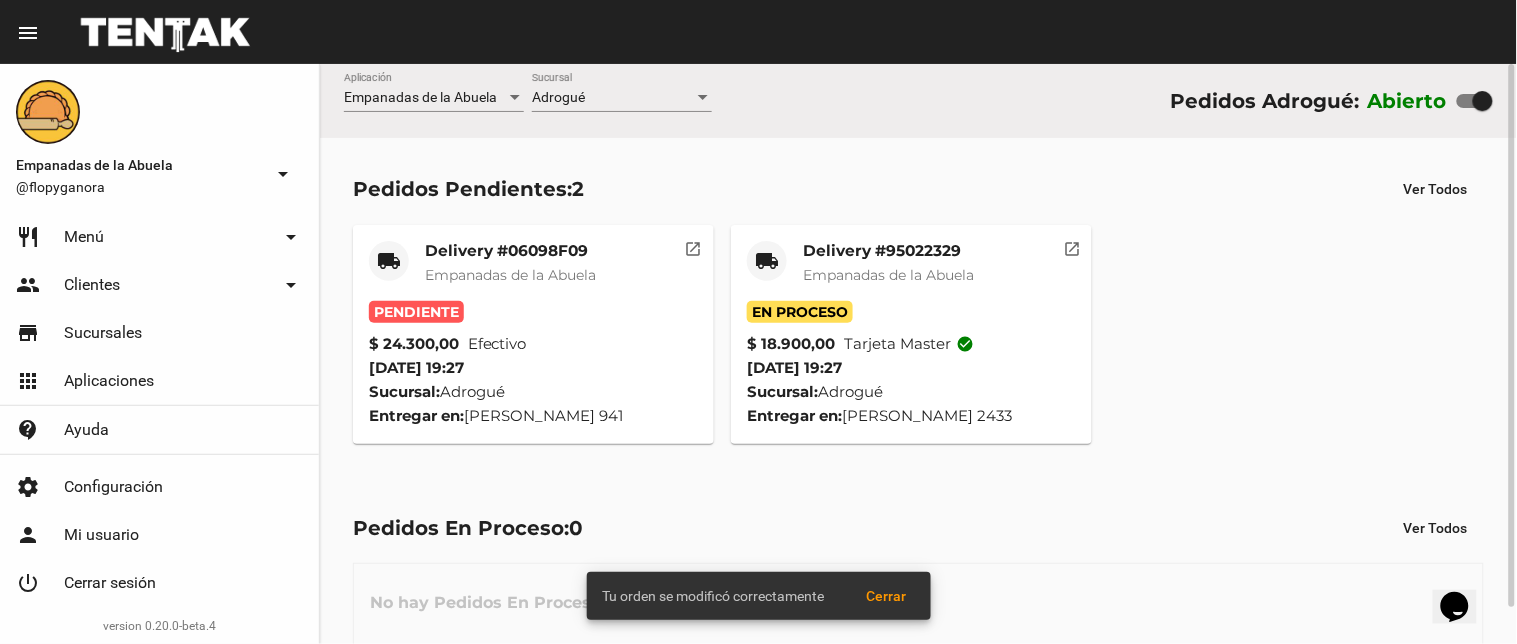 click on "Delivery #06098F09" 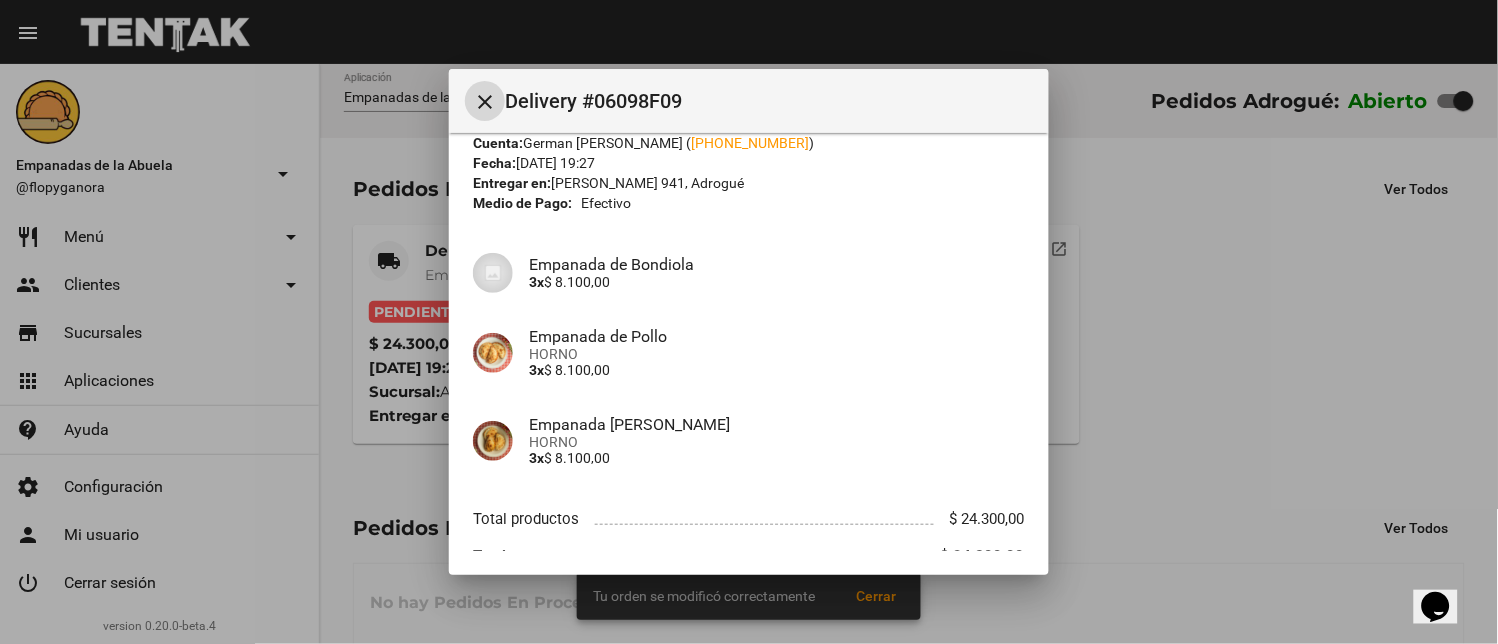 scroll, scrollTop: 154, scrollLeft: 0, axis: vertical 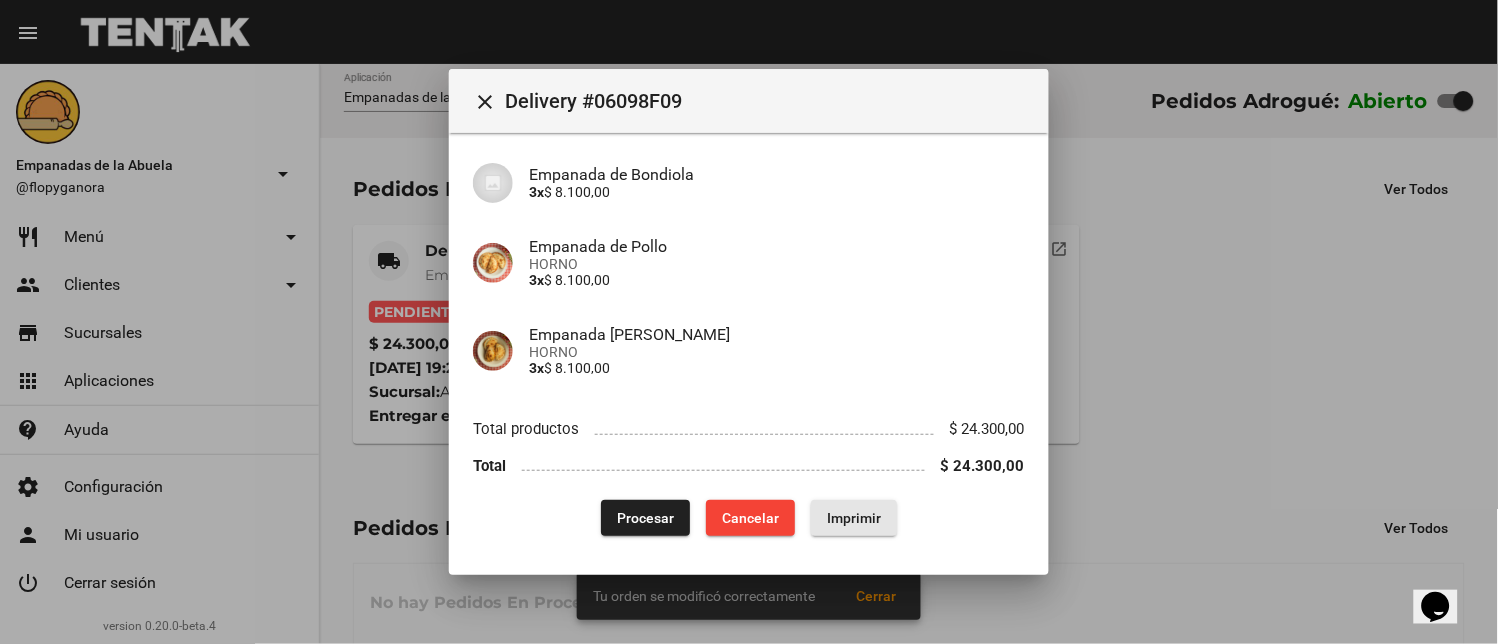 click on "Imprimir" 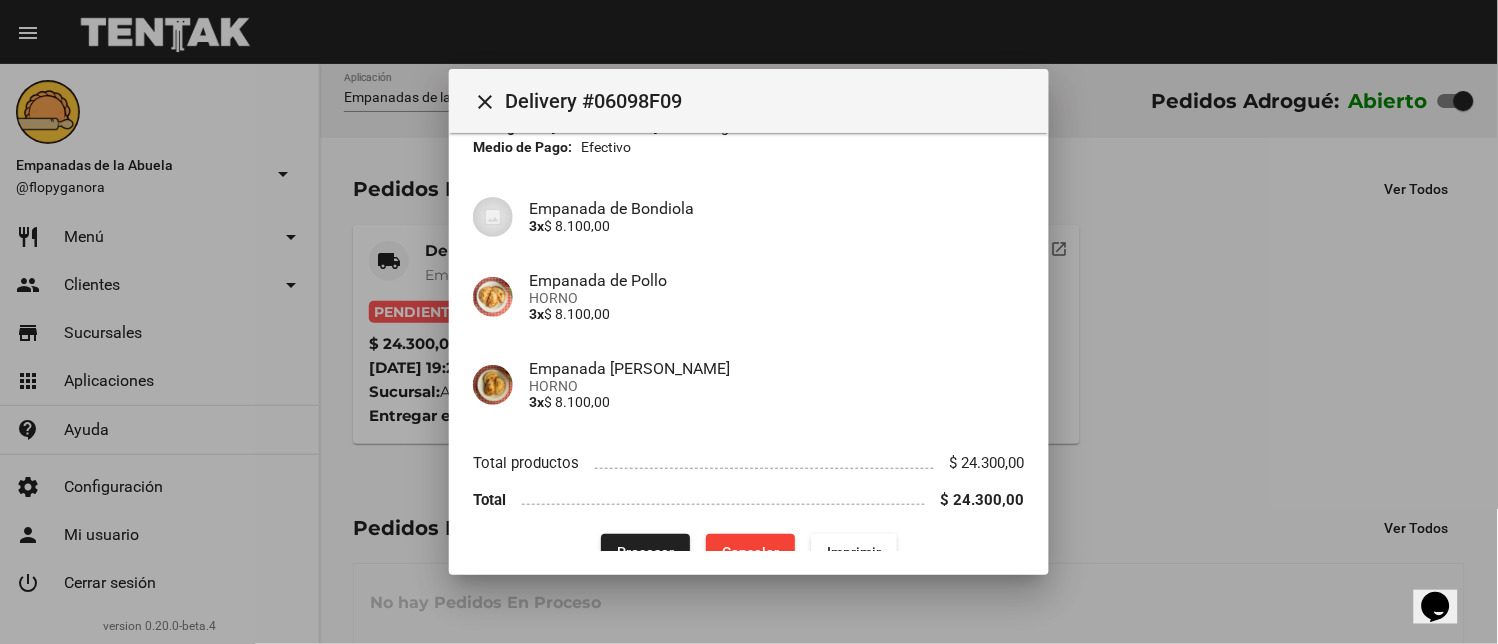 scroll, scrollTop: 154, scrollLeft: 0, axis: vertical 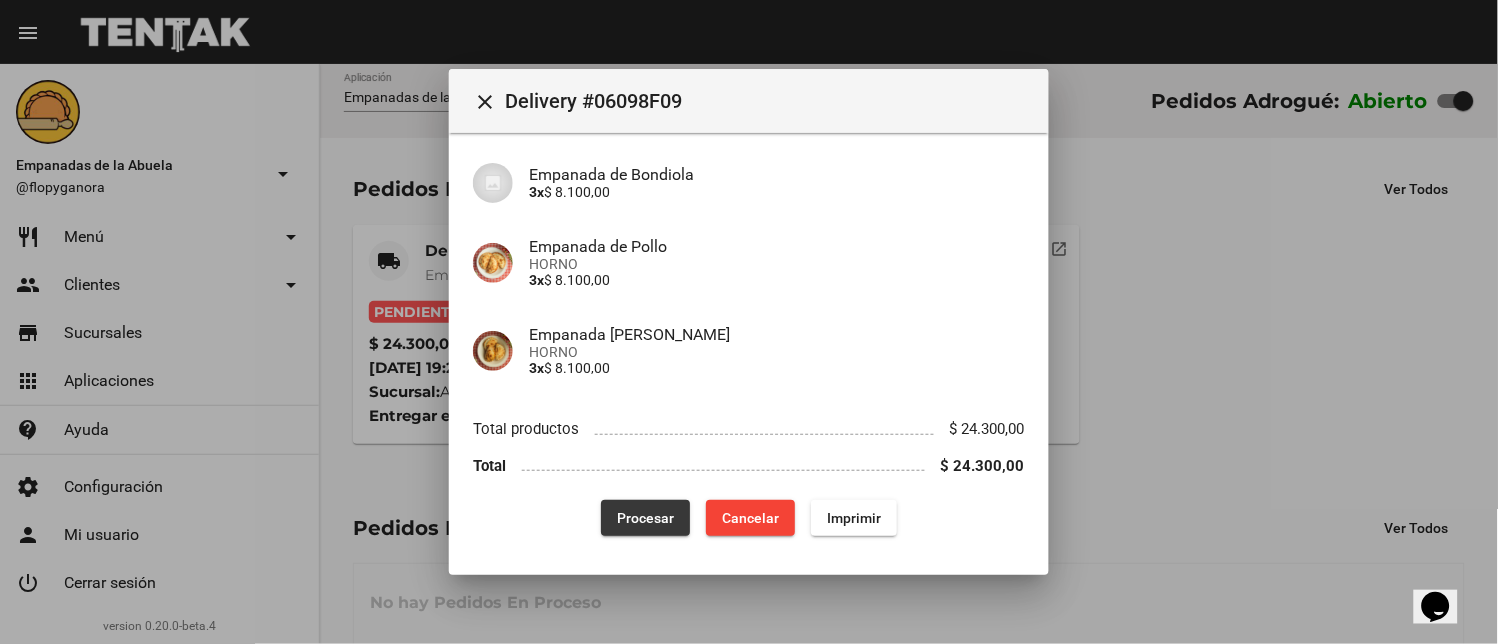 click on "Procesar" 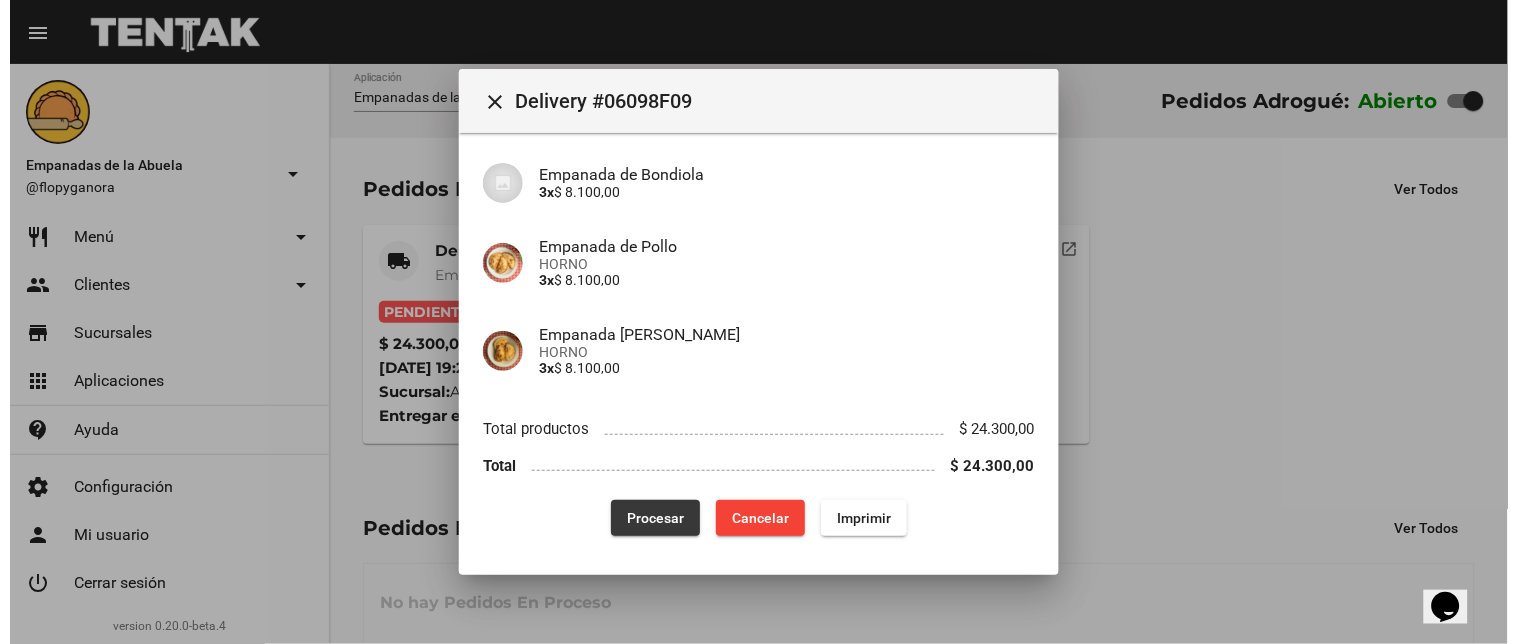 scroll, scrollTop: 0, scrollLeft: 0, axis: both 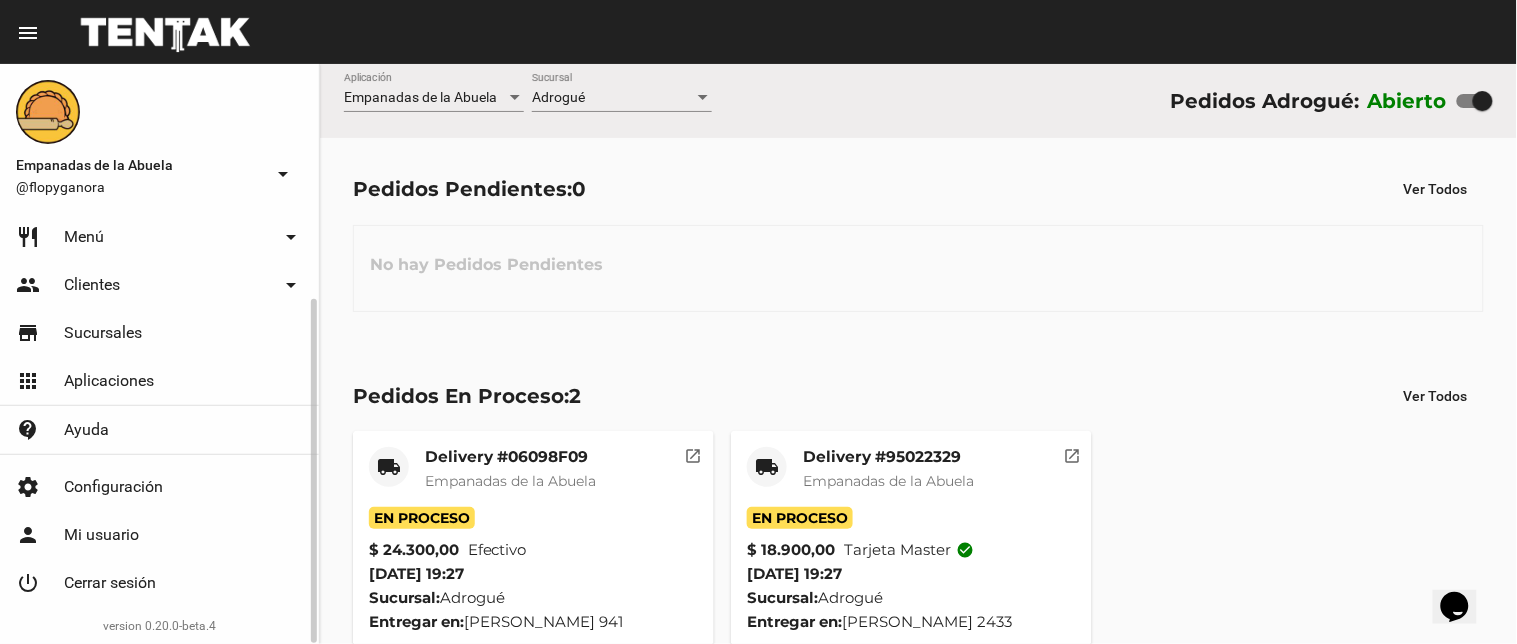 drag, startPoint x: 128, startPoint y: 337, endPoint x: 132, endPoint y: 348, distance: 11.7046995 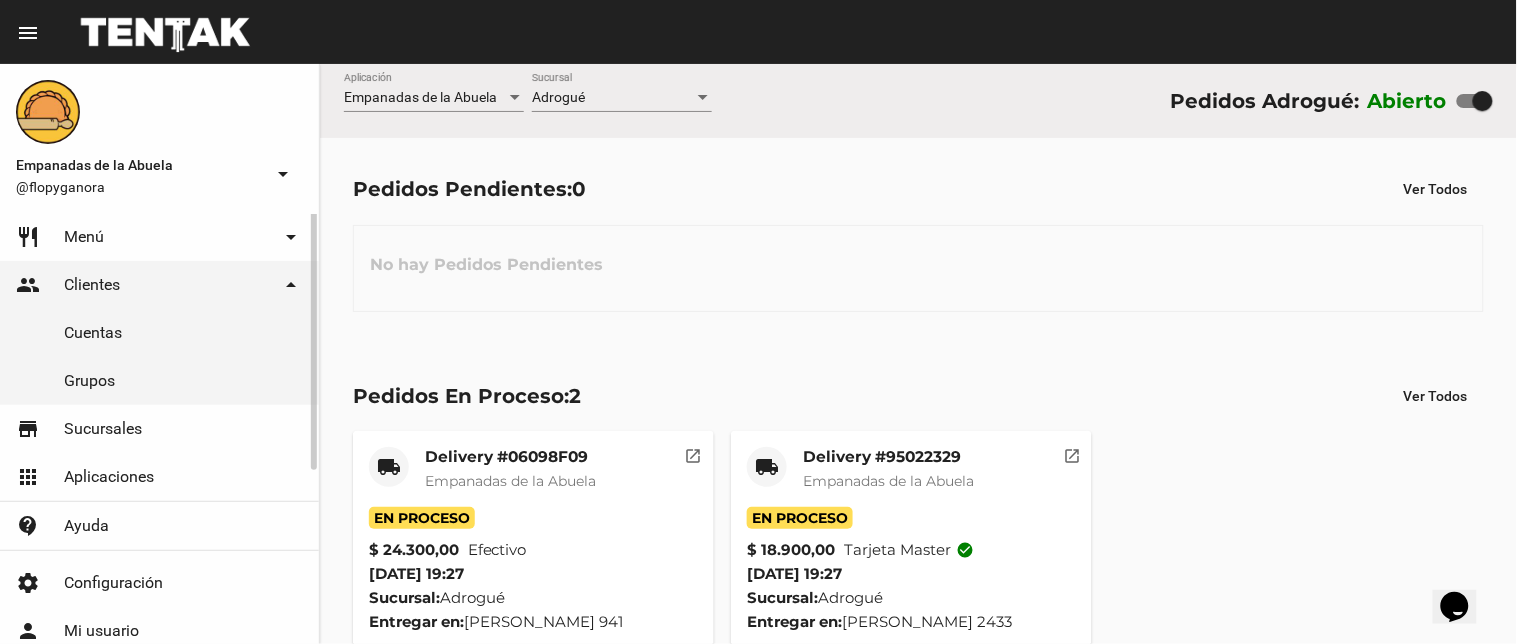 click on "restaurant Menú arrow_drop_down" 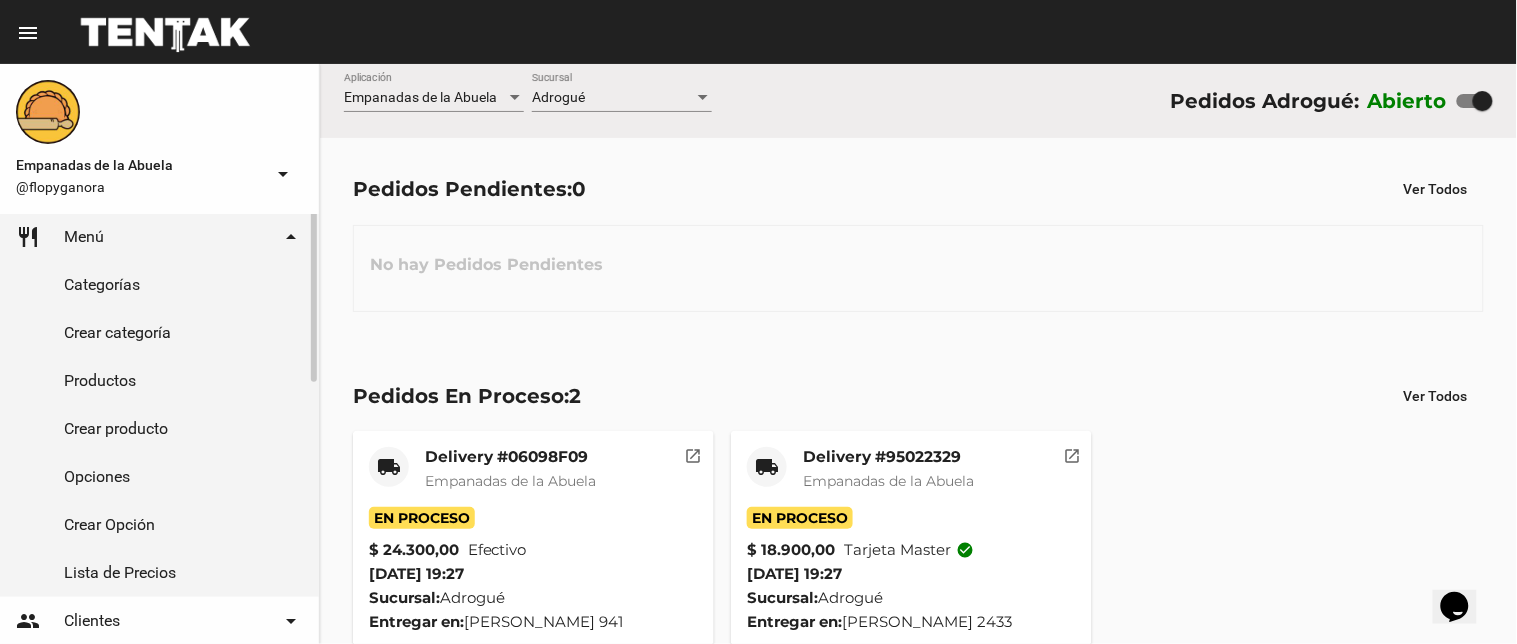 drag, startPoint x: 112, startPoint y: 431, endPoint x: 134, endPoint y: 417, distance: 26.076809 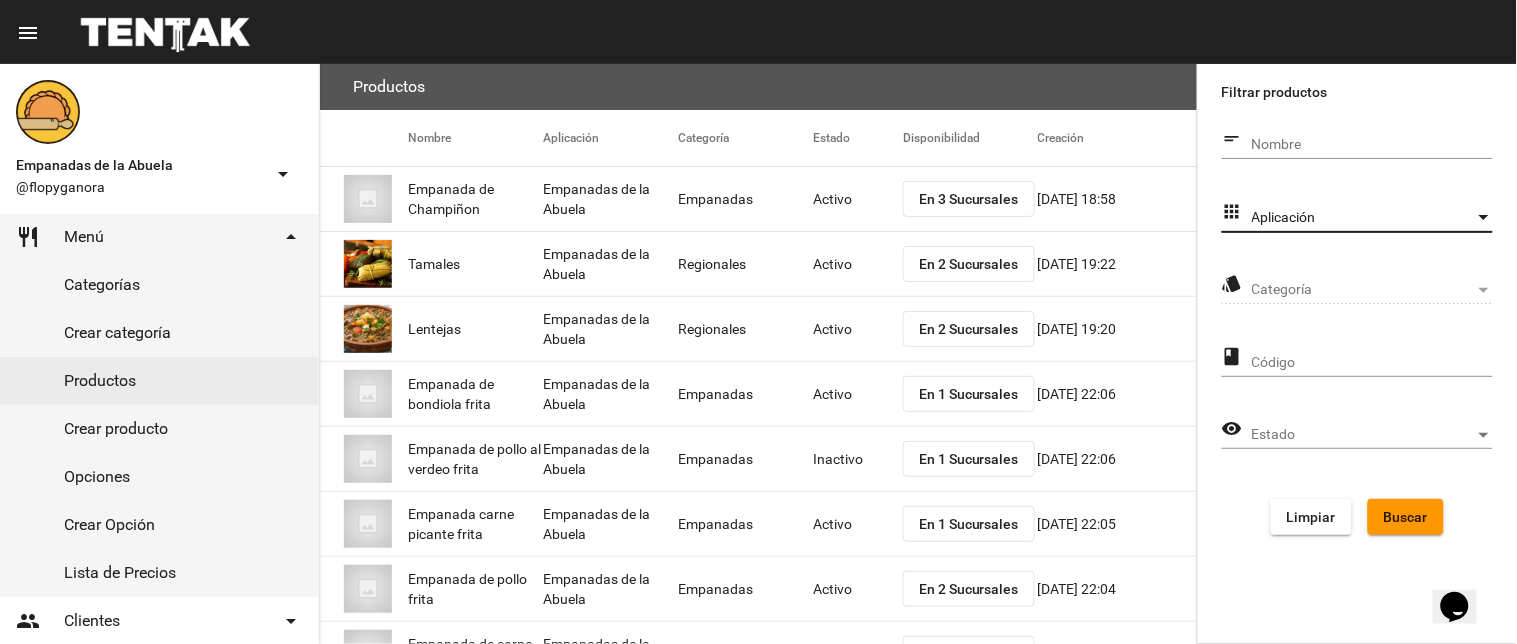 click on "Aplicación" at bounding box center [1363, 218] 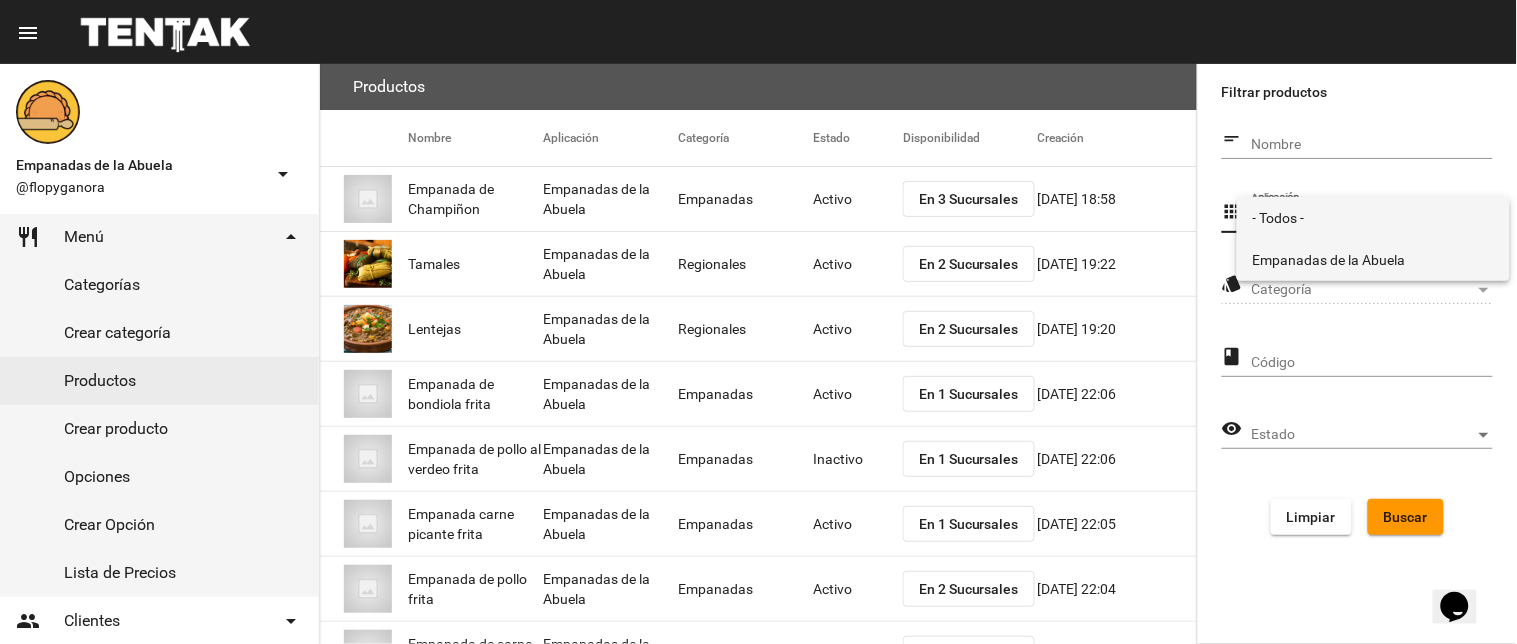 click on "Empanadas de la Abuela" at bounding box center (1373, 260) 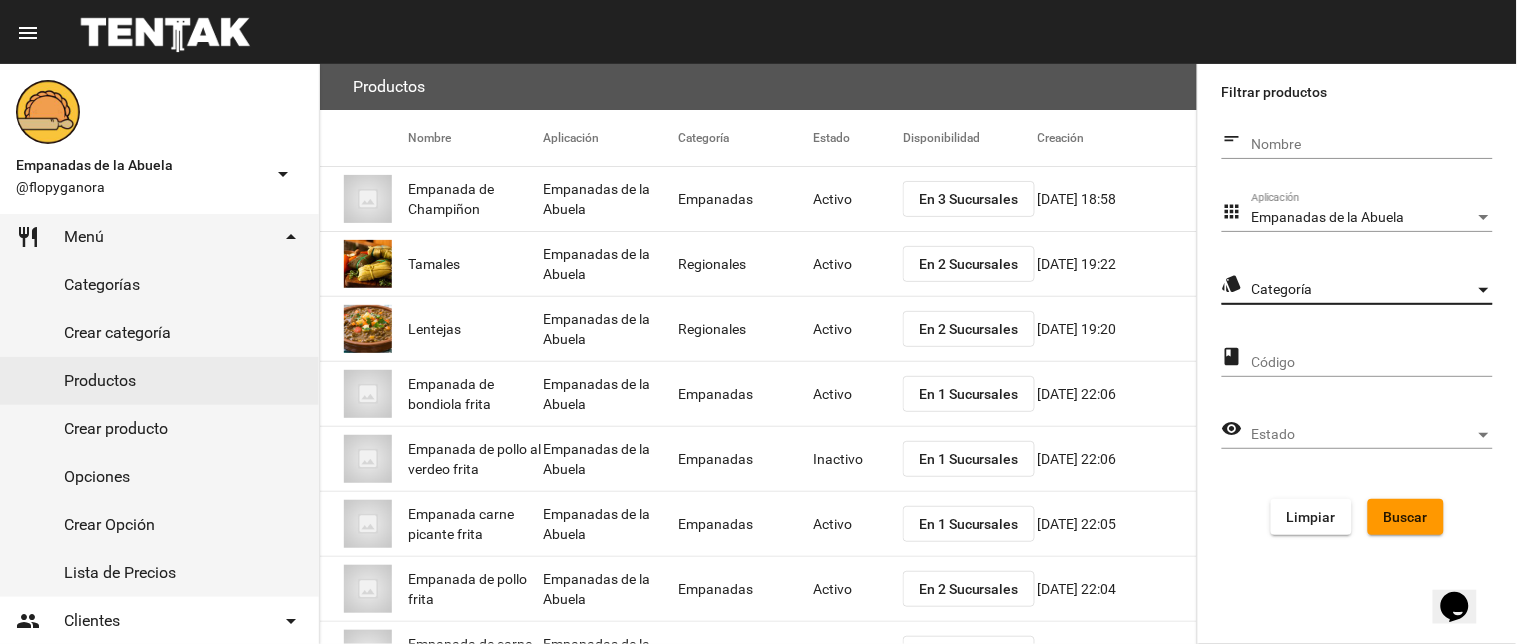 click on "Categoría" at bounding box center (1363, 290) 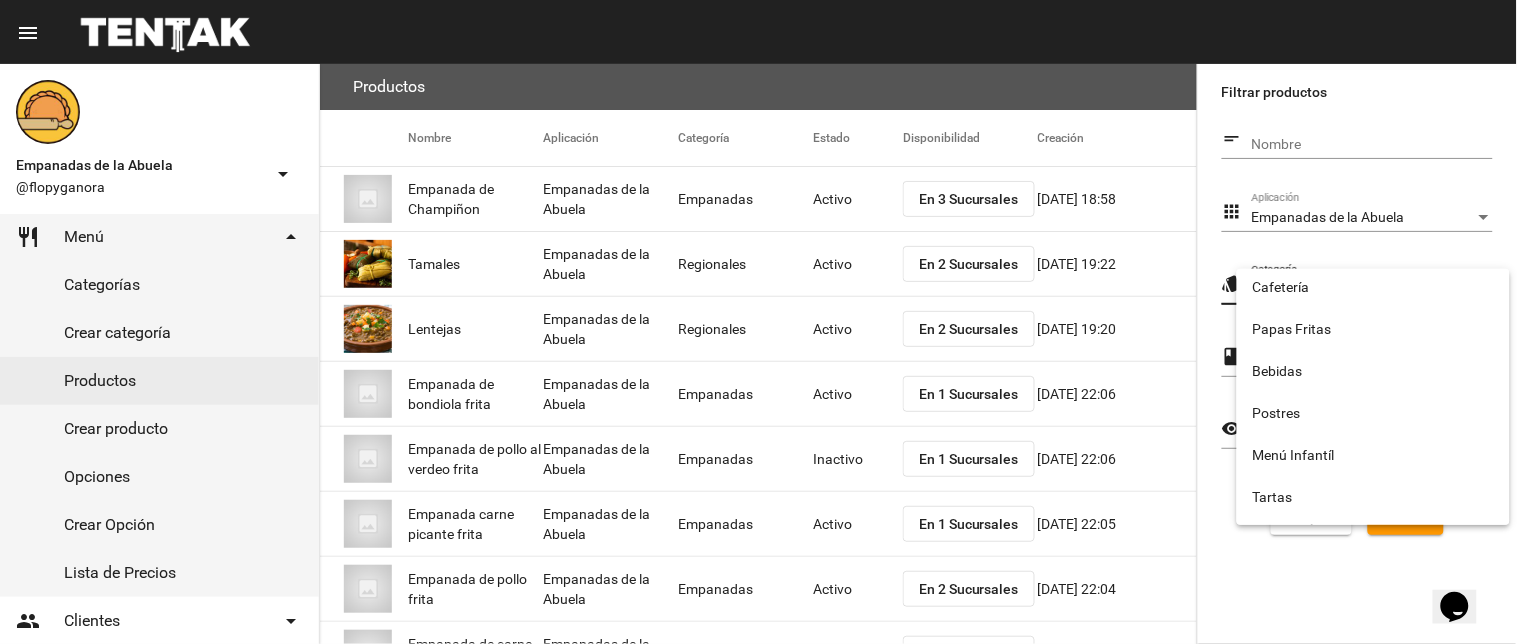 scroll, scrollTop: 332, scrollLeft: 0, axis: vertical 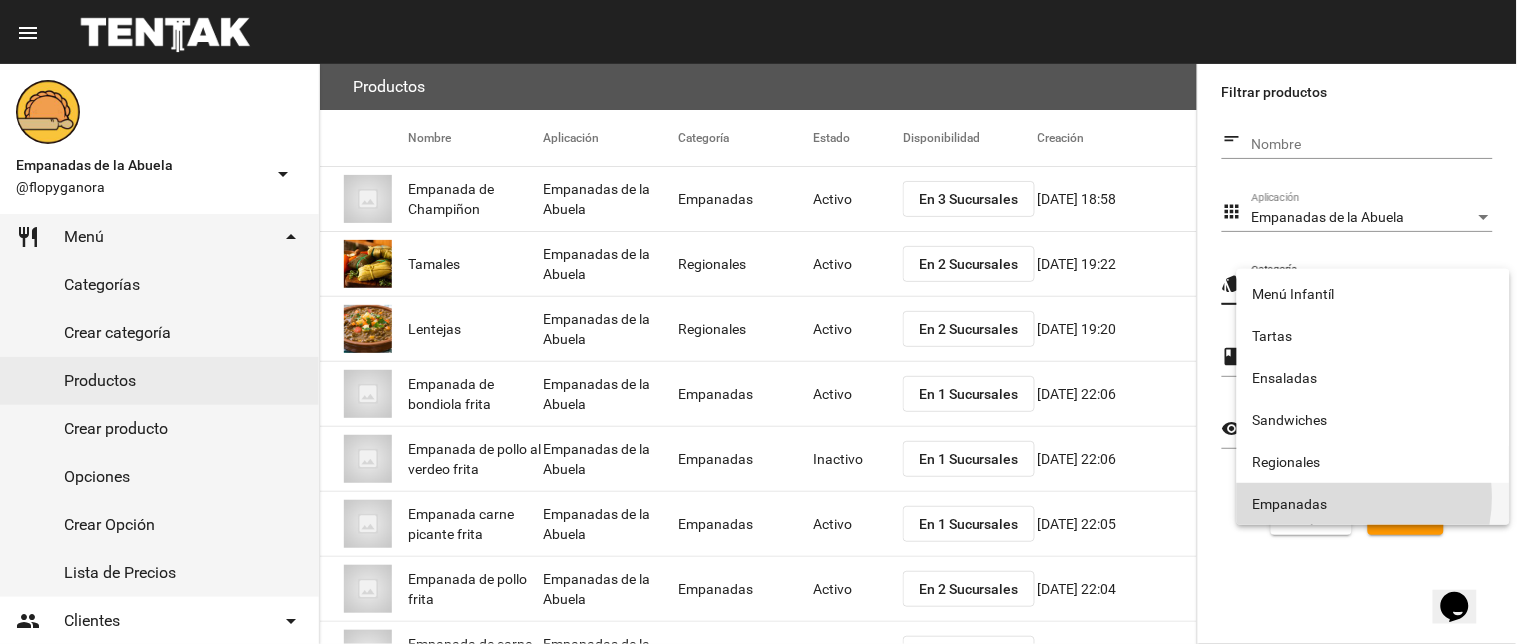 click on "Empanadas" at bounding box center (1373, 504) 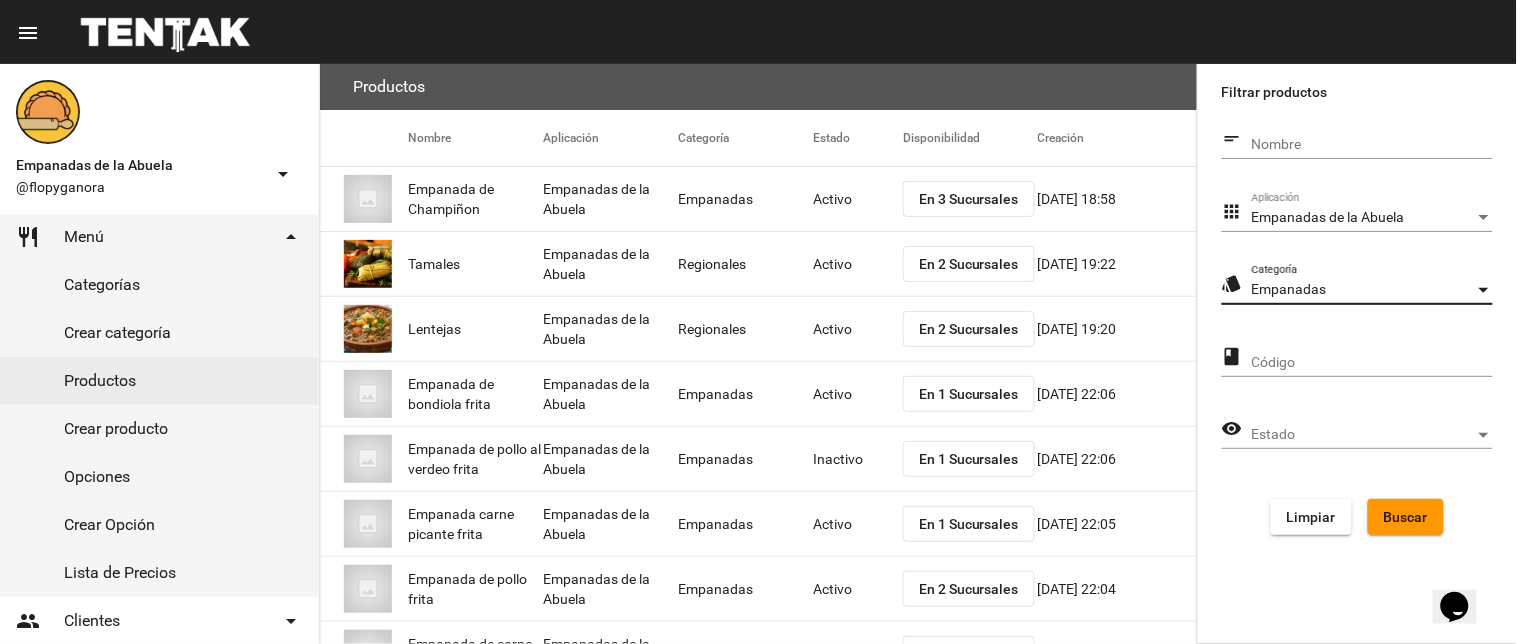 click on "Empanadas" at bounding box center (1363, 290) 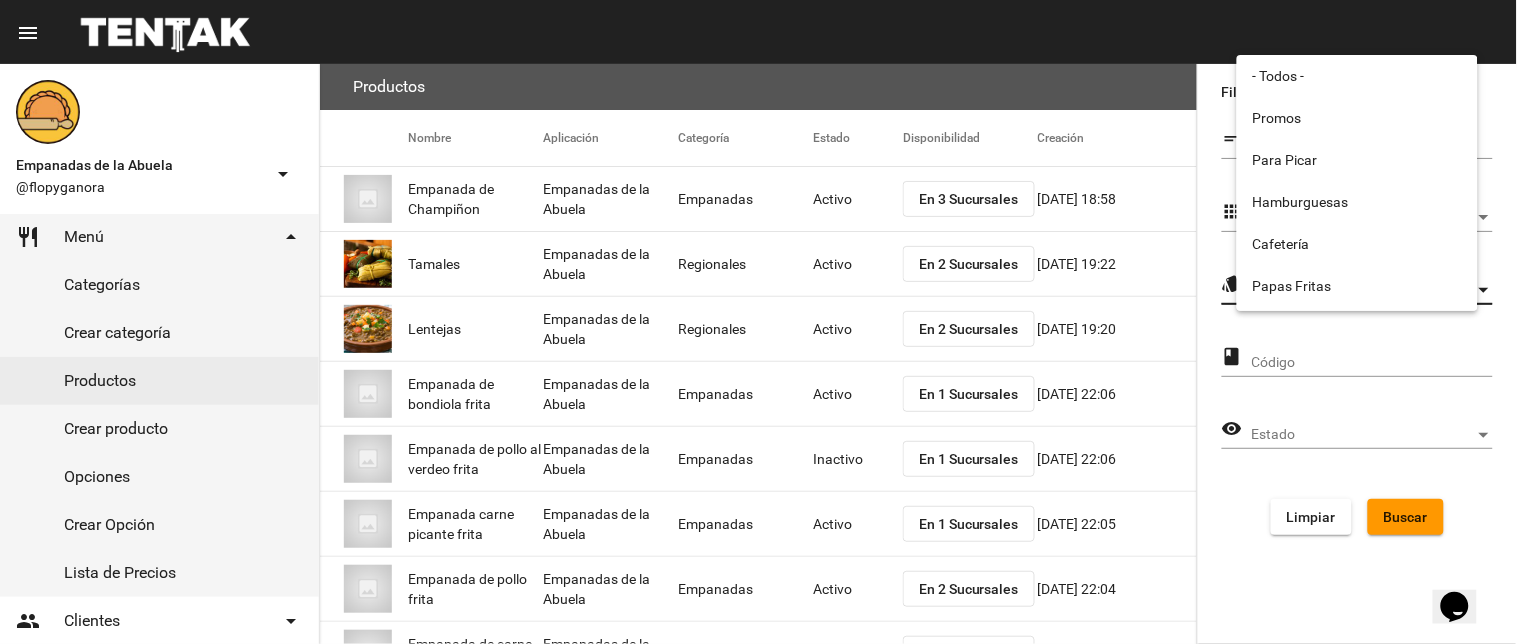 scroll, scrollTop: 331, scrollLeft: 0, axis: vertical 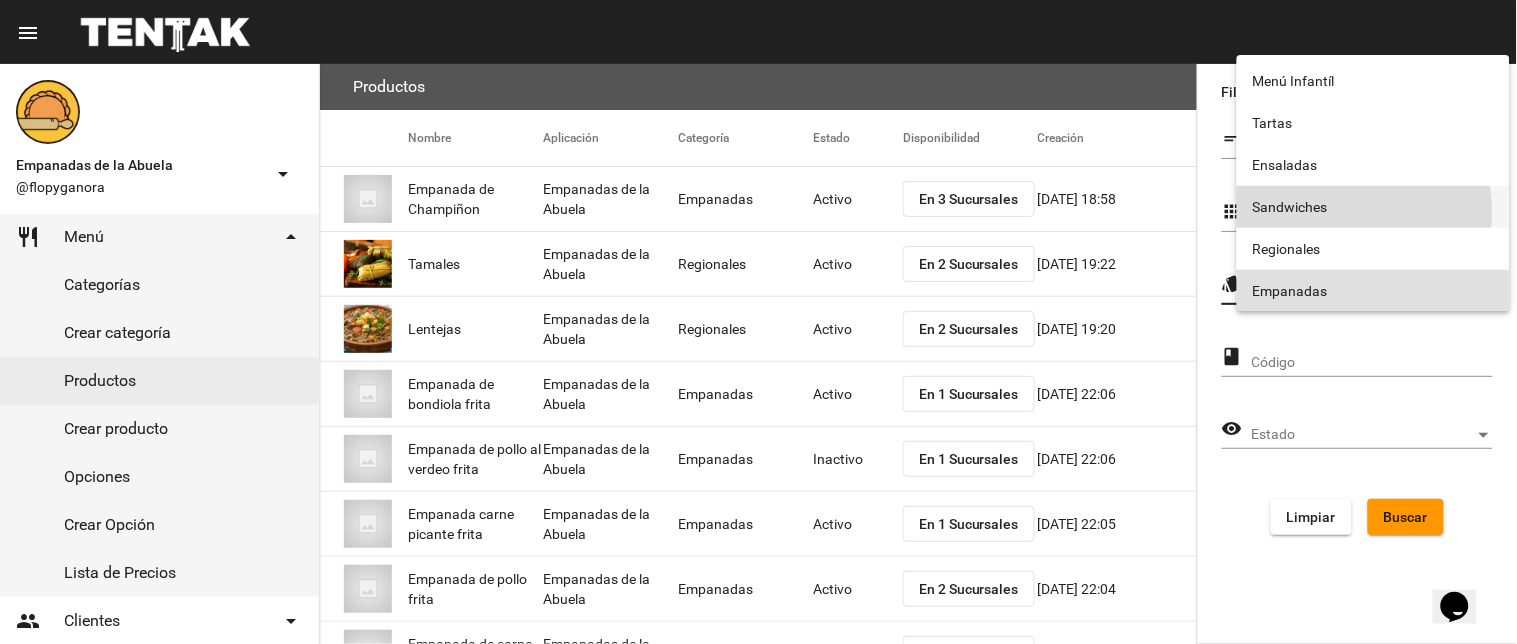 click on "Sandwiches" at bounding box center (1373, 207) 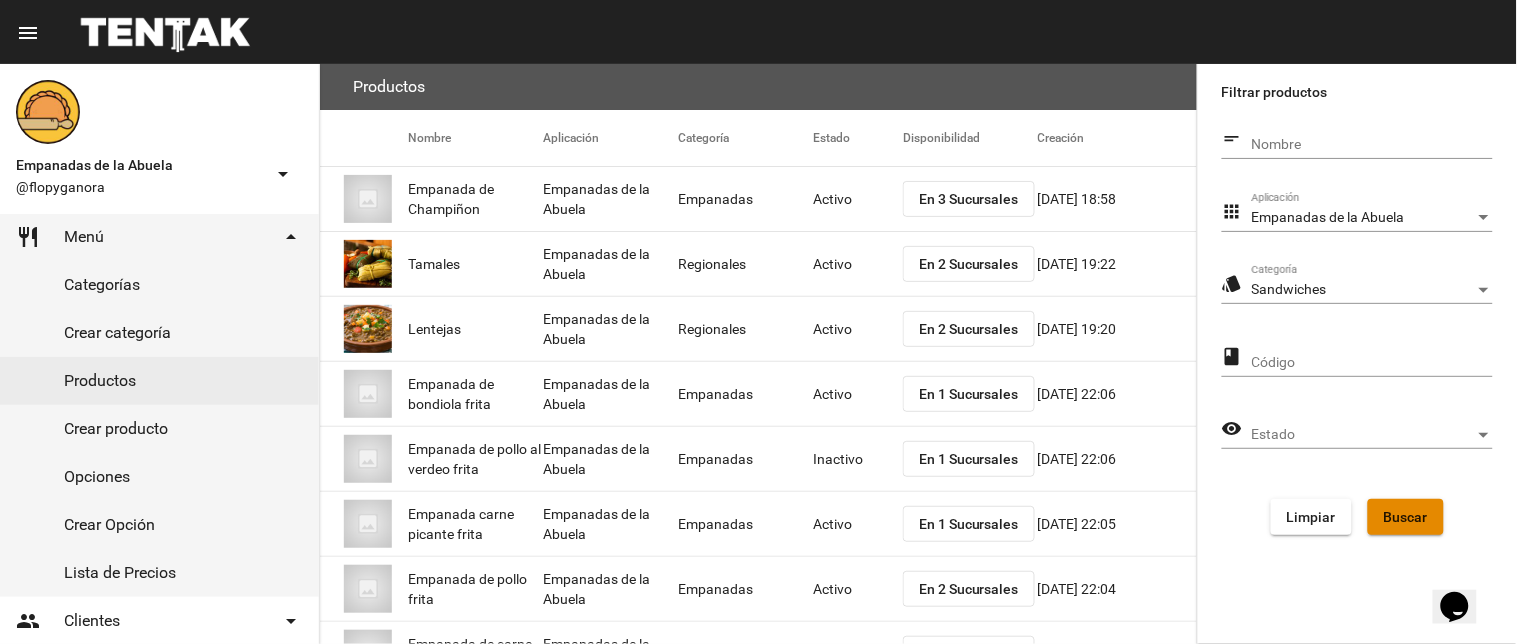click on "Buscar" 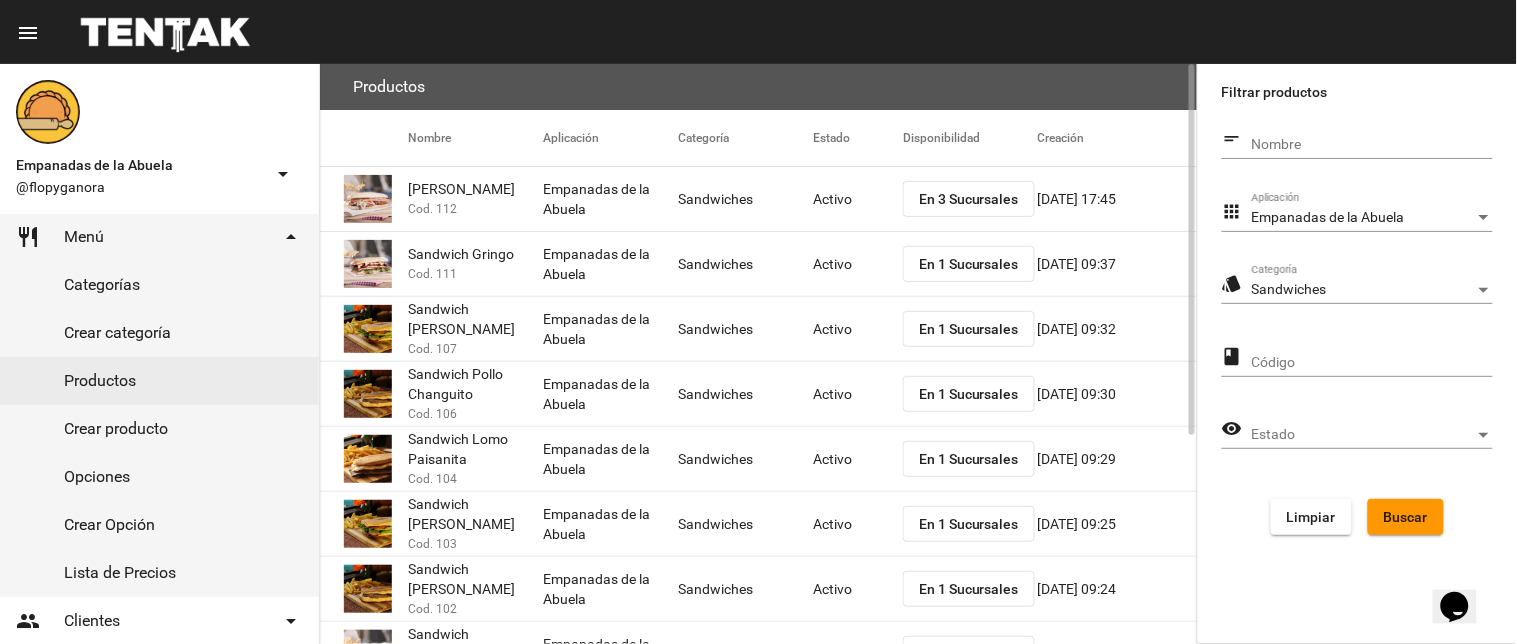 click on "En 3 Sucursales" 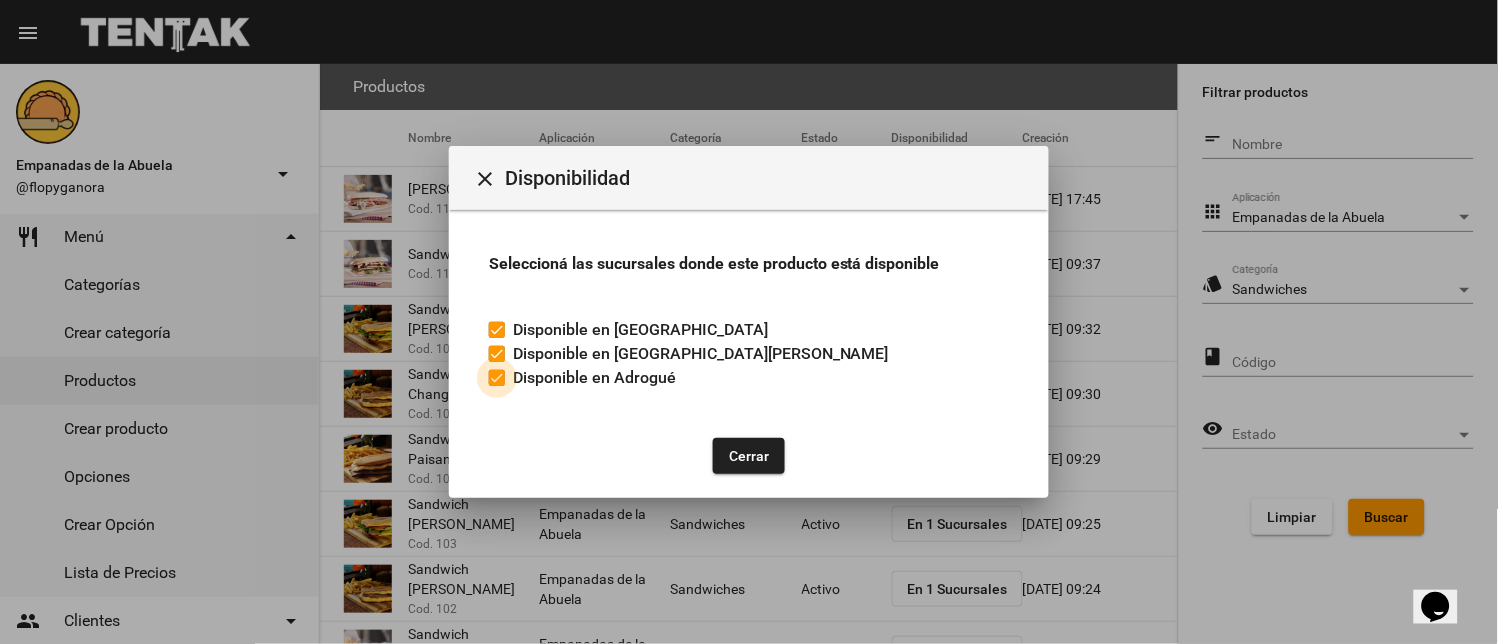 click at bounding box center (497, 378) 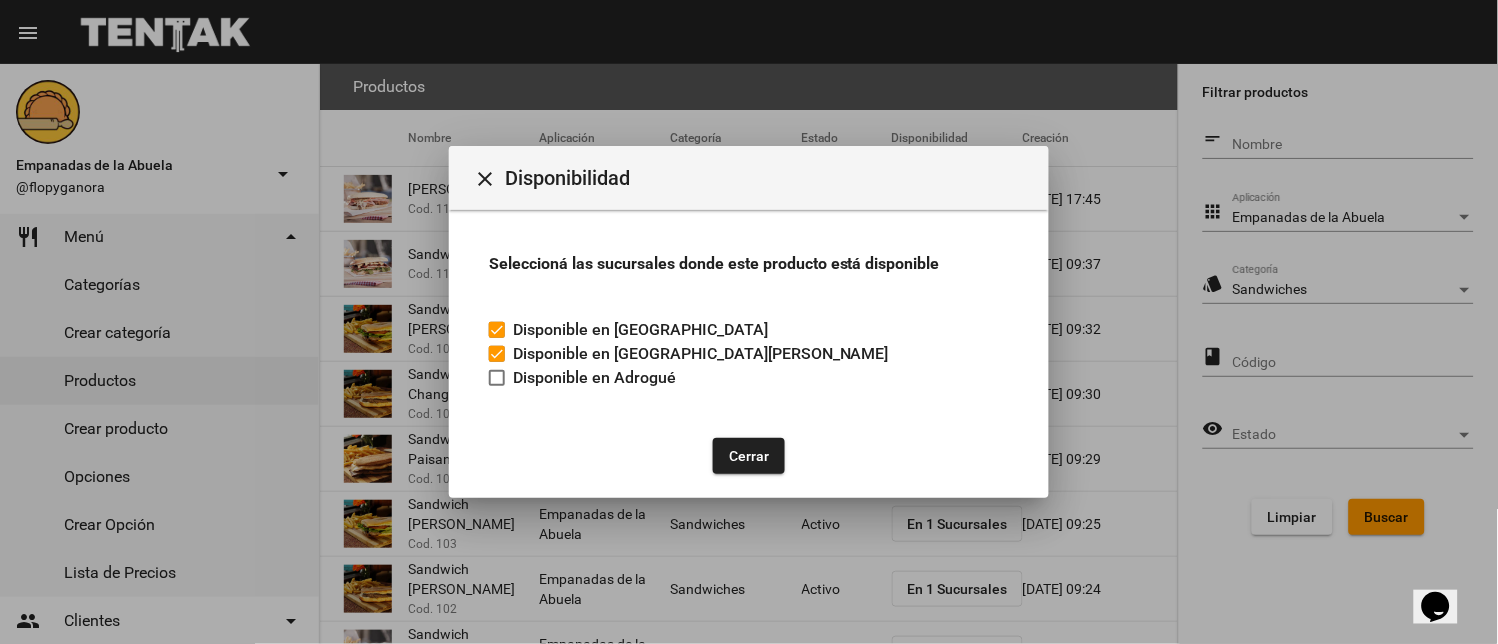 click on "Cerrar" 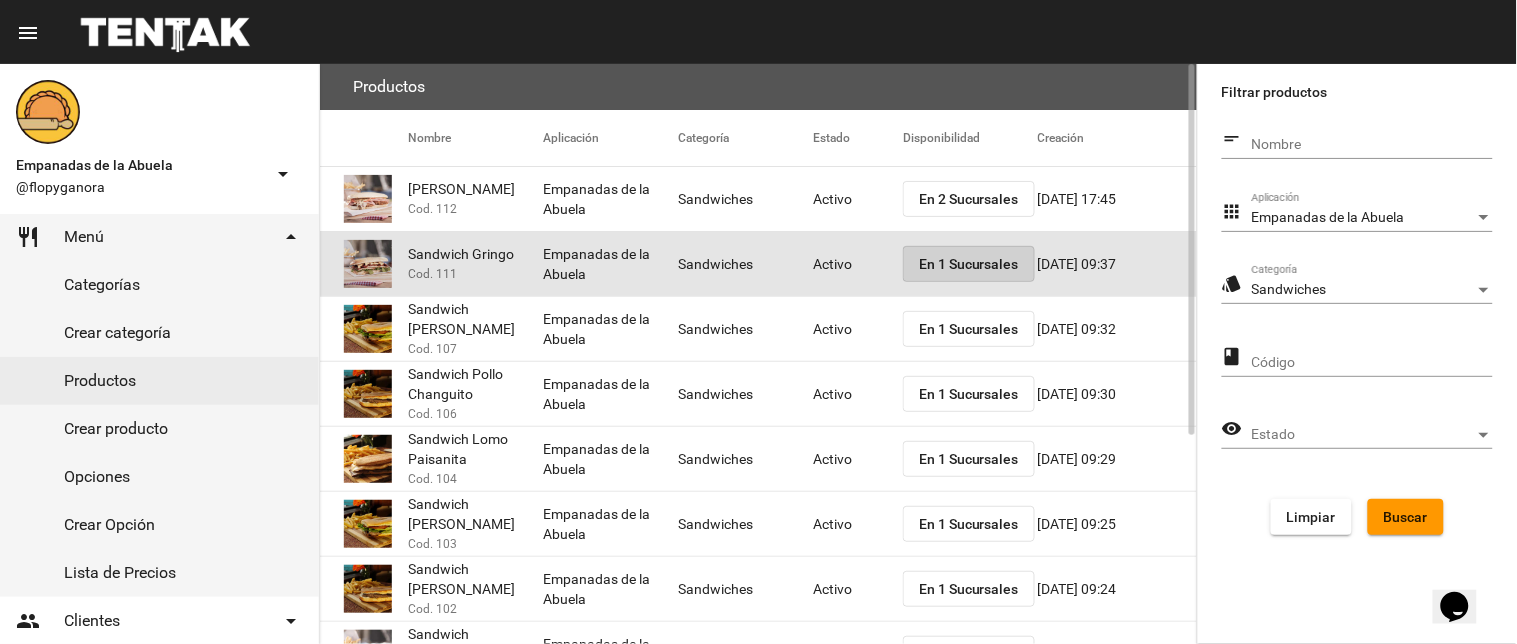 click on "En 1 Sucursales" 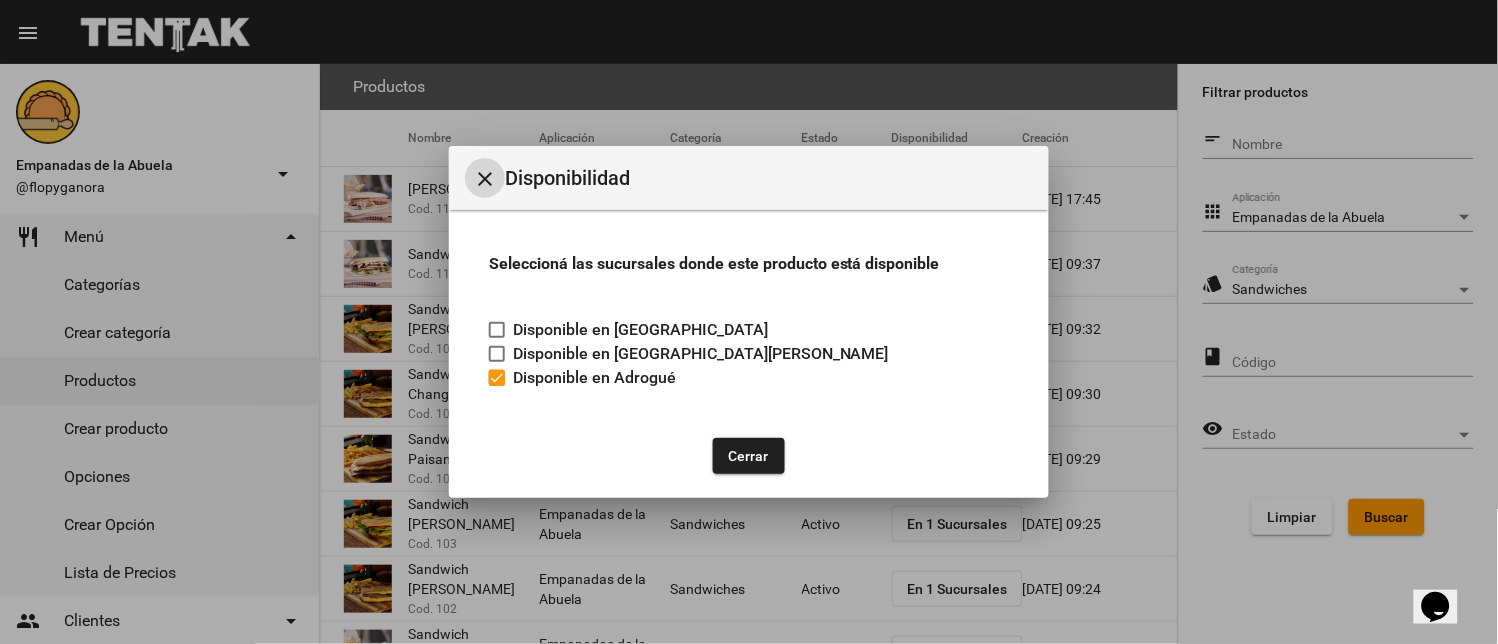 drag, startPoint x: 505, startPoint y: 377, endPoint x: 641, endPoint y: 422, distance: 143.25153 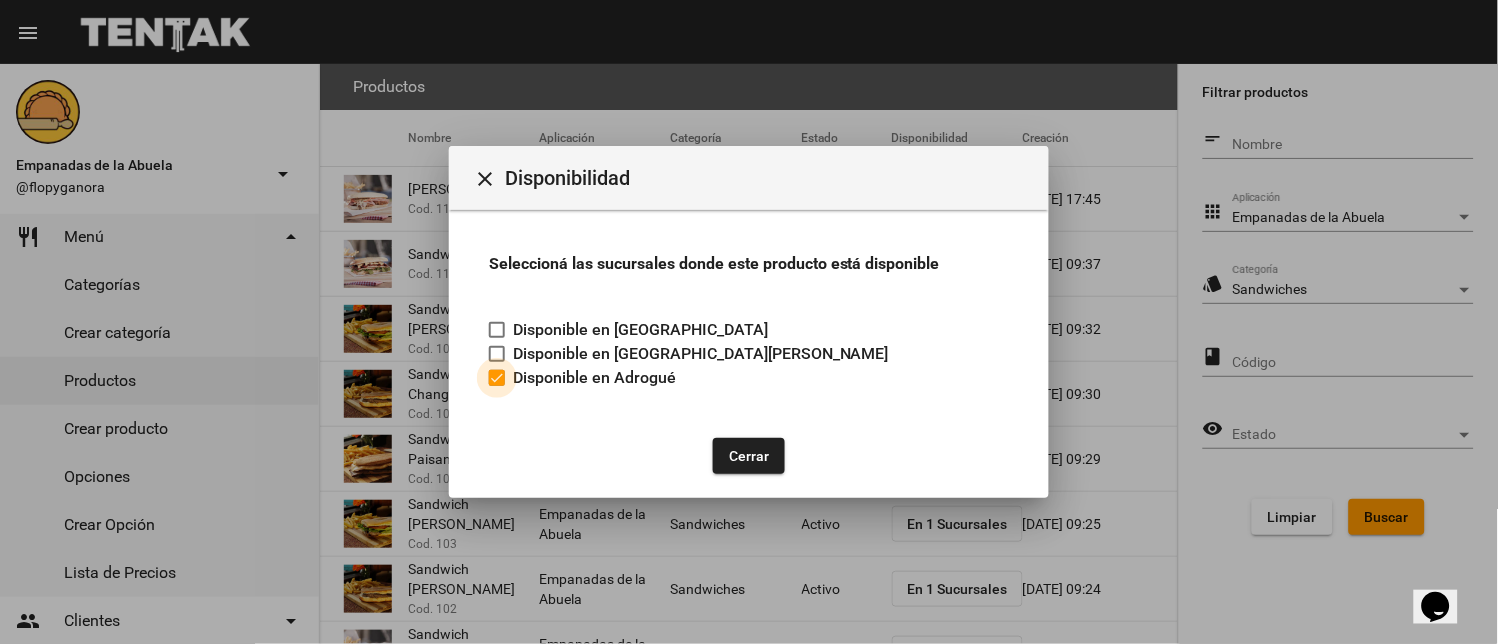 drag, startPoint x: 488, startPoint y: 374, endPoint x: 617, endPoint y: 426, distance: 139.0863 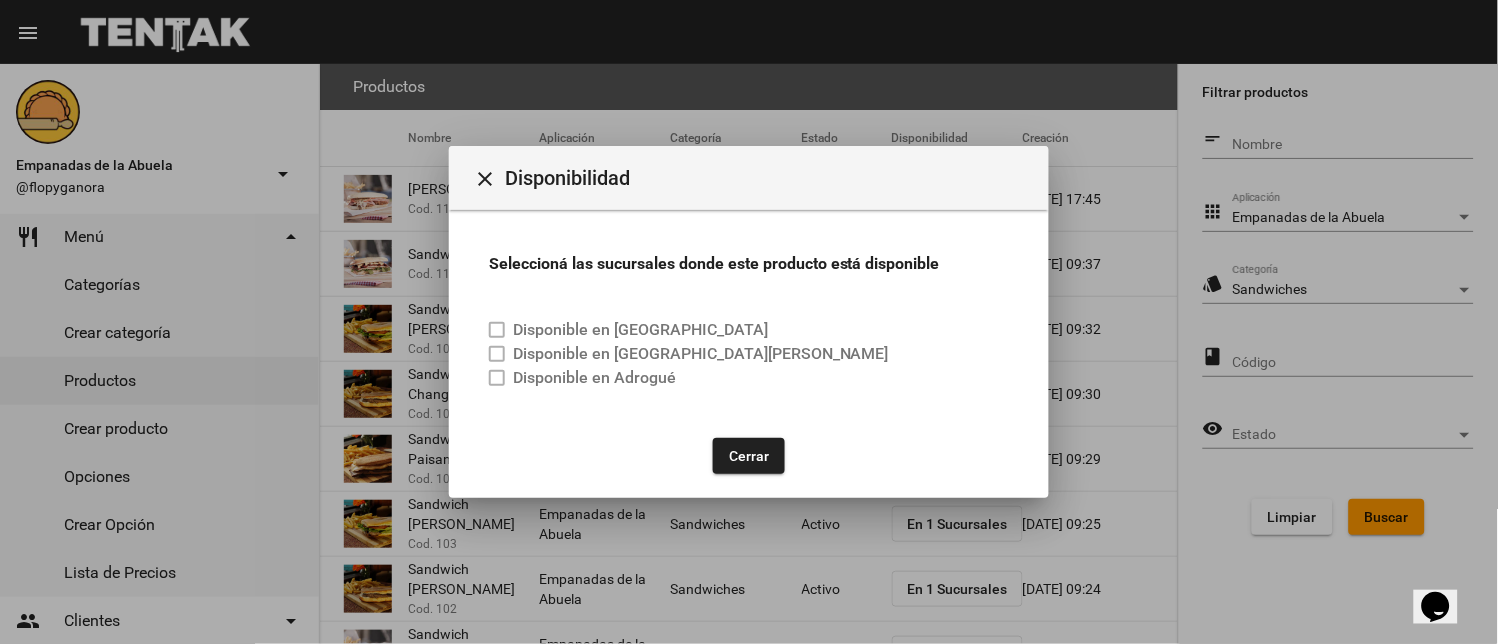 drag, startPoint x: 714, startPoint y: 453, endPoint x: 768, endPoint y: 442, distance: 55.108982 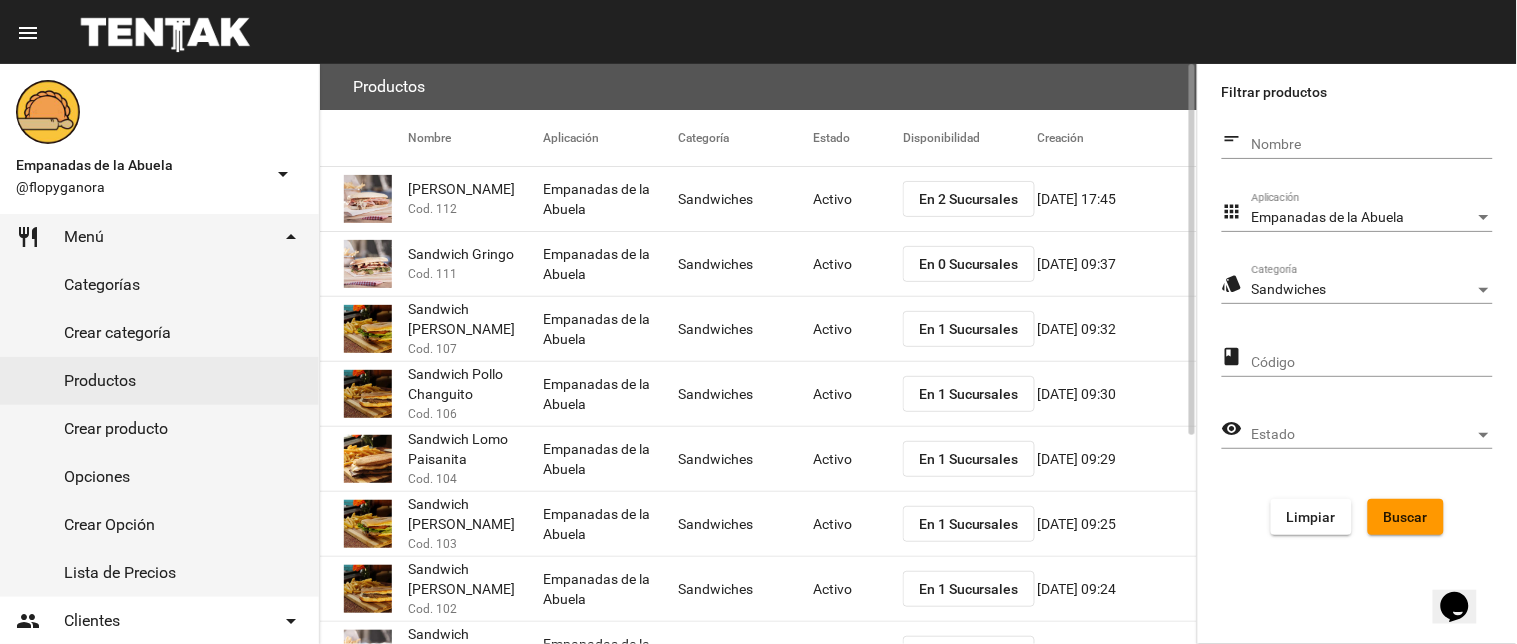 click on "En 1 Sucursales" 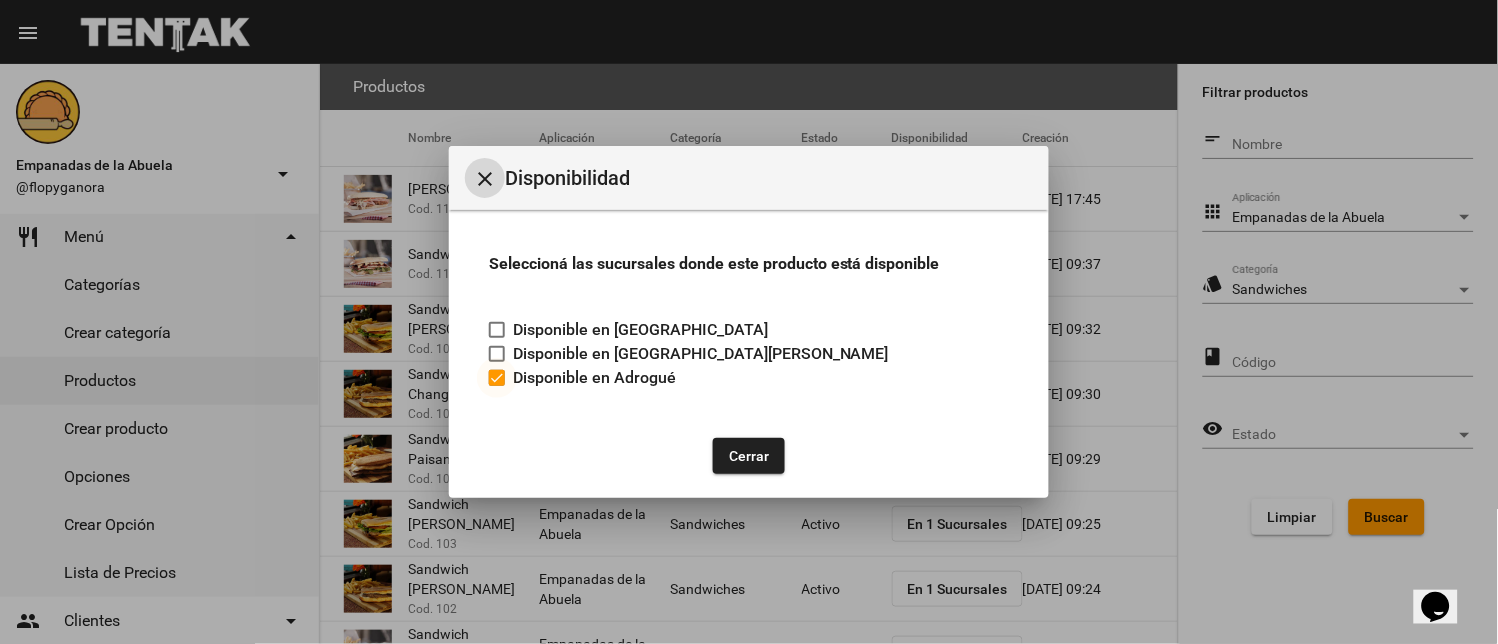 click at bounding box center (497, 378) 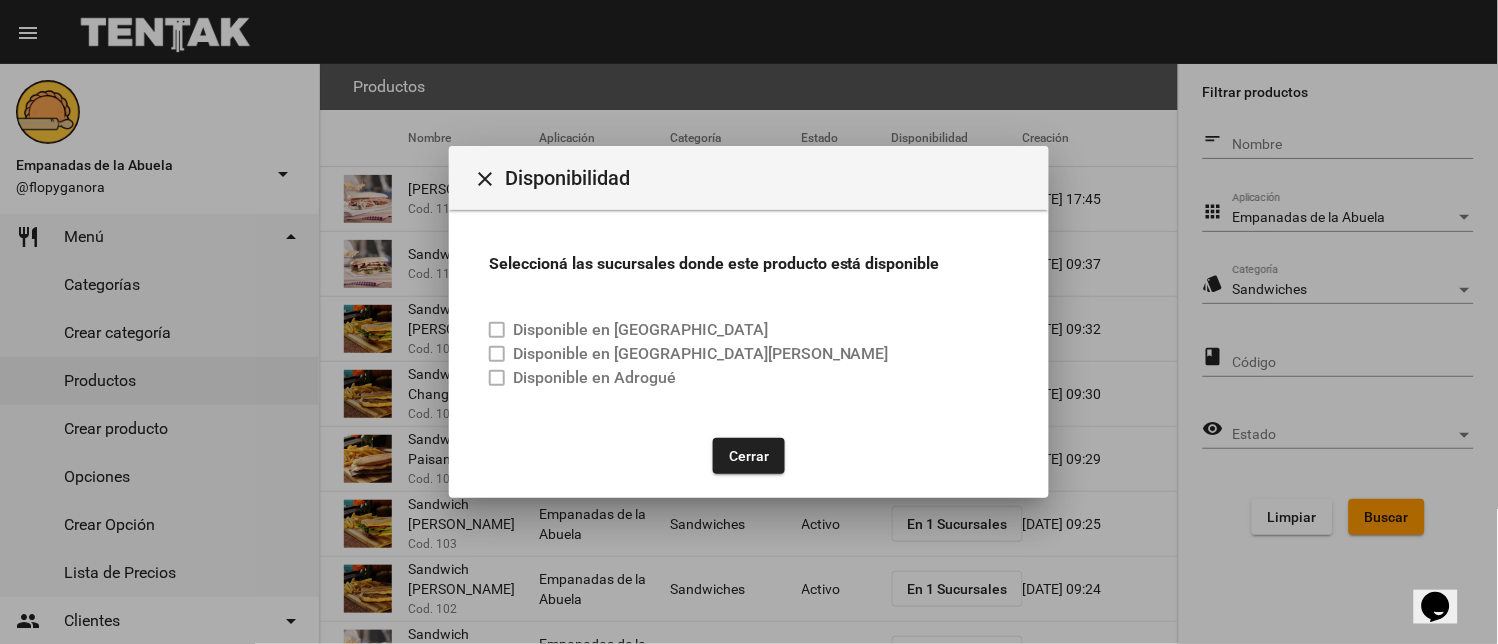 click on "Cerrar" 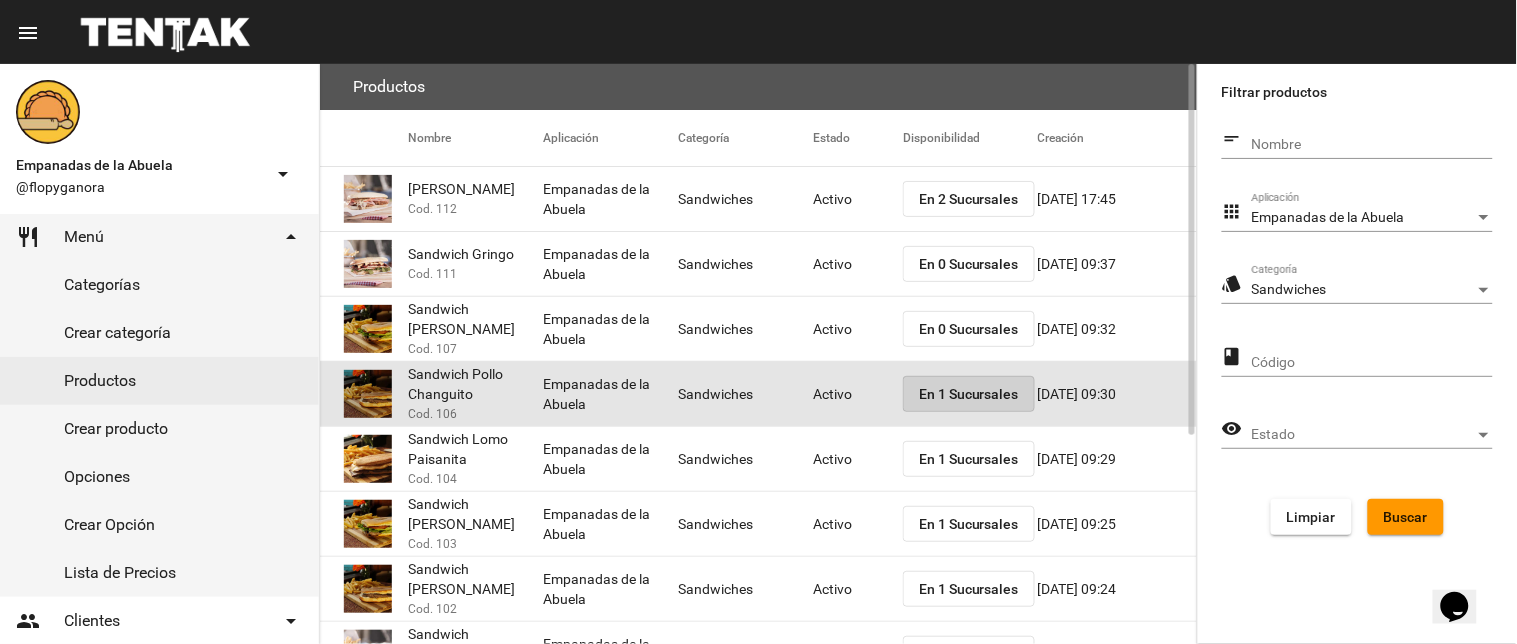 click on "En 1 Sucursales" 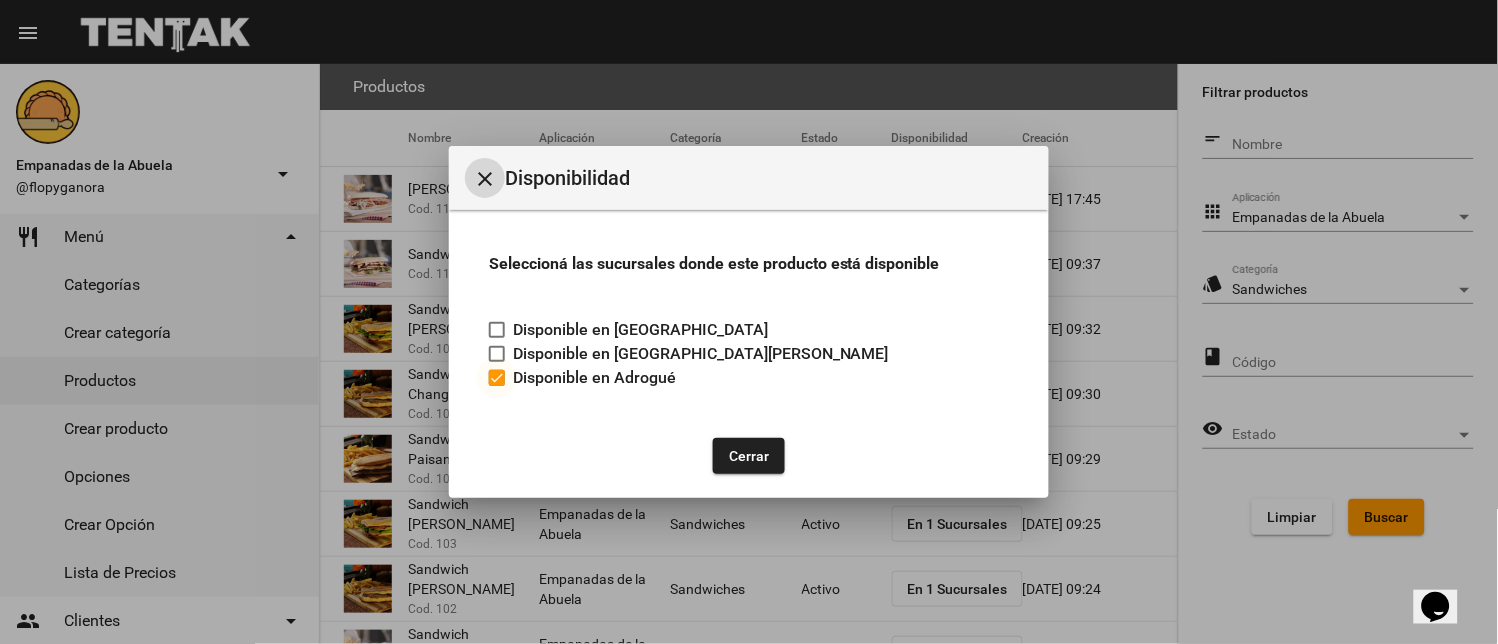 click at bounding box center [497, 378] 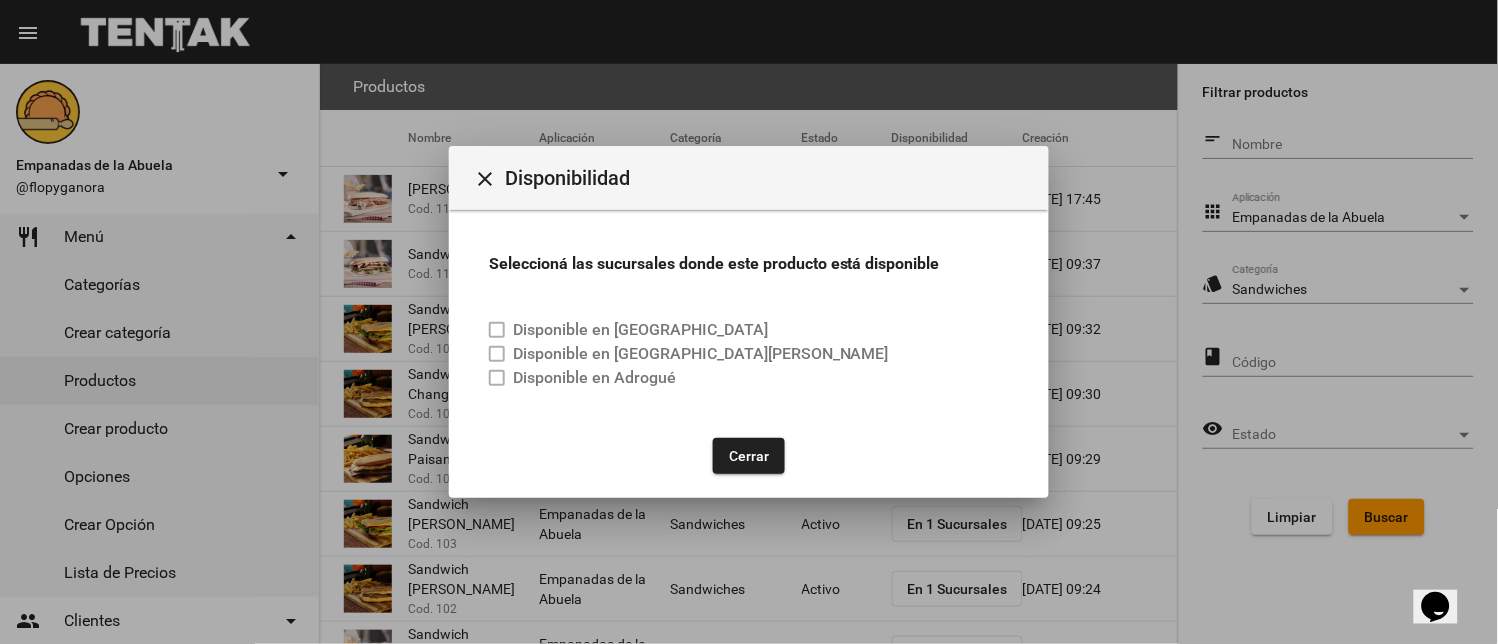 click on "Cerrar" 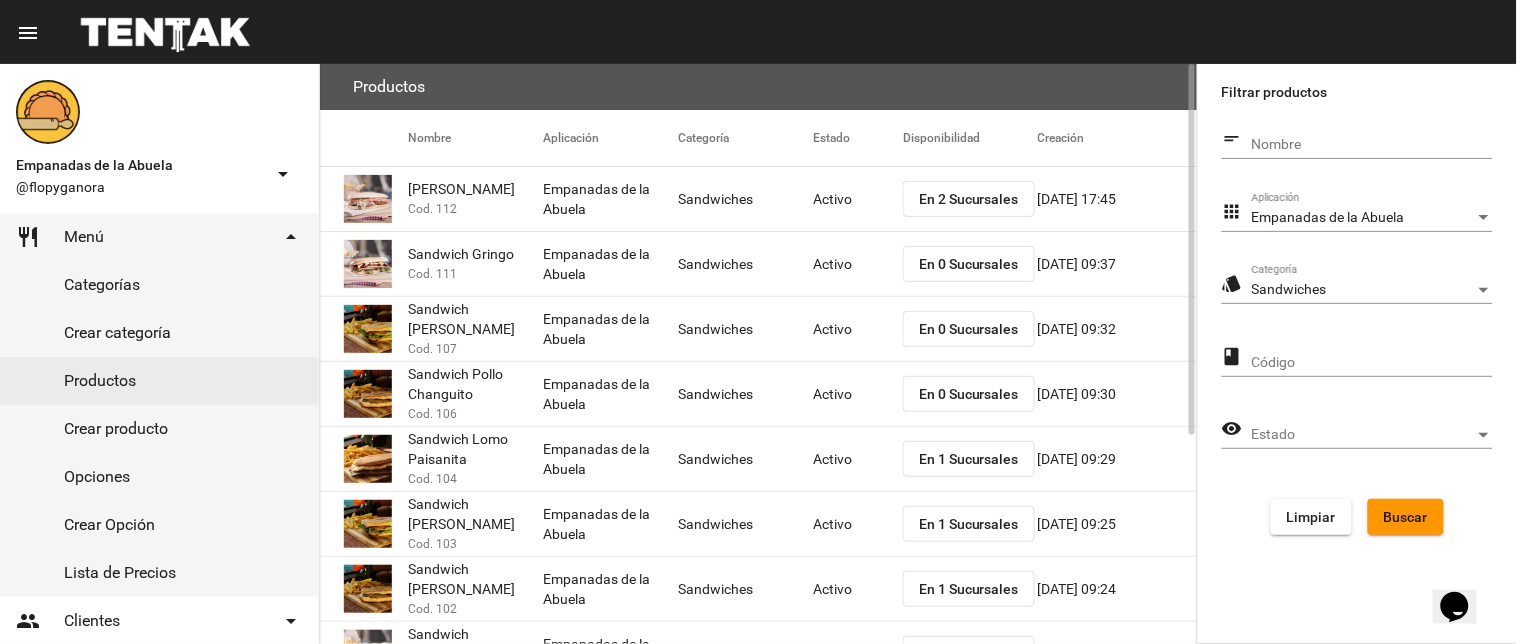 click on "En 1 Sucursales" 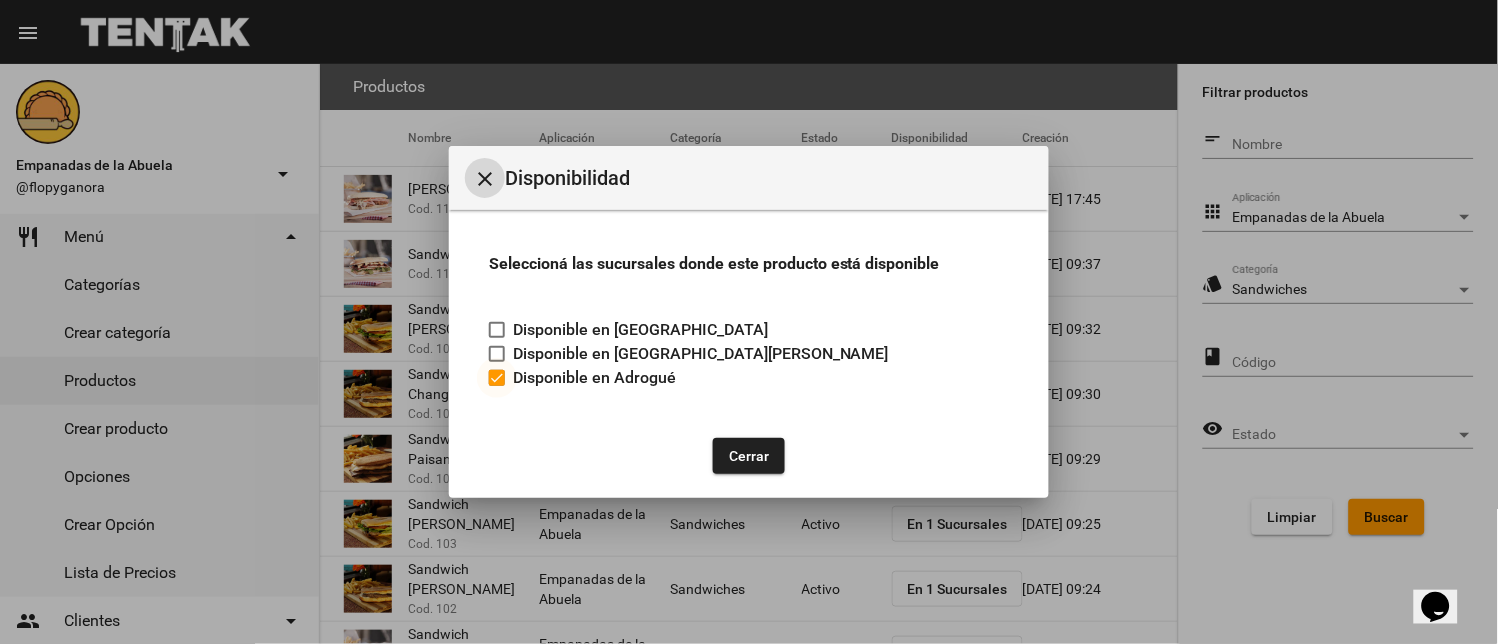 click at bounding box center [497, 378] 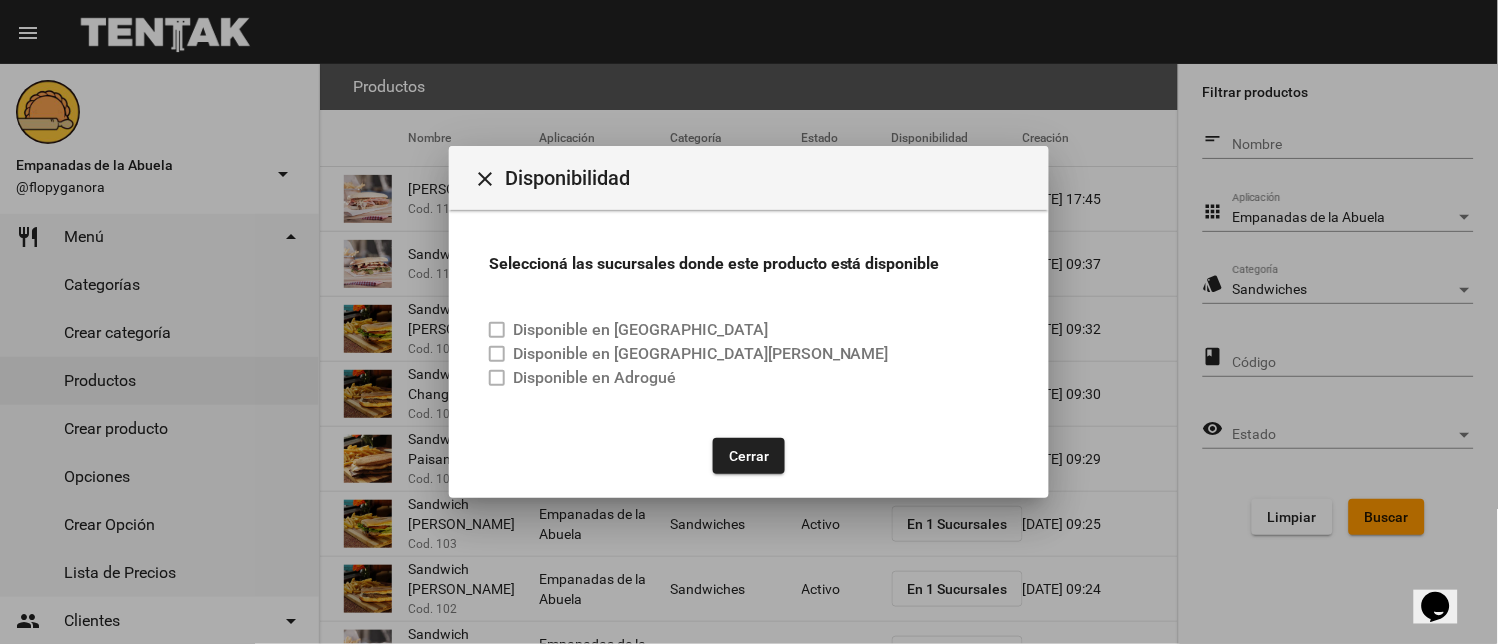 click on "Cerrar" 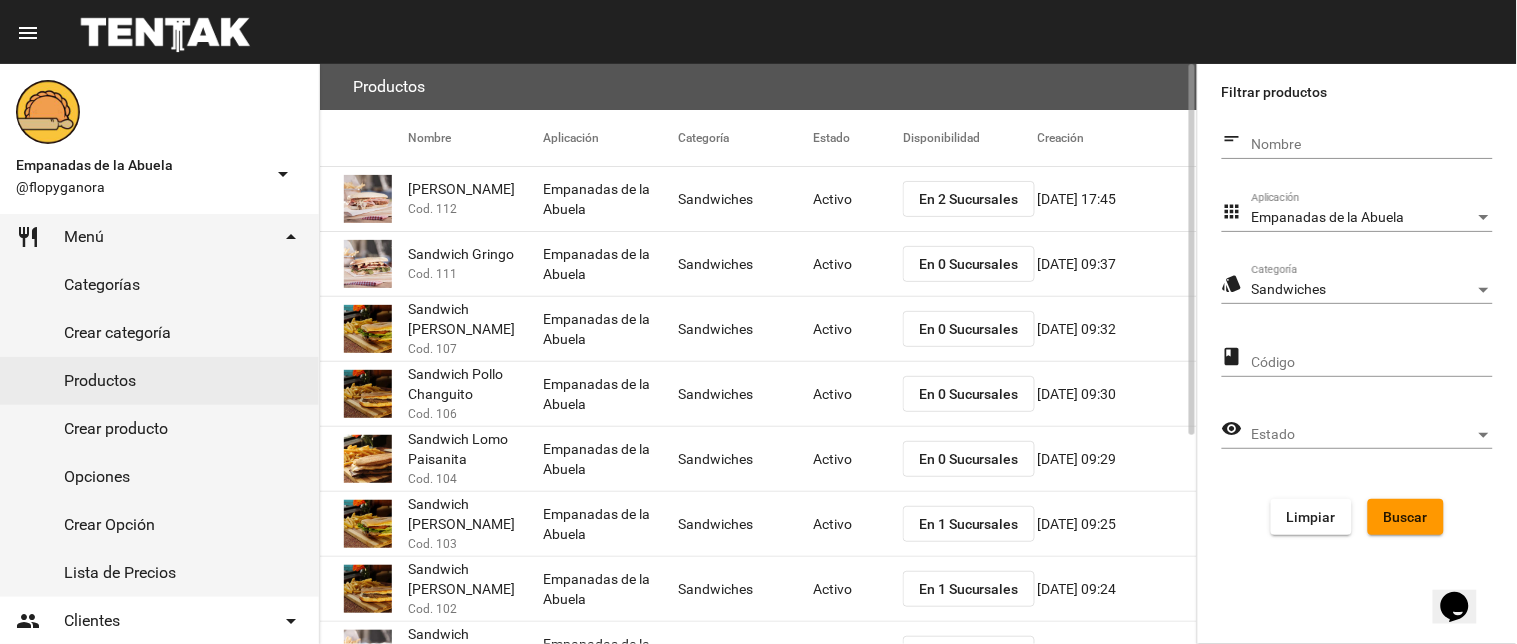 click on "En 1 Sucursales" 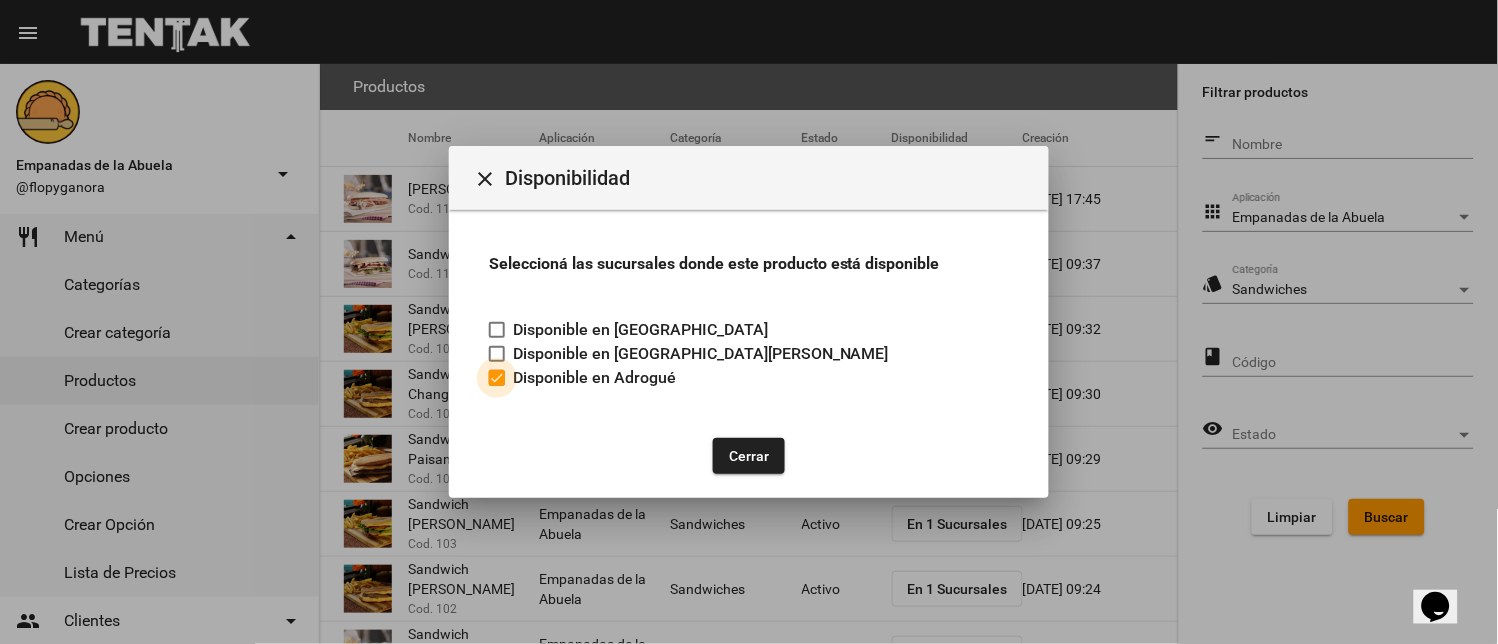 click on "Disponible en Adrogué" at bounding box center [582, 378] 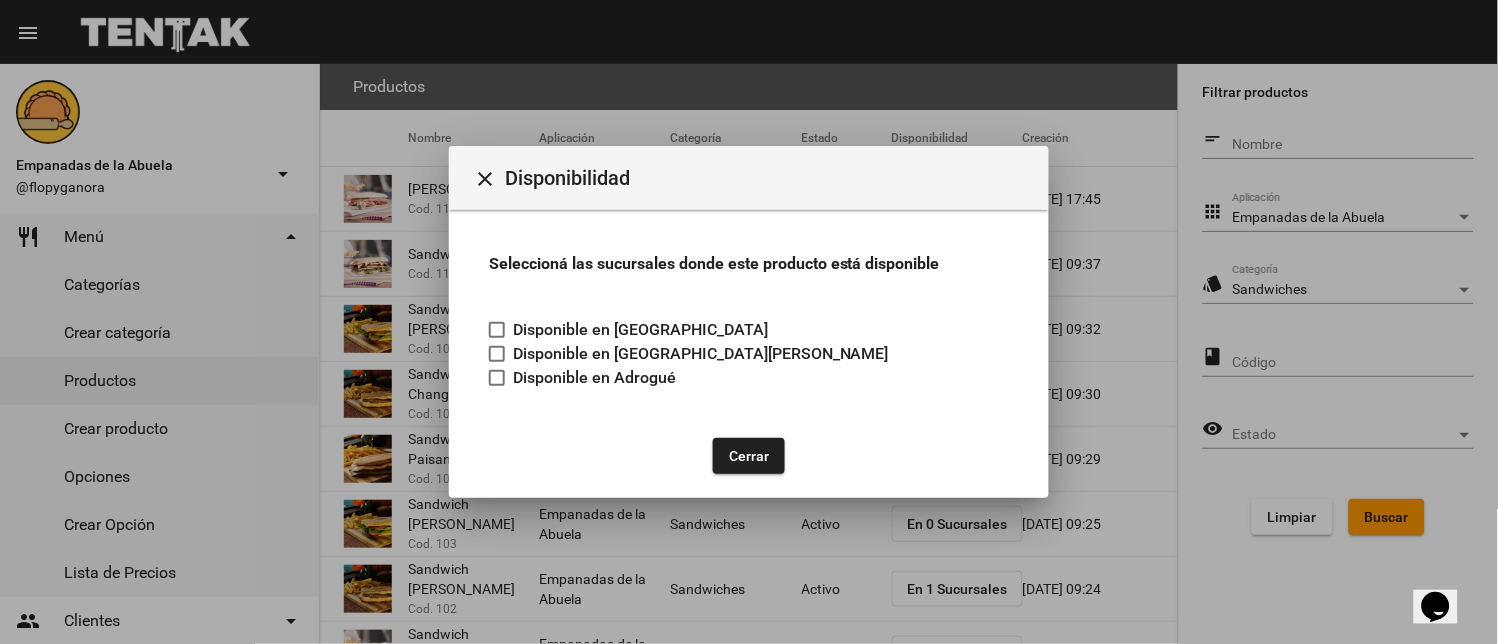 drag, startPoint x: 698, startPoint y: 426, endPoint x: 754, endPoint y: 446, distance: 59.464275 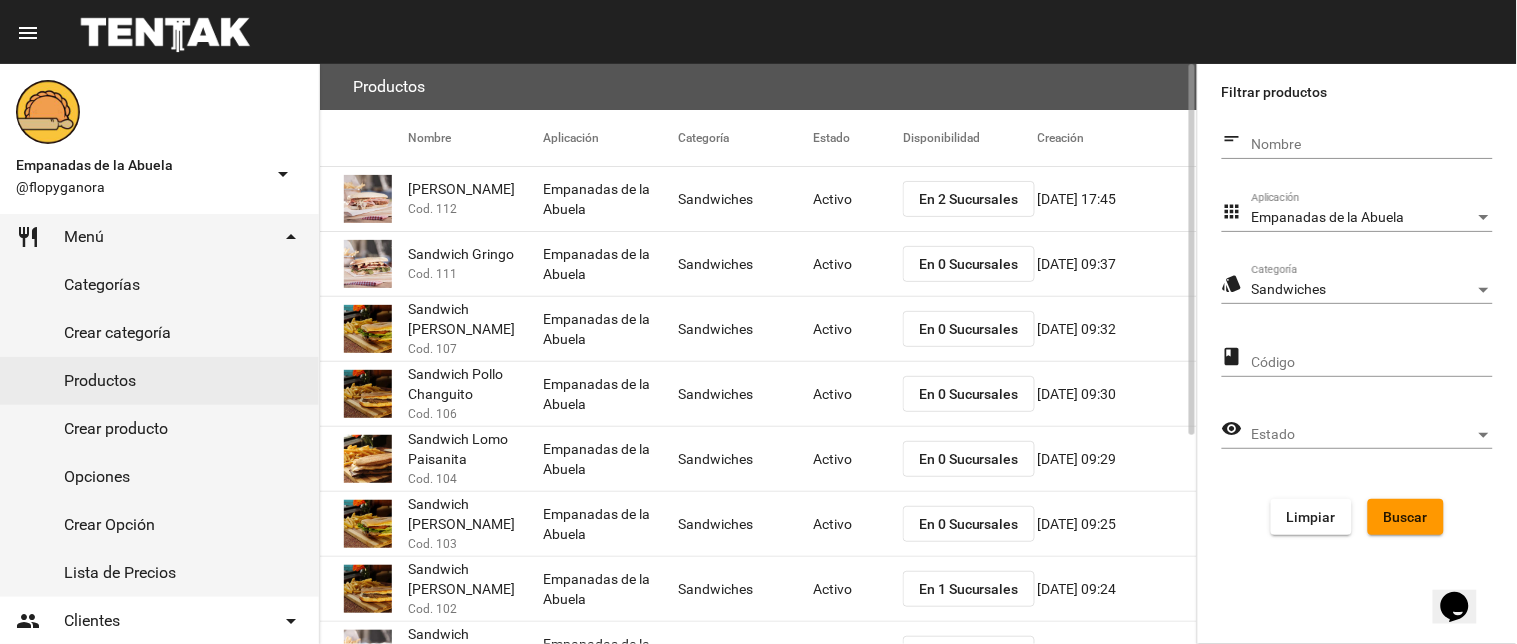 click on "En 1 Sucursales" 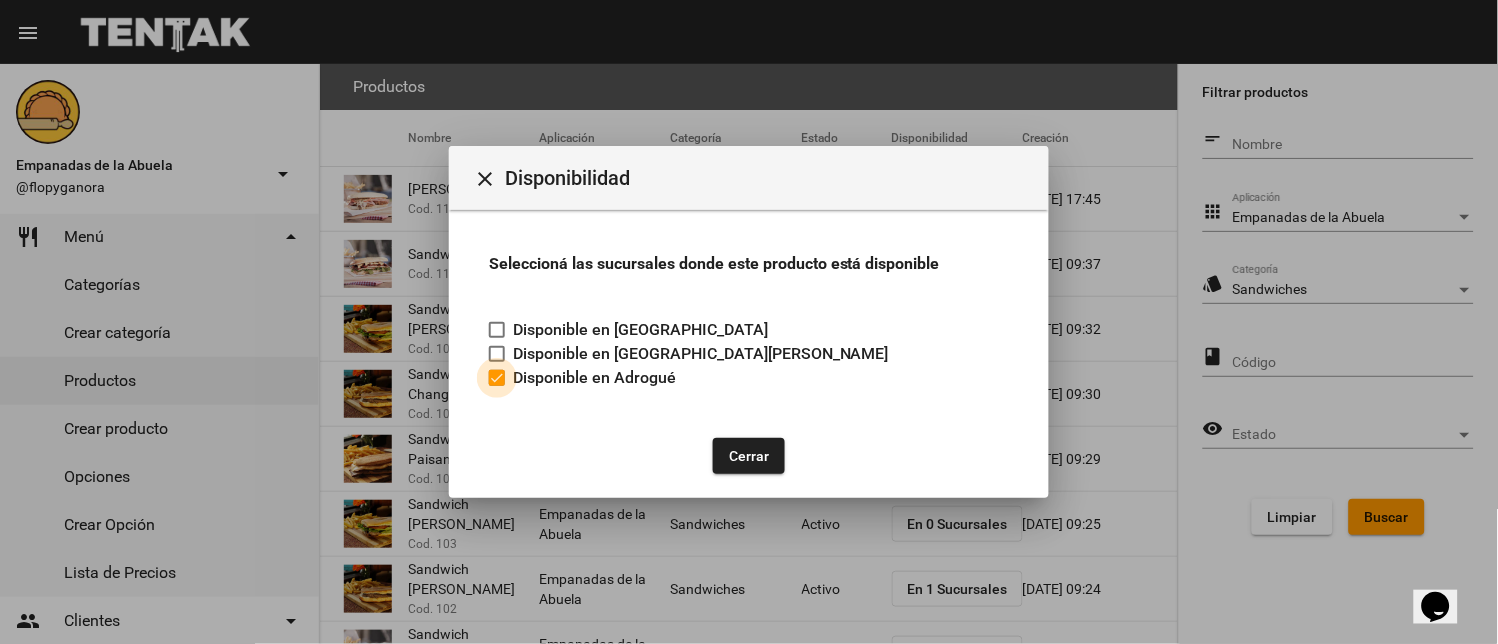 click at bounding box center [497, 378] 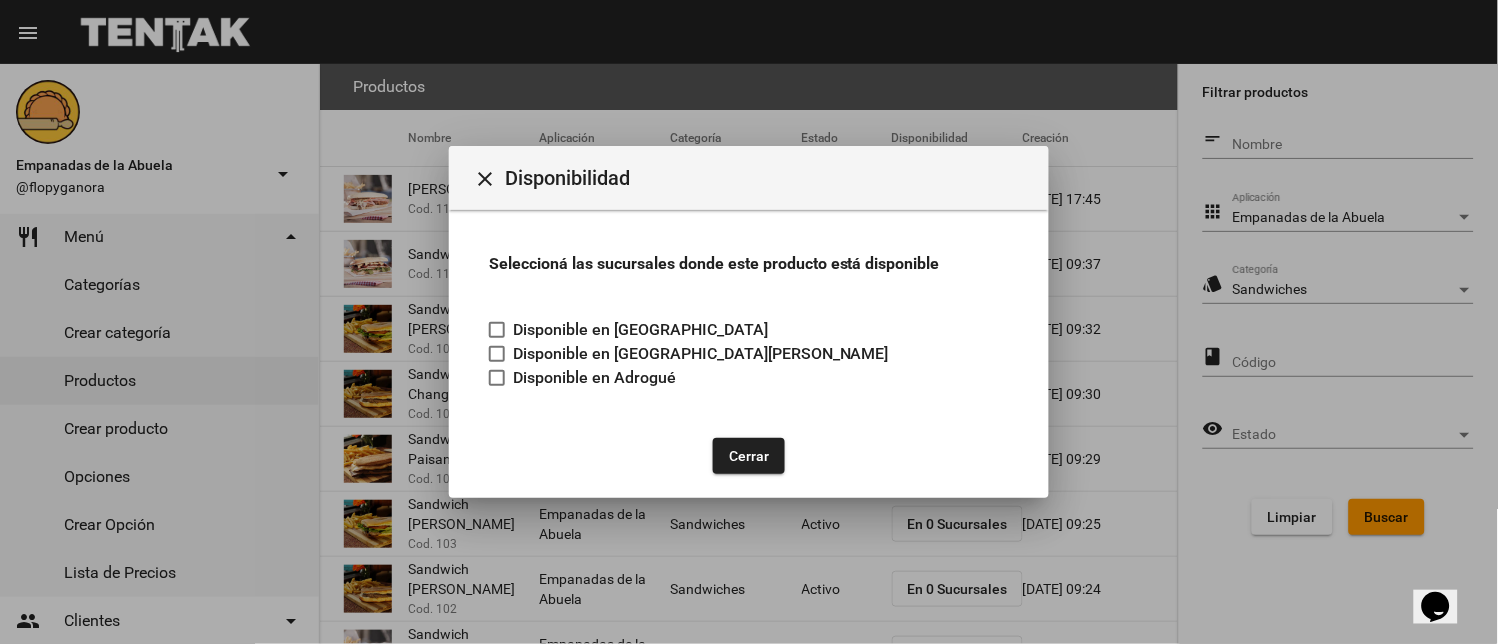 click on "Cerrar" 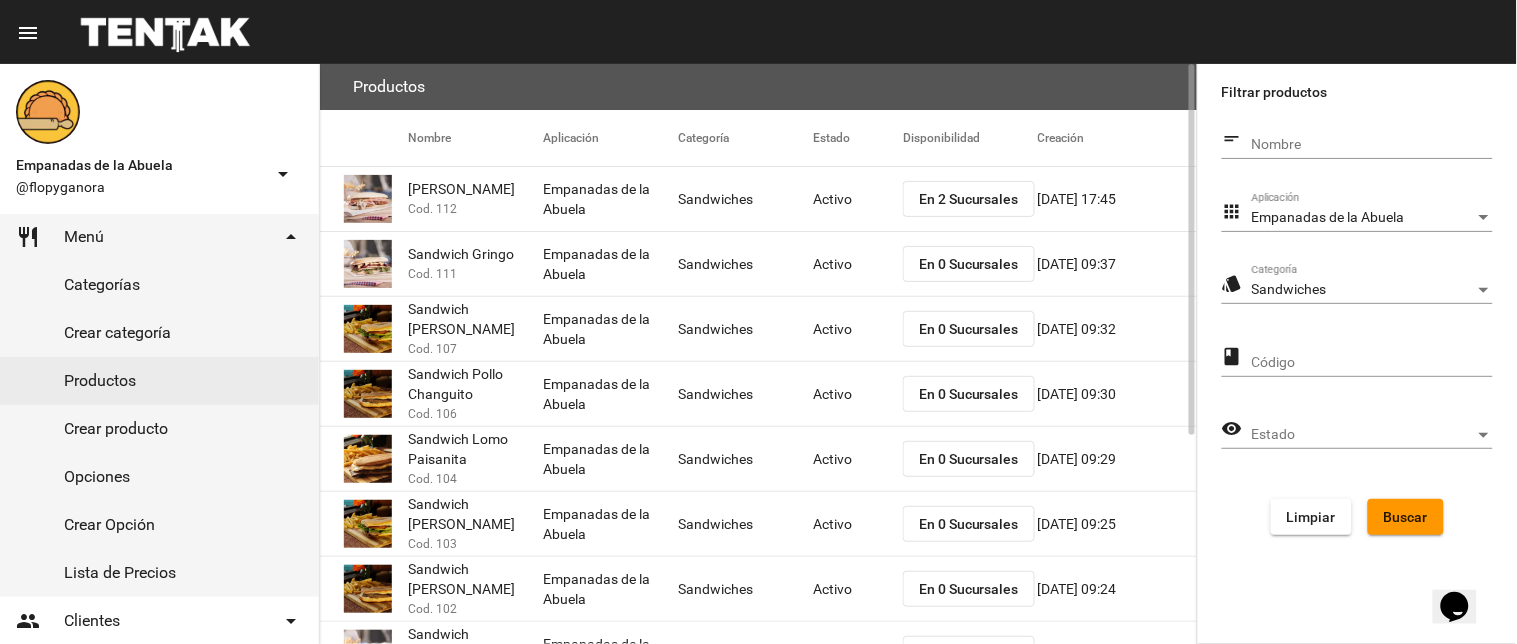 scroll, scrollTop: 200, scrollLeft: 0, axis: vertical 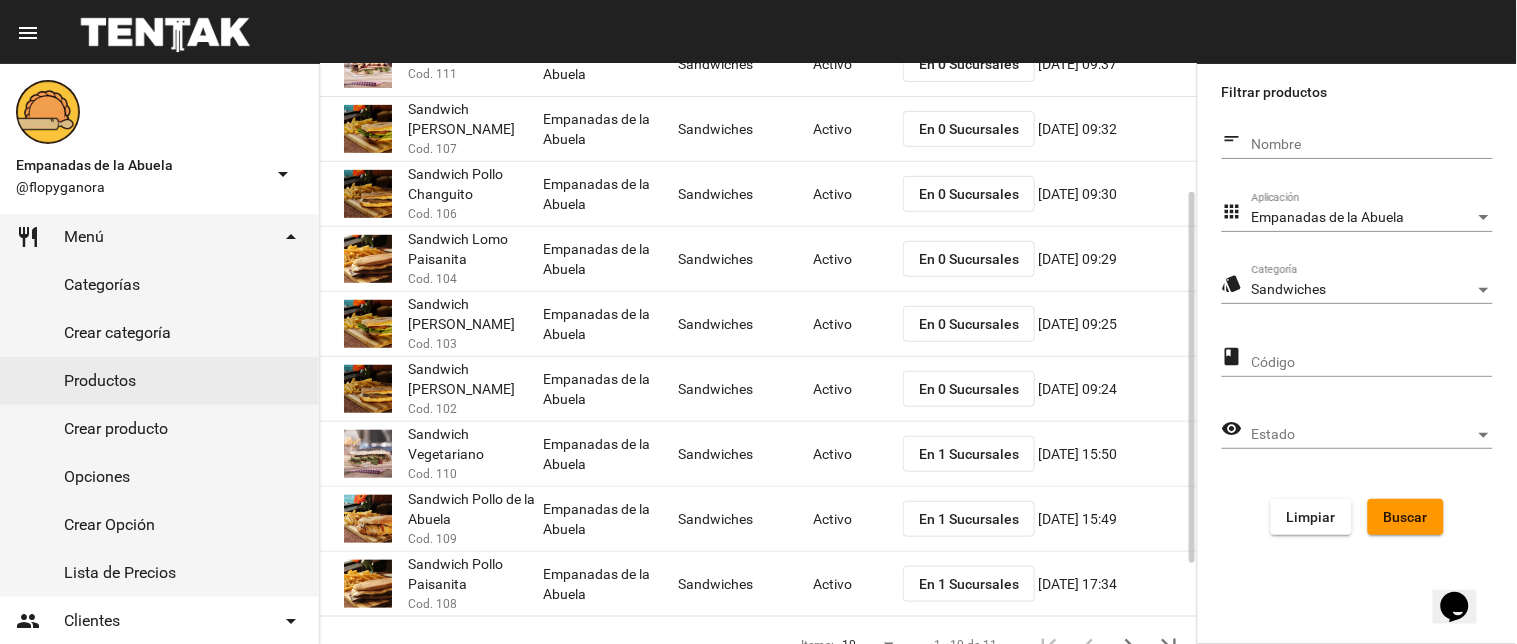 click on "En 1 Sucursales" 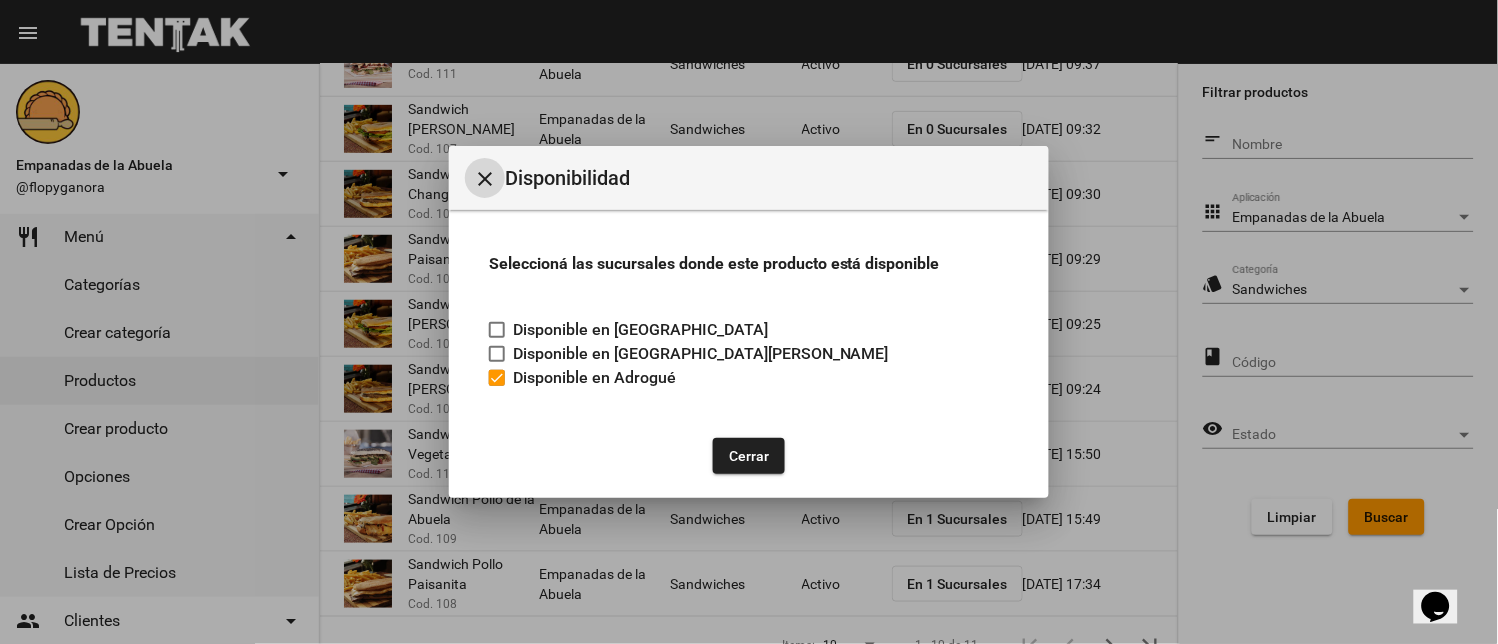 click on "Disponible en Adrogué" at bounding box center [582, 378] 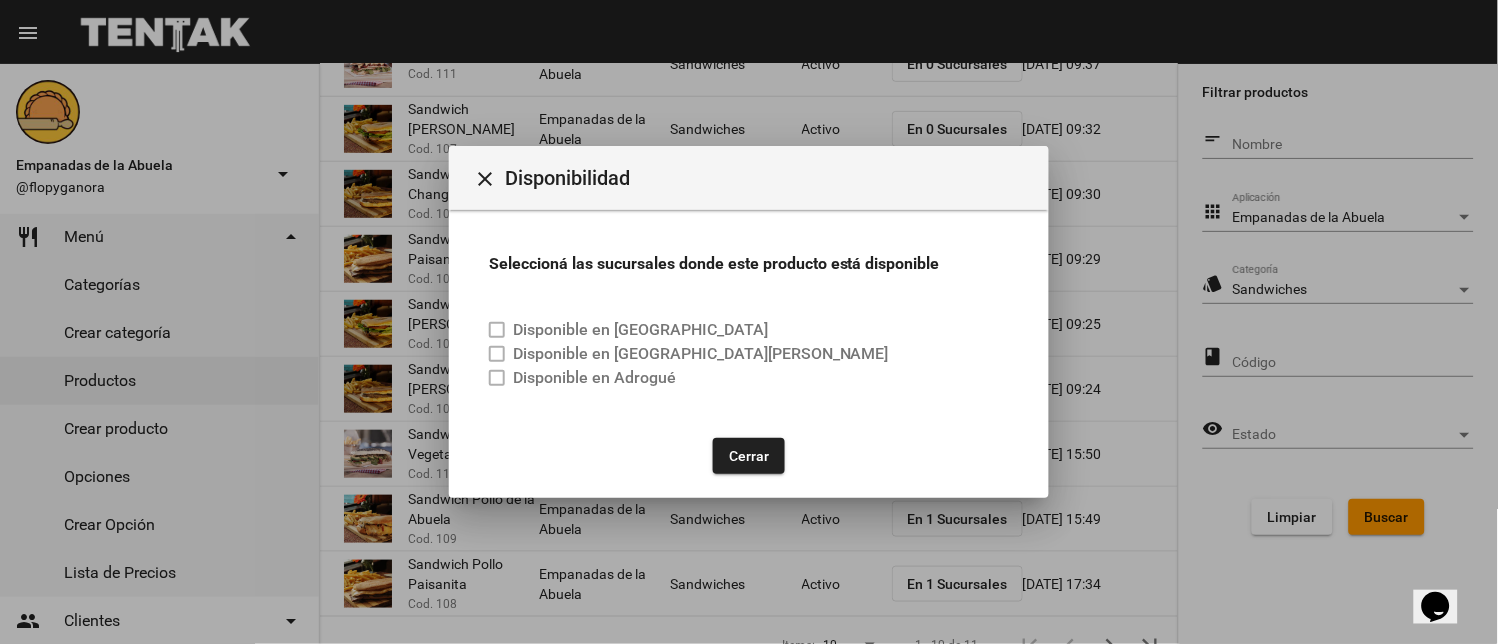 click on "Cerrar" 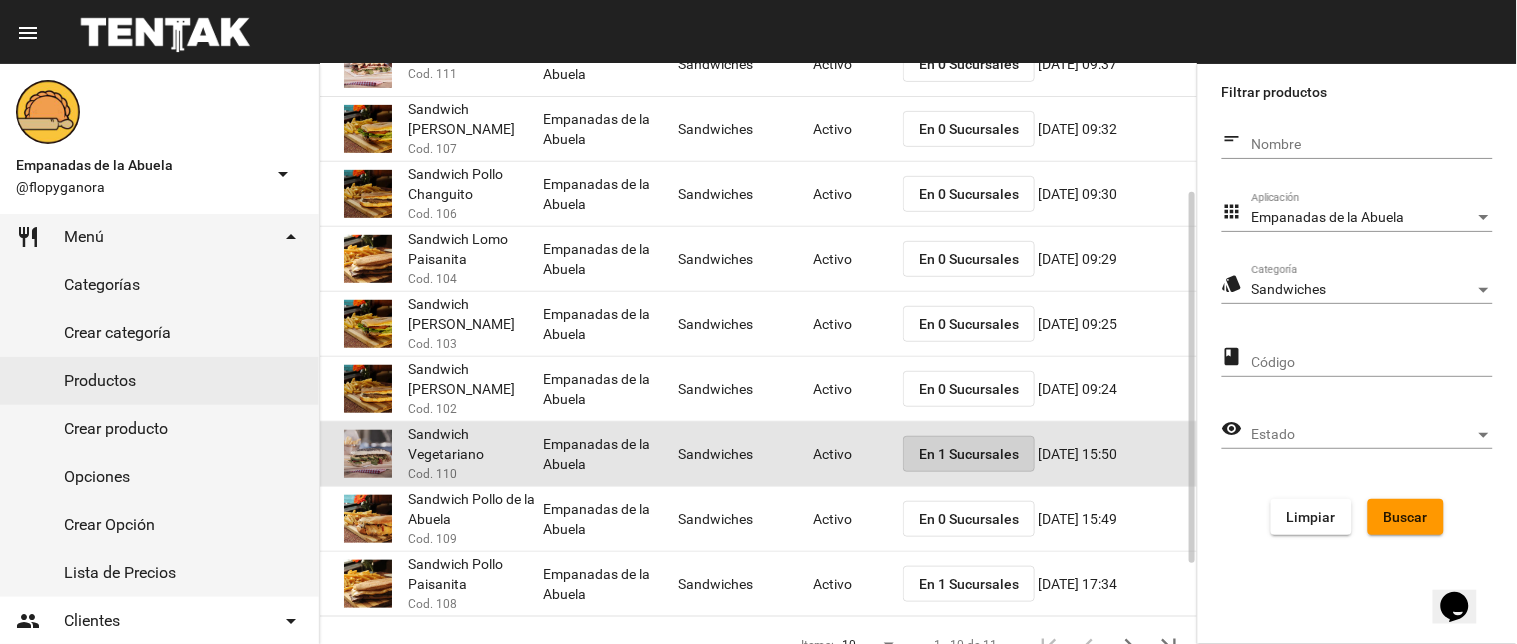 click on "En 1 Sucursales" 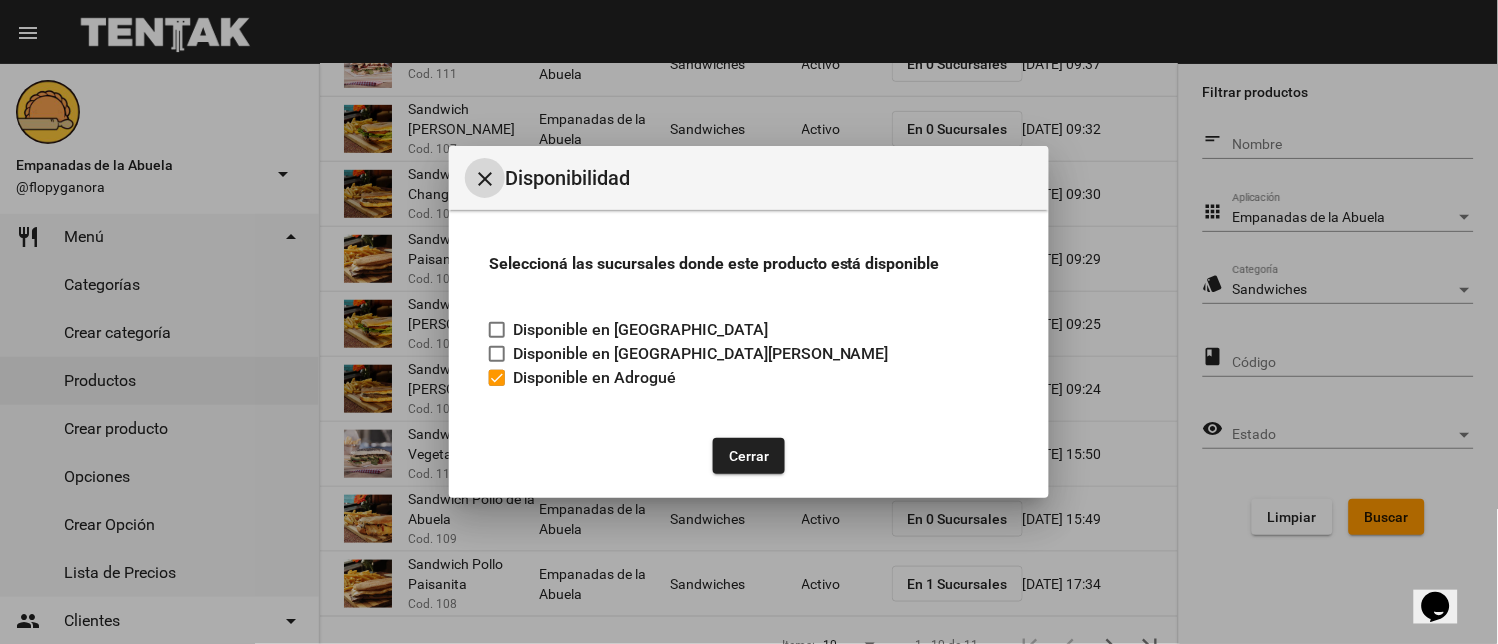 drag, startPoint x: 504, startPoint y: 378, endPoint x: 543, endPoint y: 394, distance: 42.154476 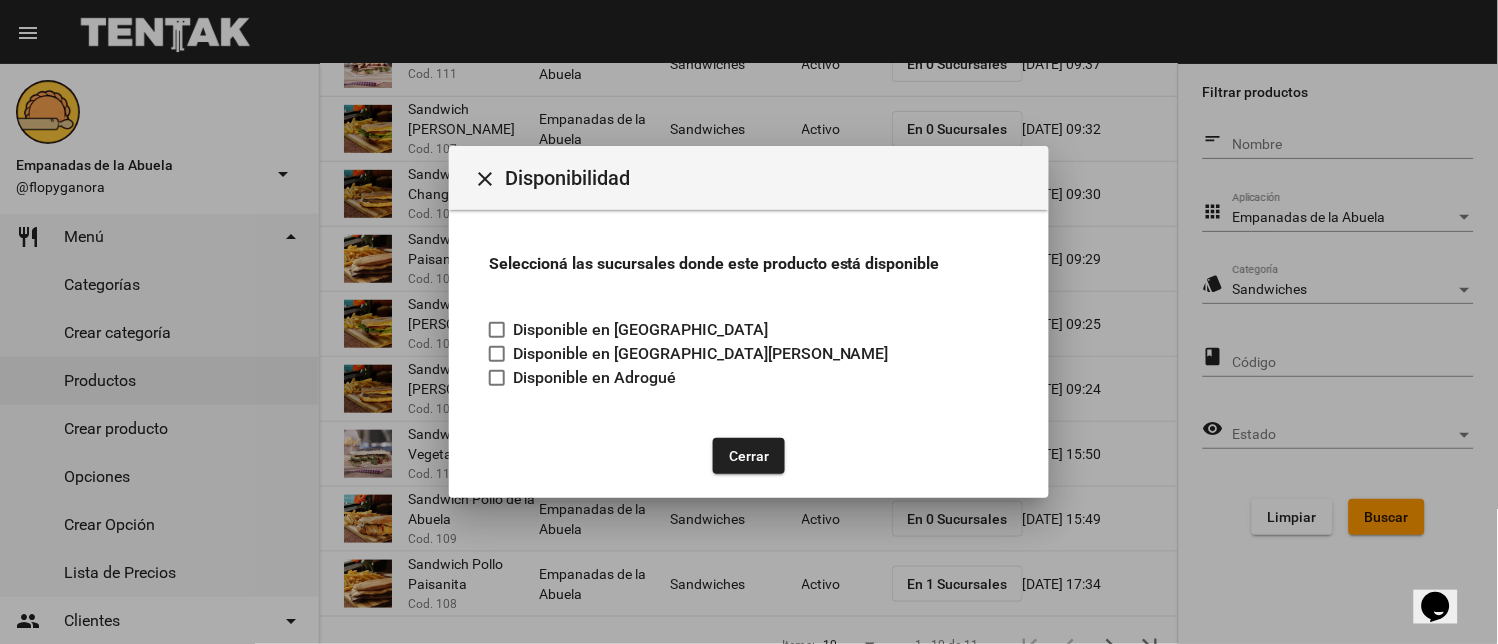 click on "Cerrar" 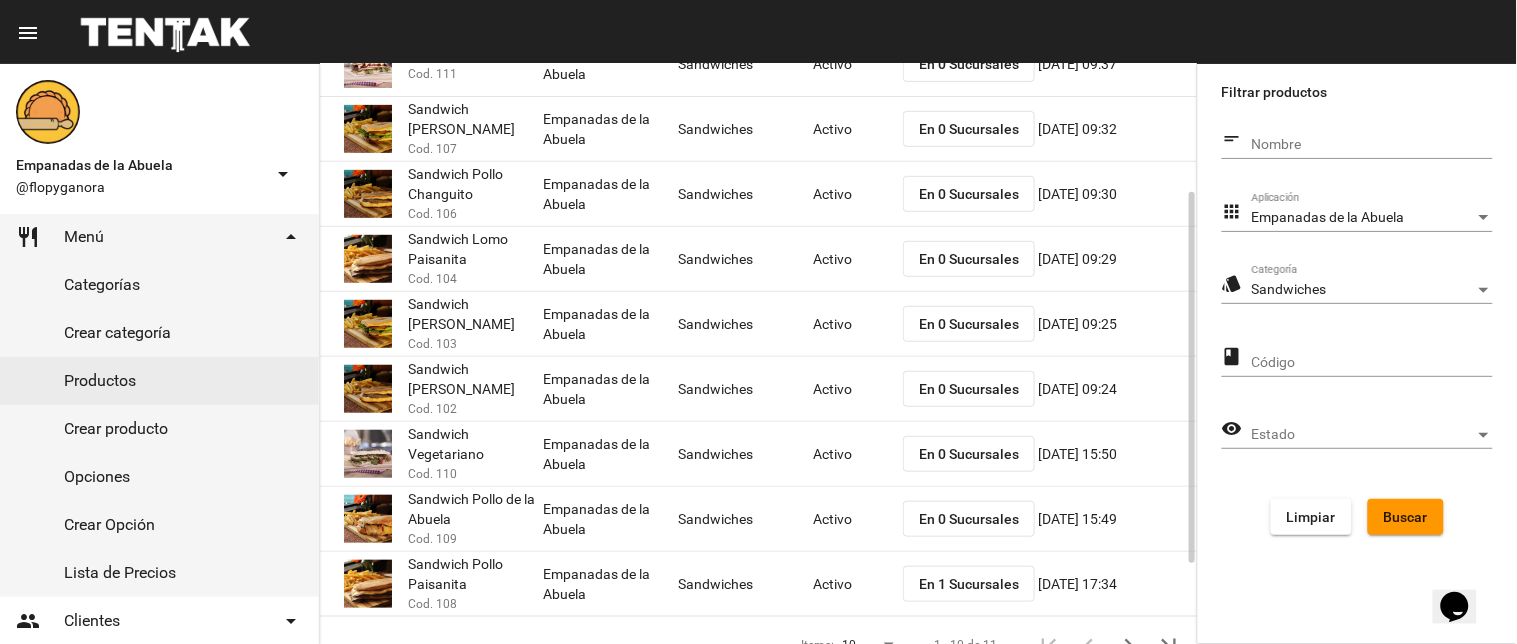 click on "En 1 Sucursales" 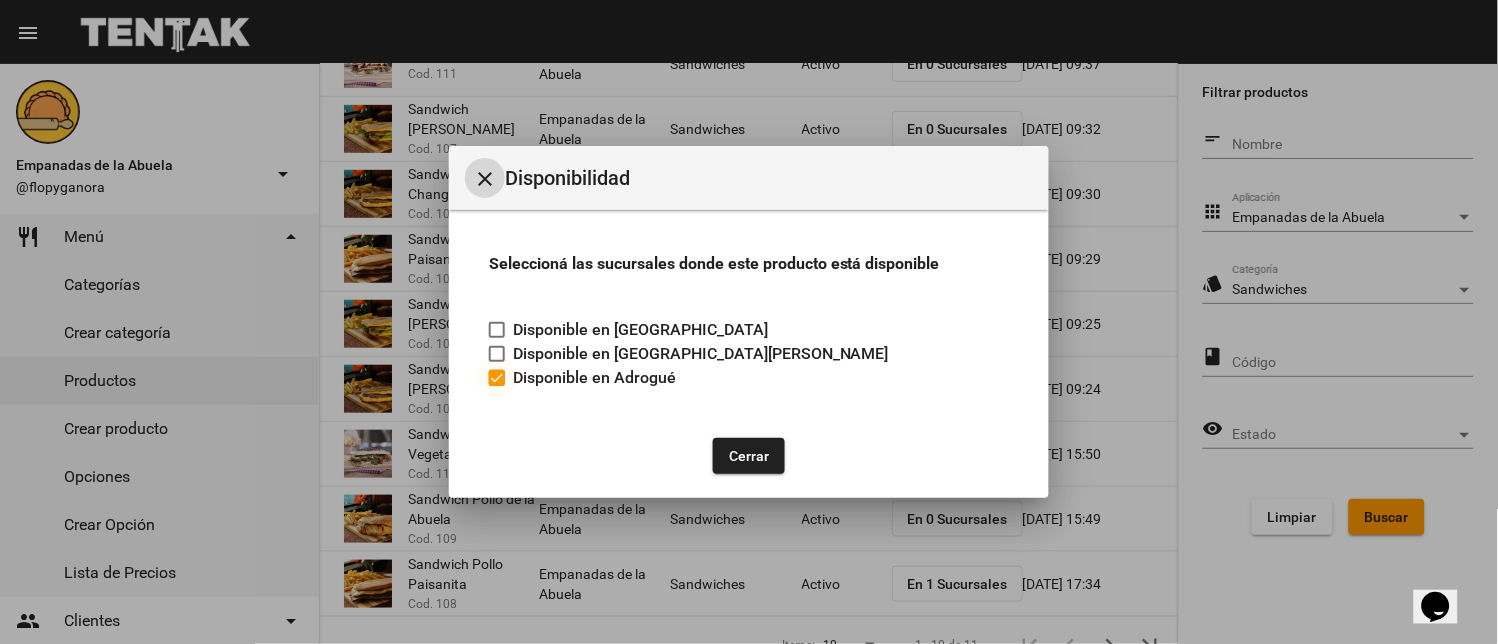 click at bounding box center (497, 378) 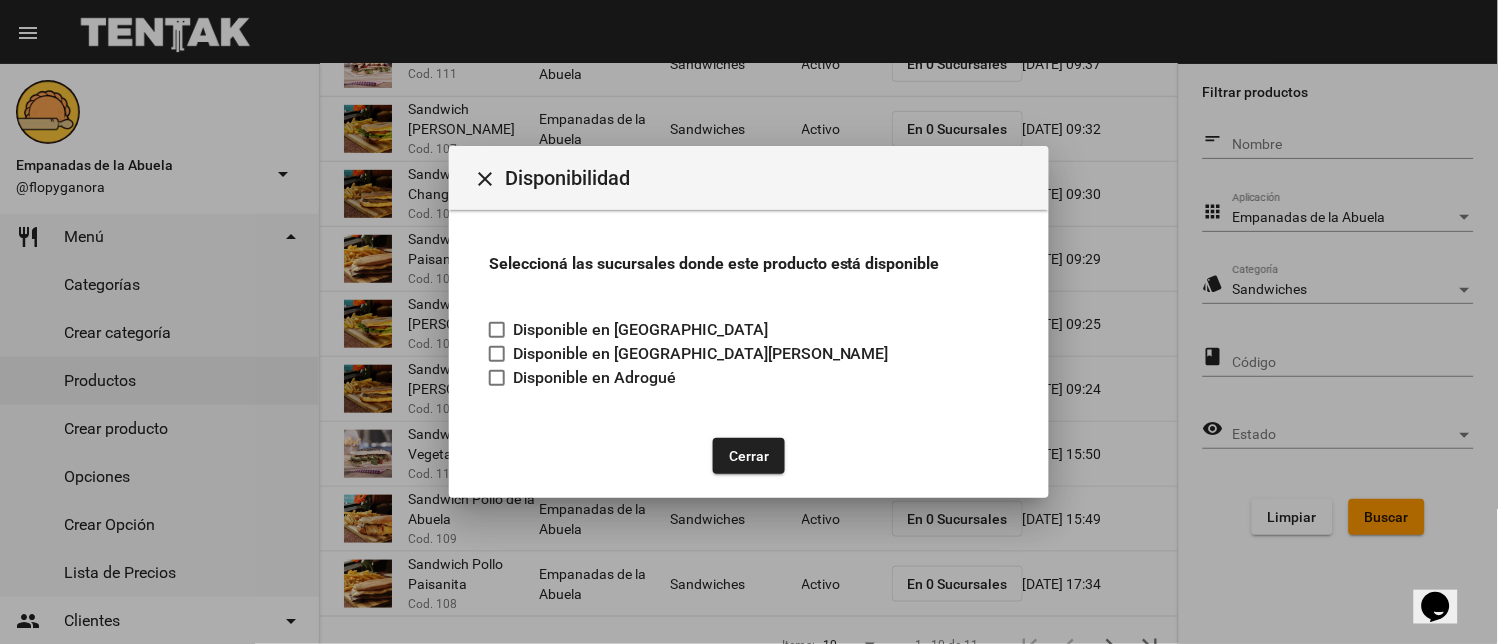 click on "Cerrar" 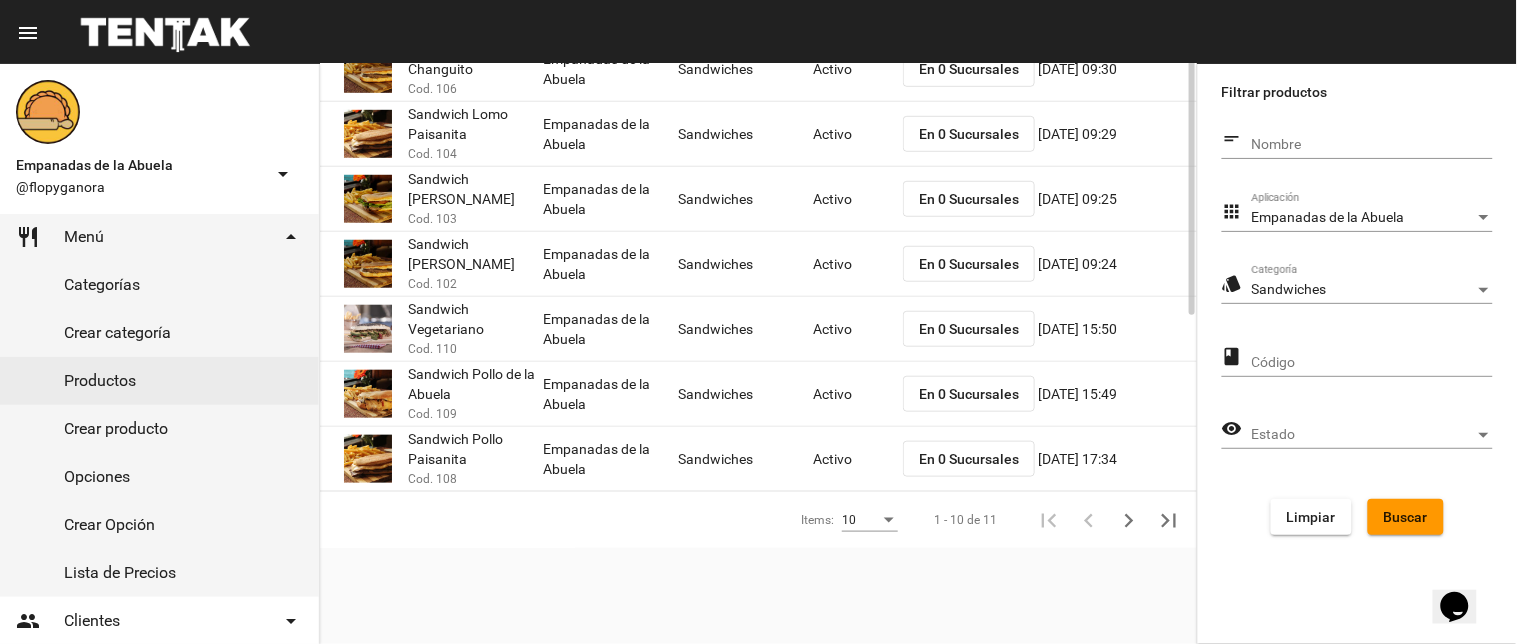scroll, scrollTop: 0, scrollLeft: 0, axis: both 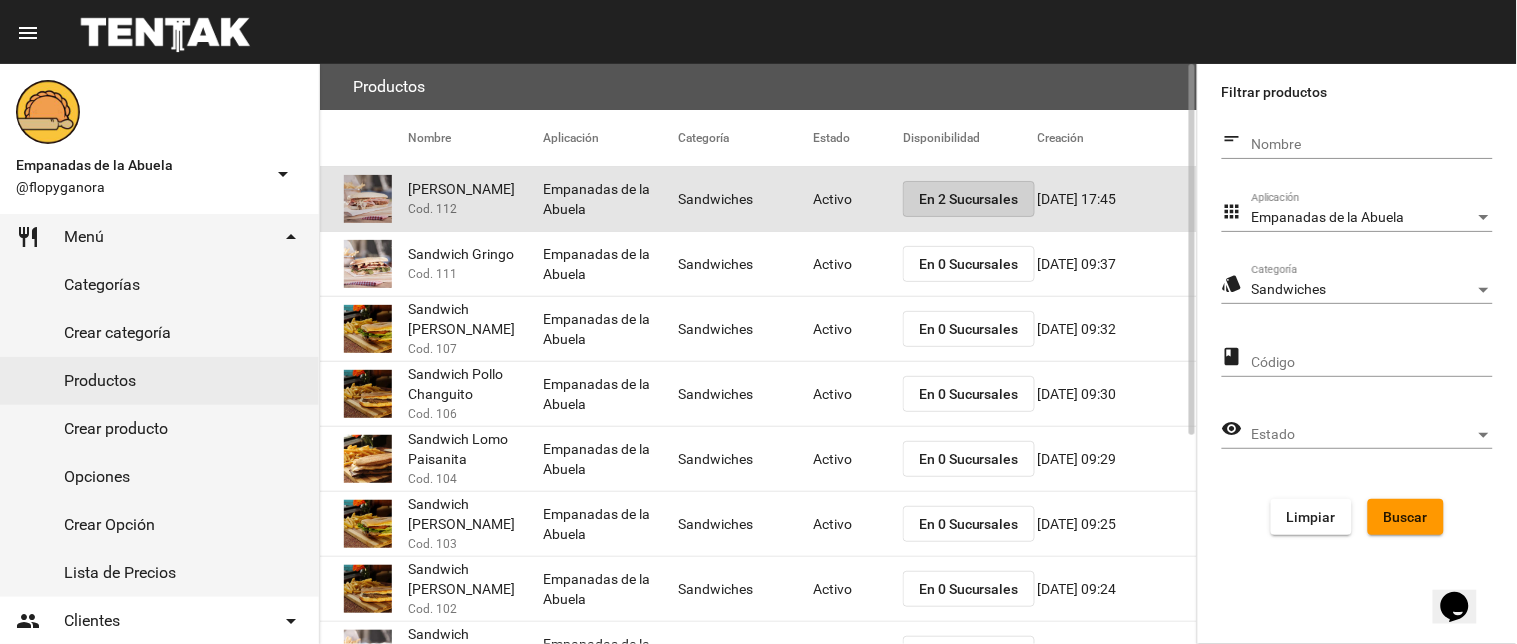 click on "En 2 Sucursales" 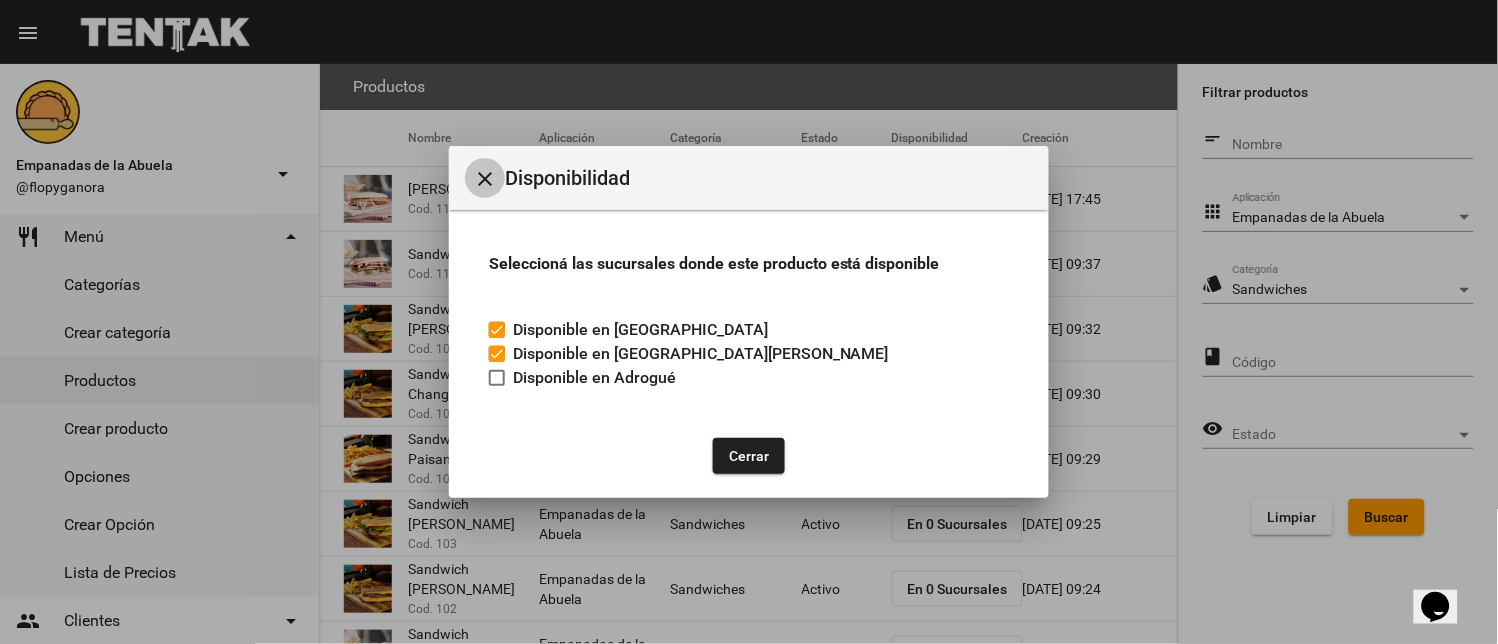 click on "close" at bounding box center (485, 179) 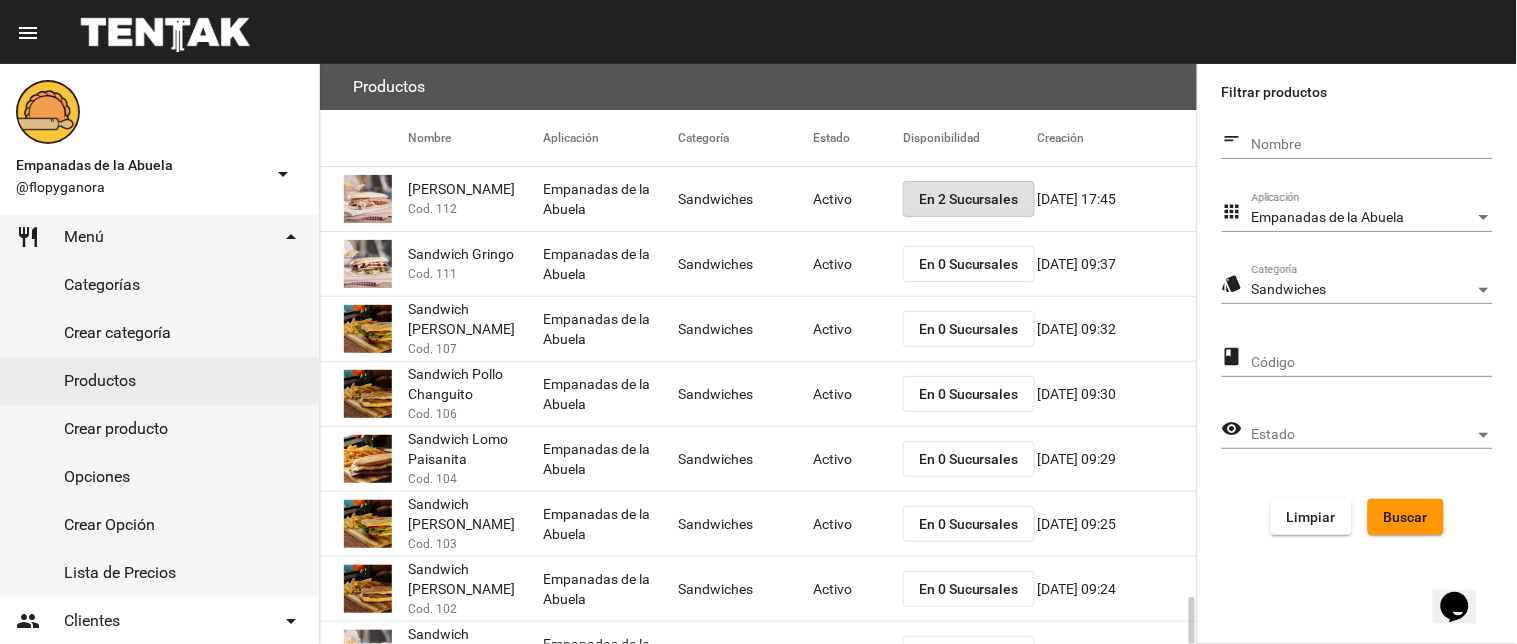 scroll, scrollTop: 325, scrollLeft: 0, axis: vertical 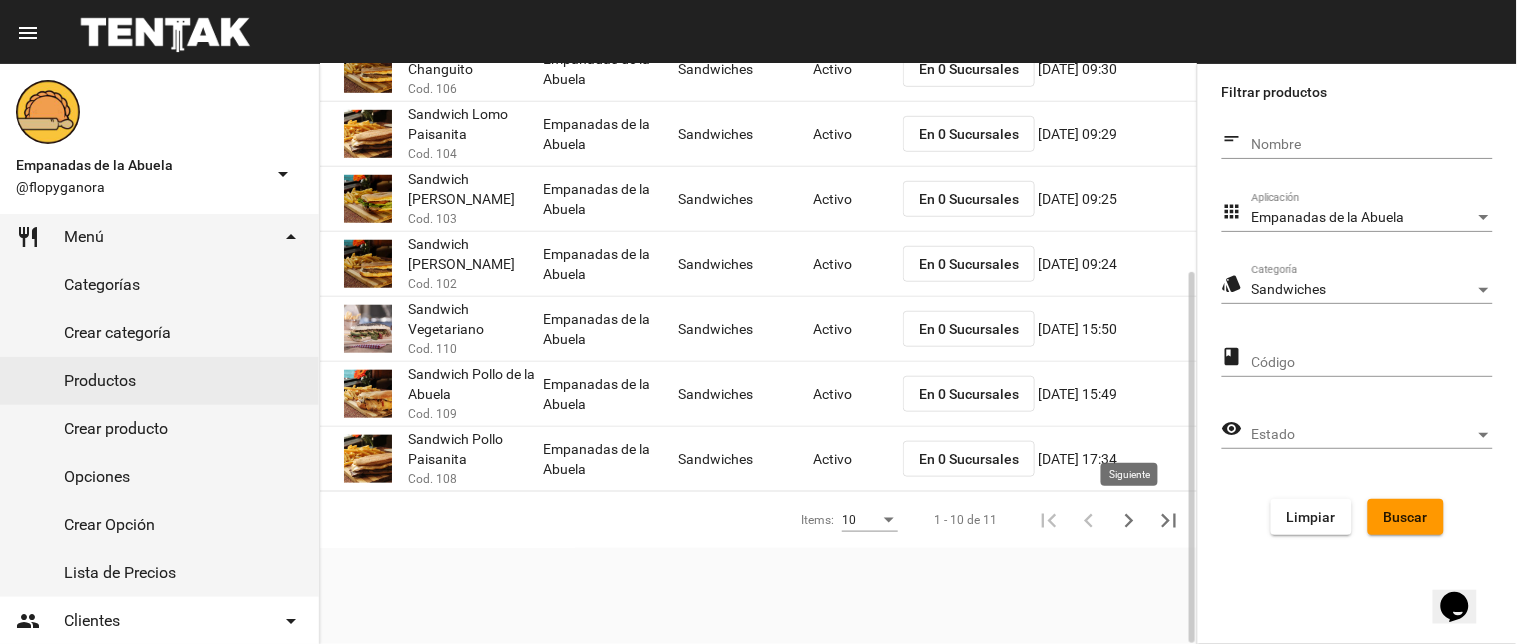 click 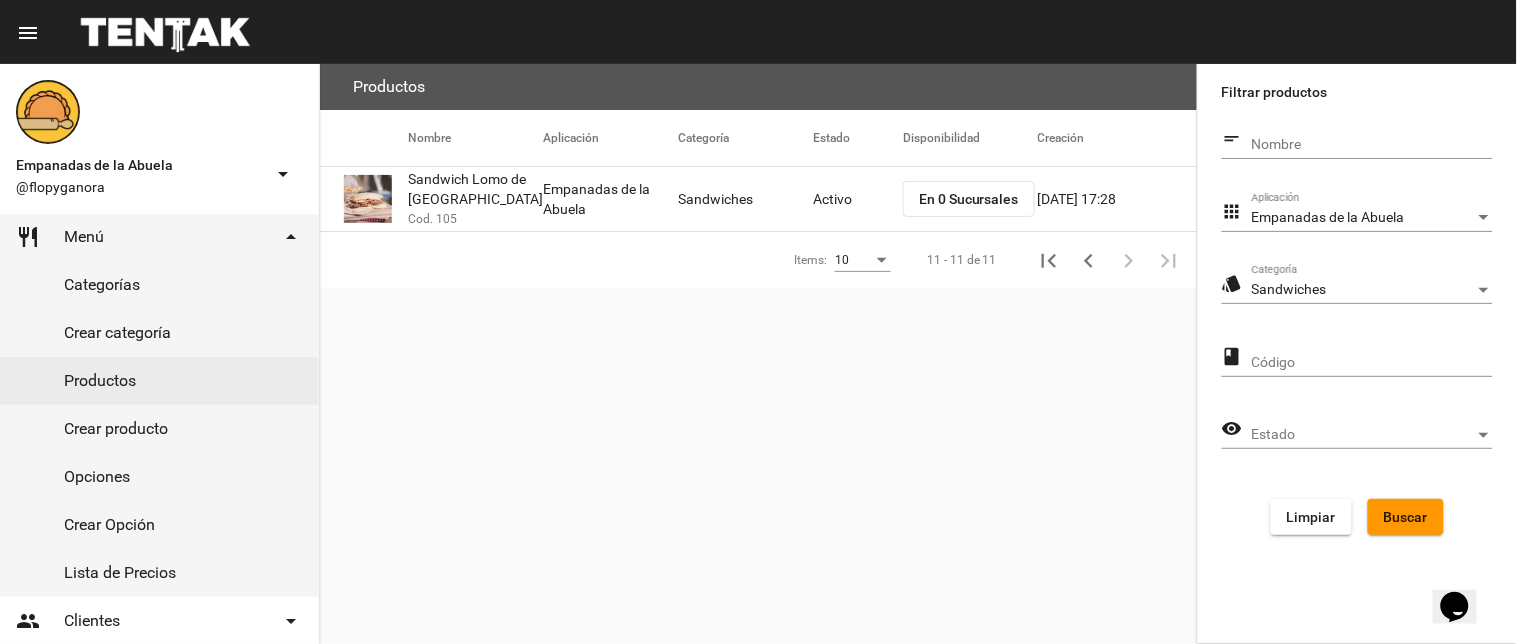 scroll, scrollTop: 0, scrollLeft: 0, axis: both 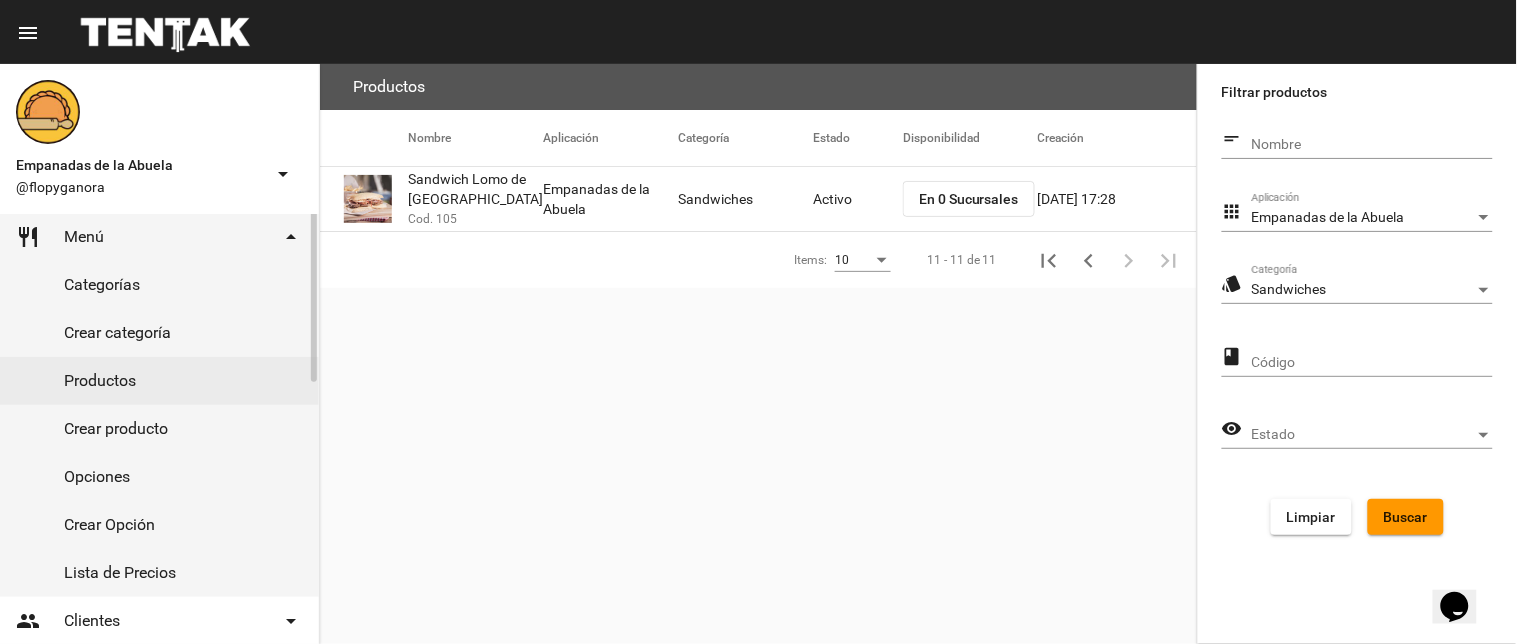 click on "shopping_cart Pedidos" 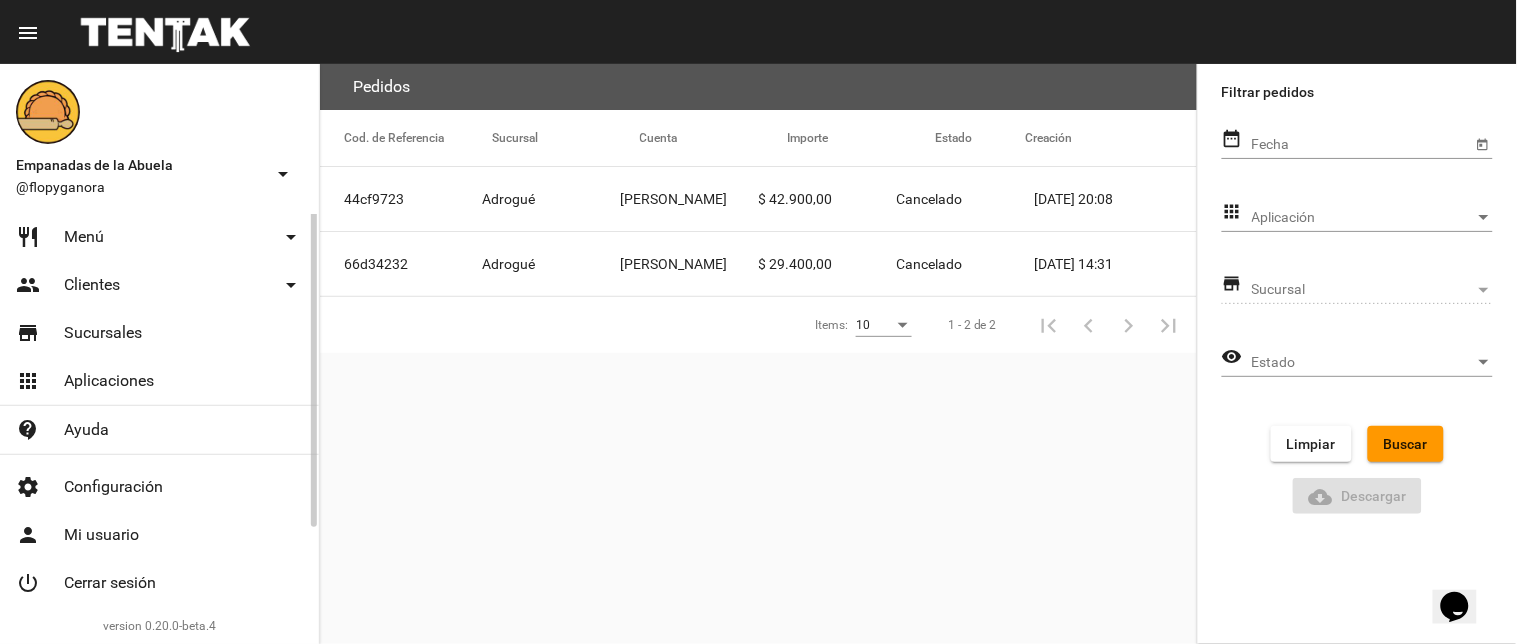 click on "Pedidos" 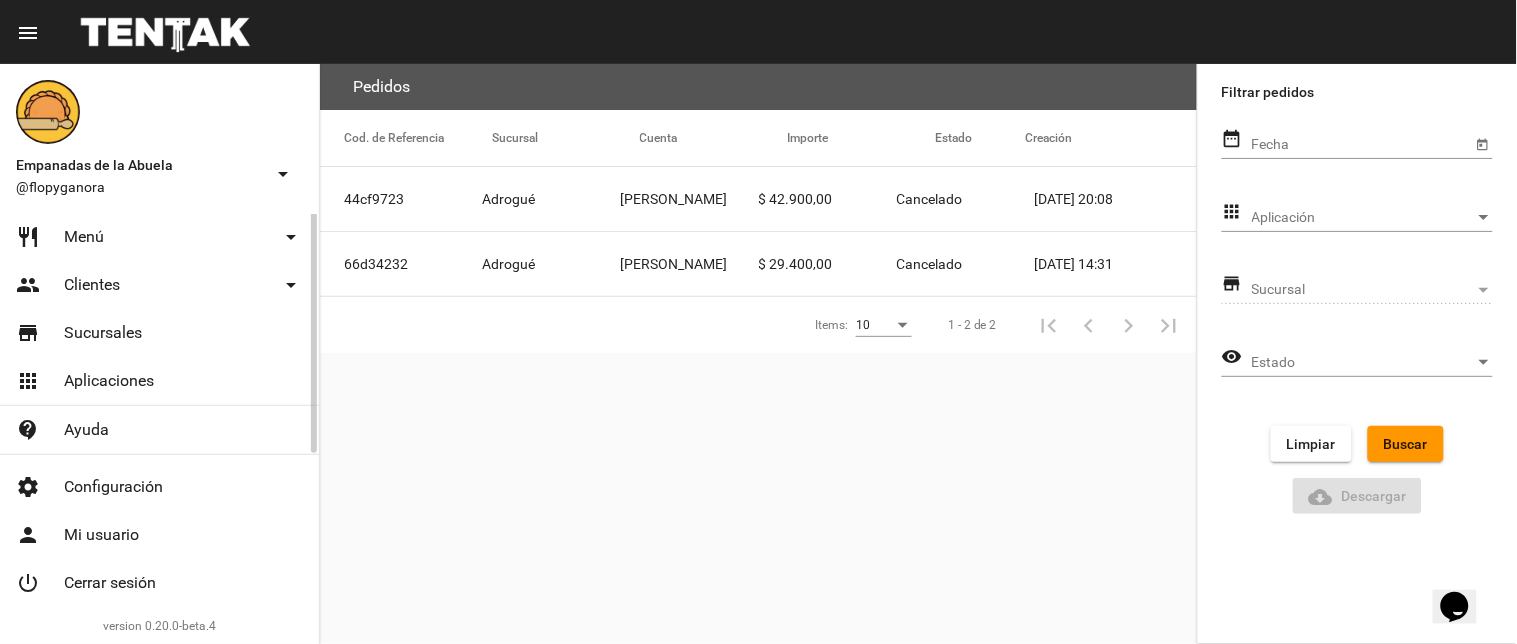 scroll, scrollTop: 0, scrollLeft: 0, axis: both 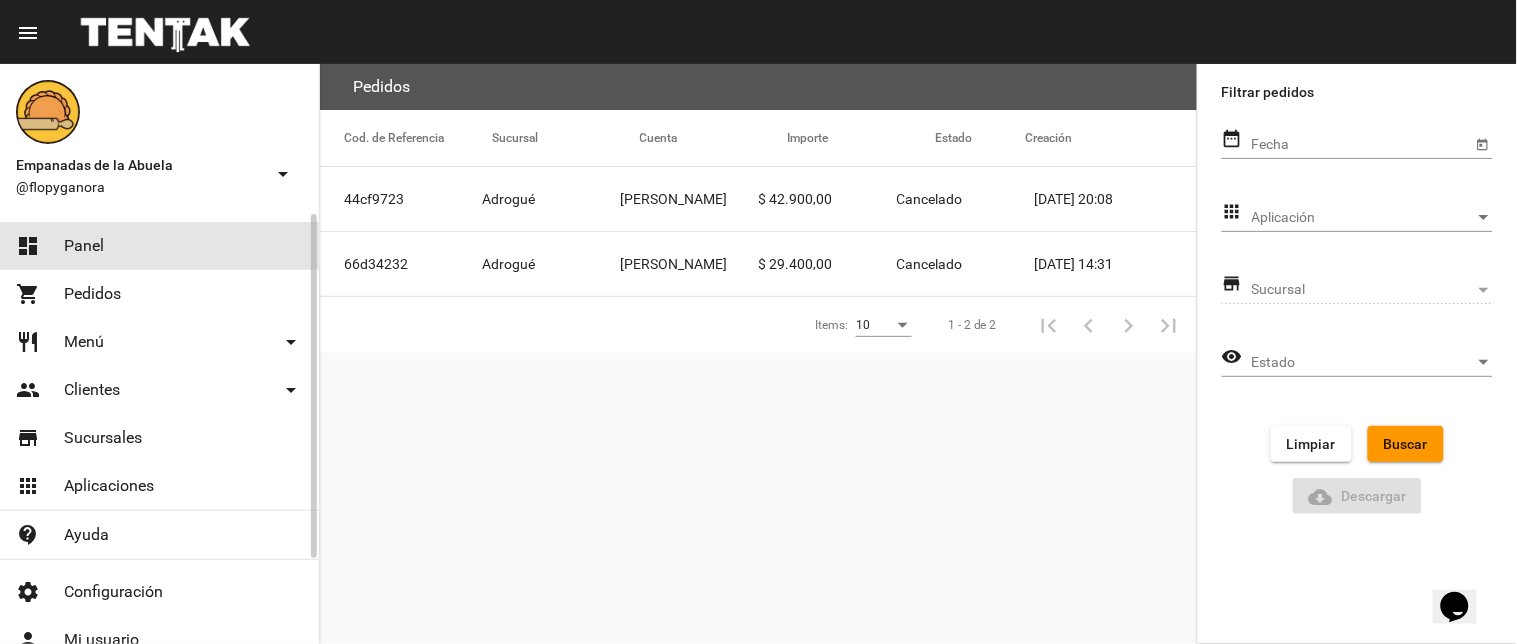 click on "dashboard Panel" 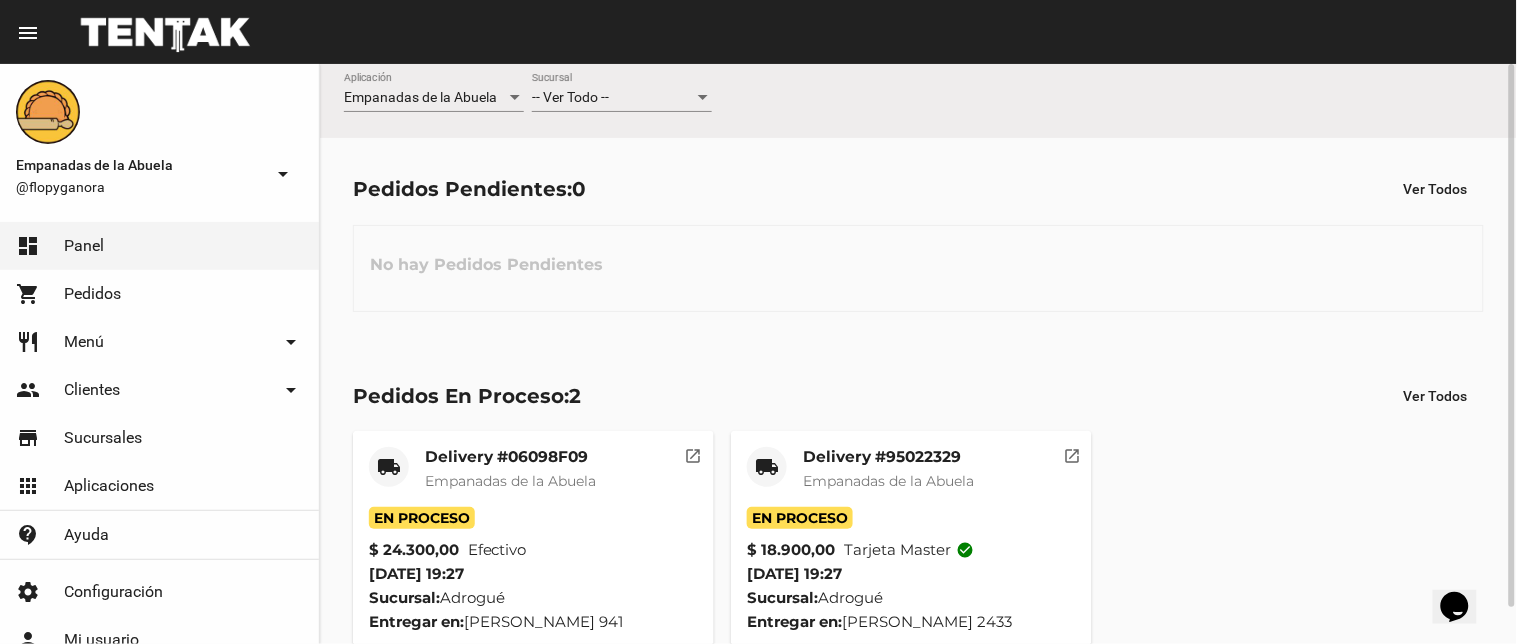 click on "-- Ver Todo -- Sucursal" 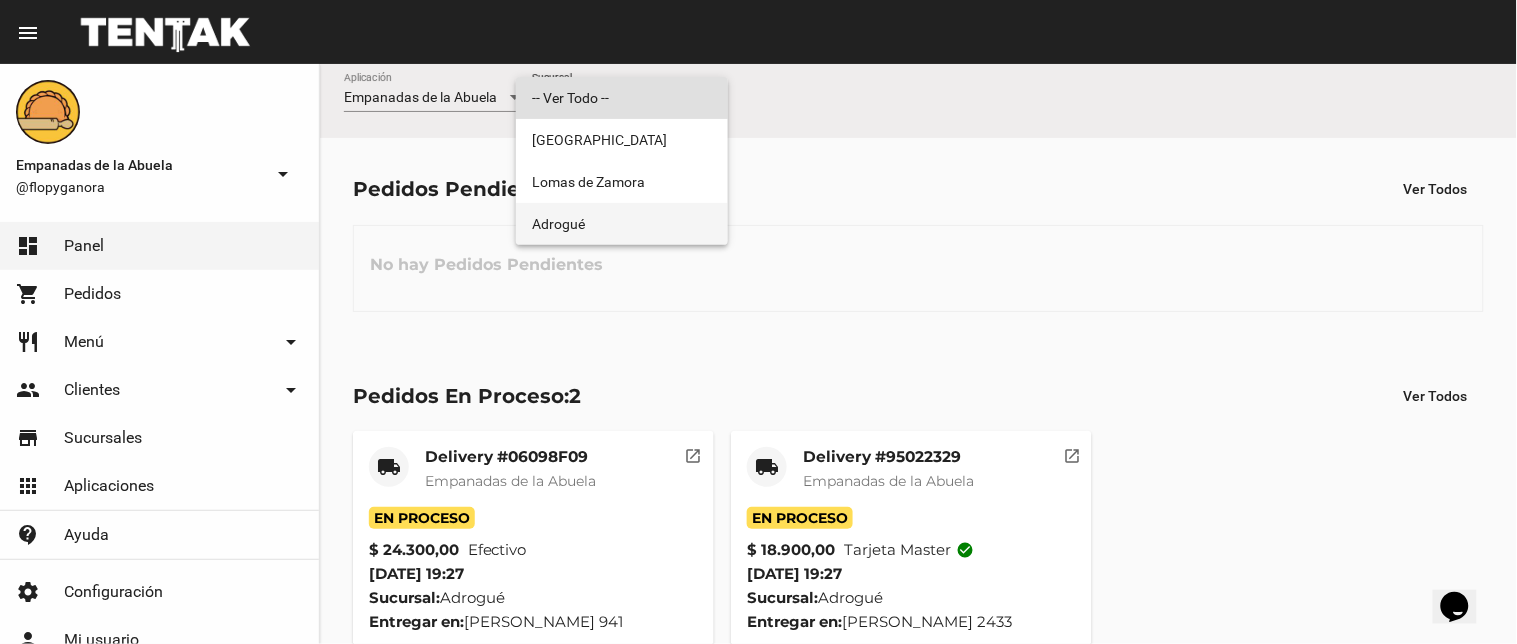 click on "Adrogué" at bounding box center (622, 224) 